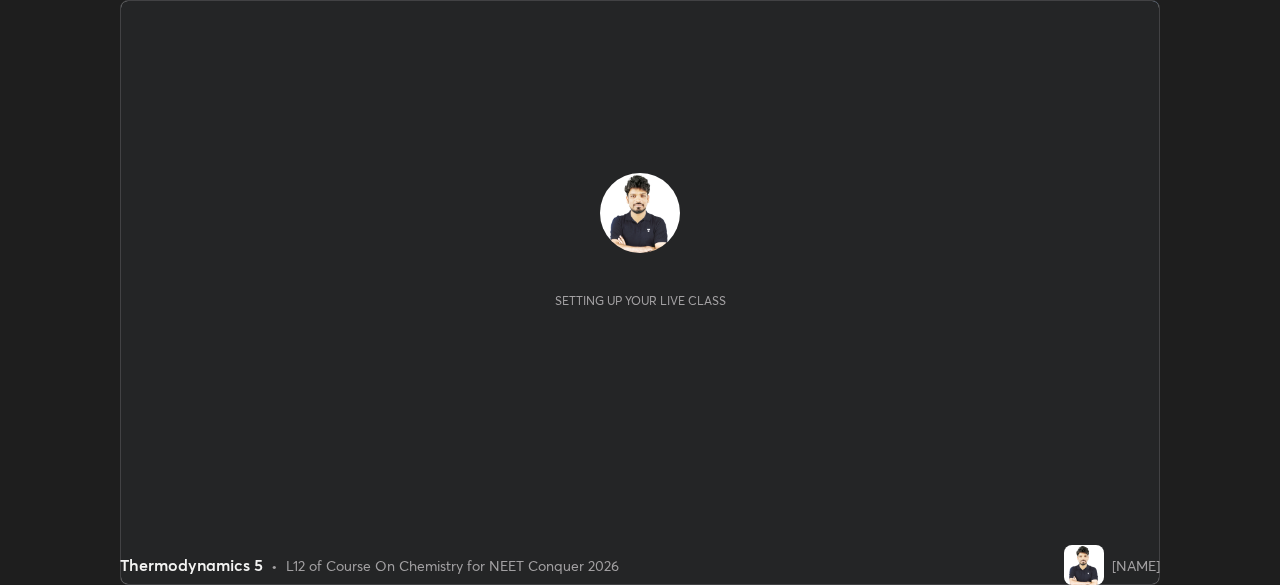 scroll, scrollTop: 0, scrollLeft: 0, axis: both 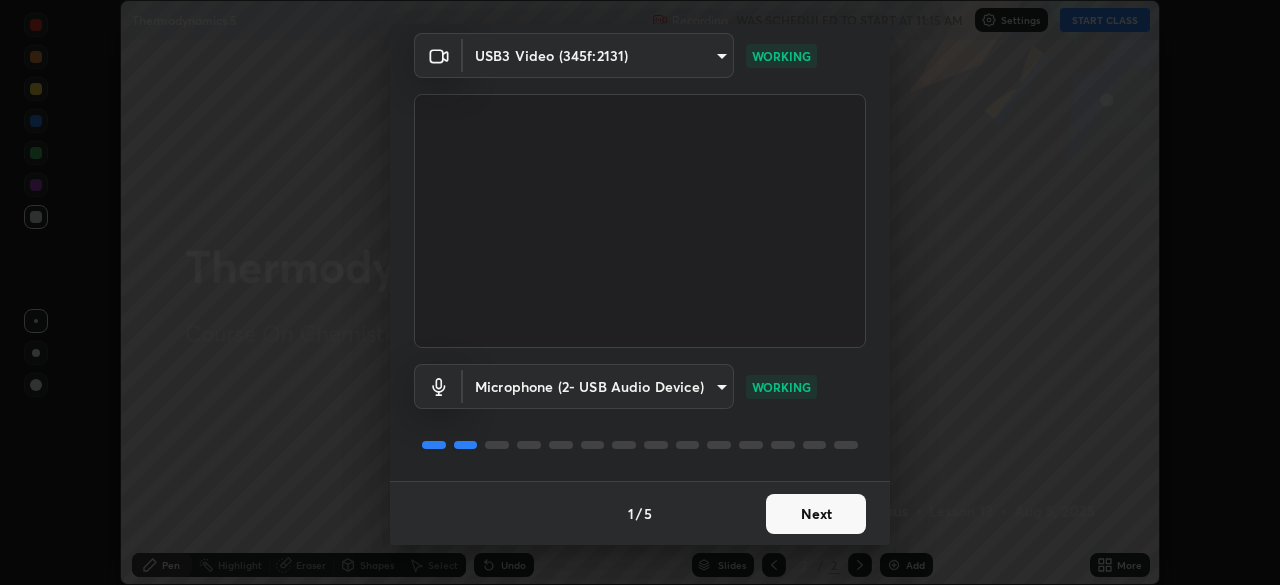 click on "Next" at bounding box center (816, 514) 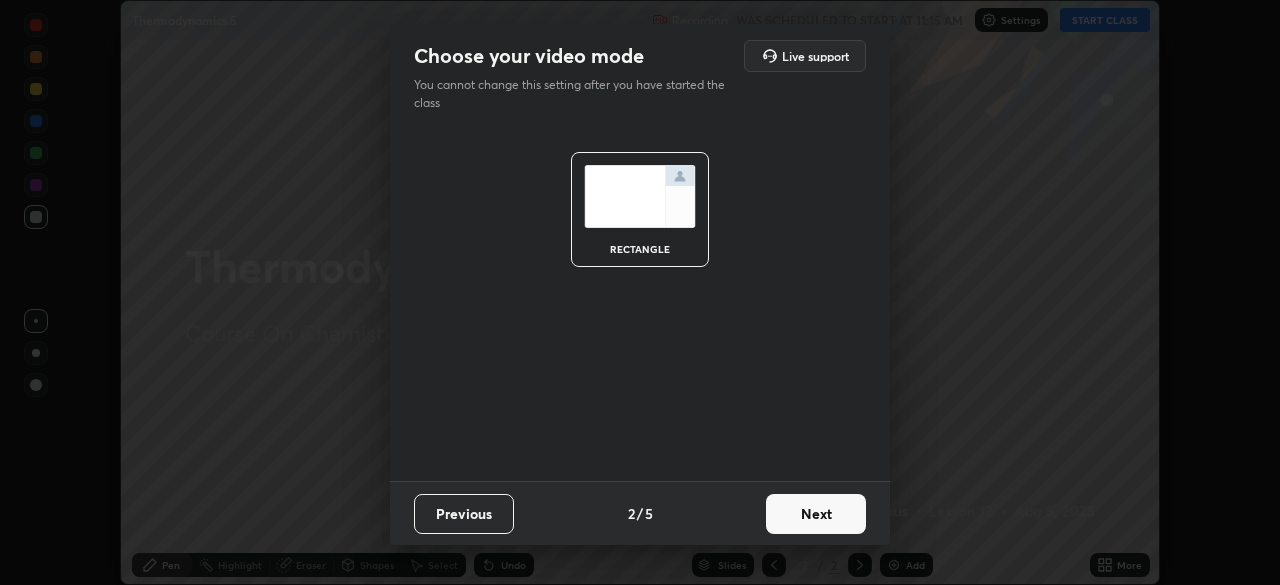scroll, scrollTop: 0, scrollLeft: 0, axis: both 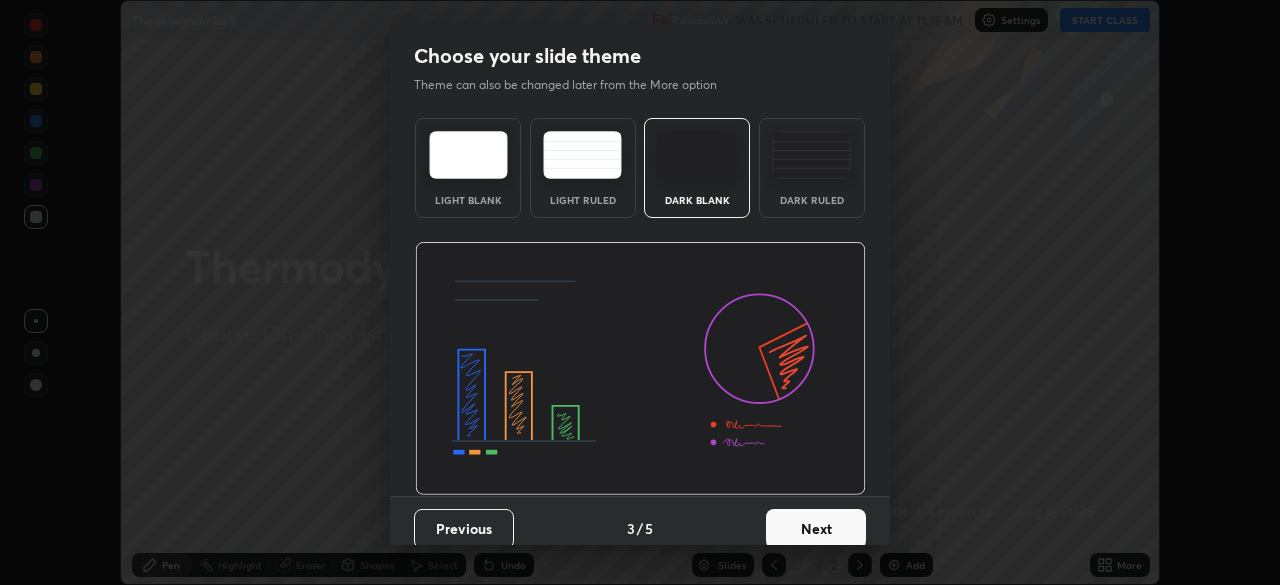 click on "Next" at bounding box center (816, 529) 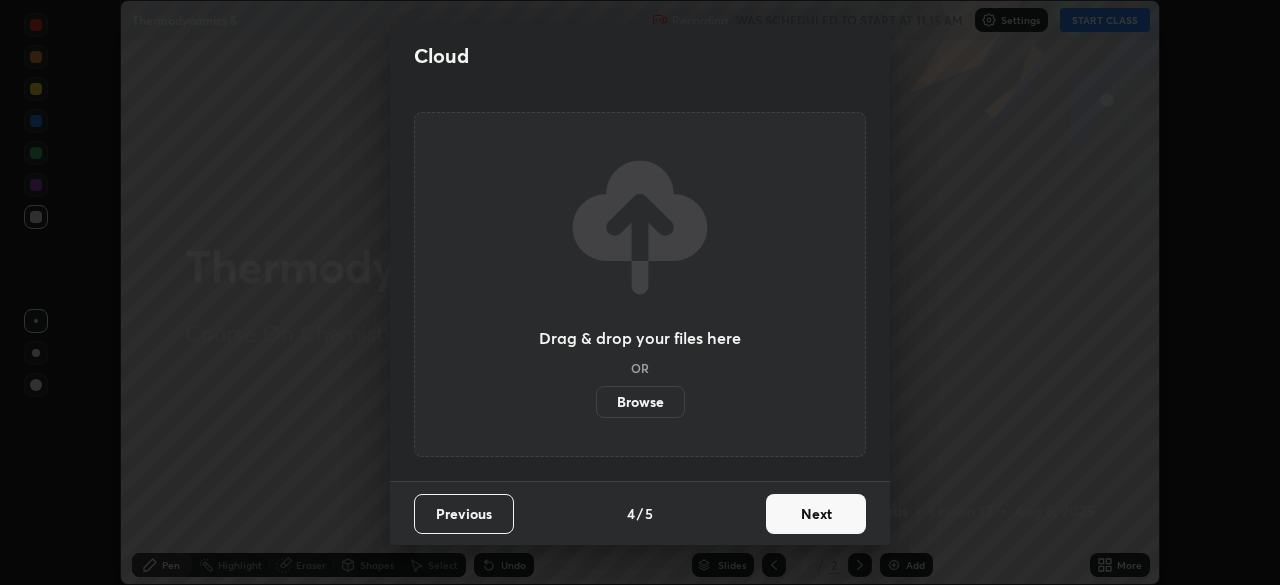 click on "Next" at bounding box center [816, 514] 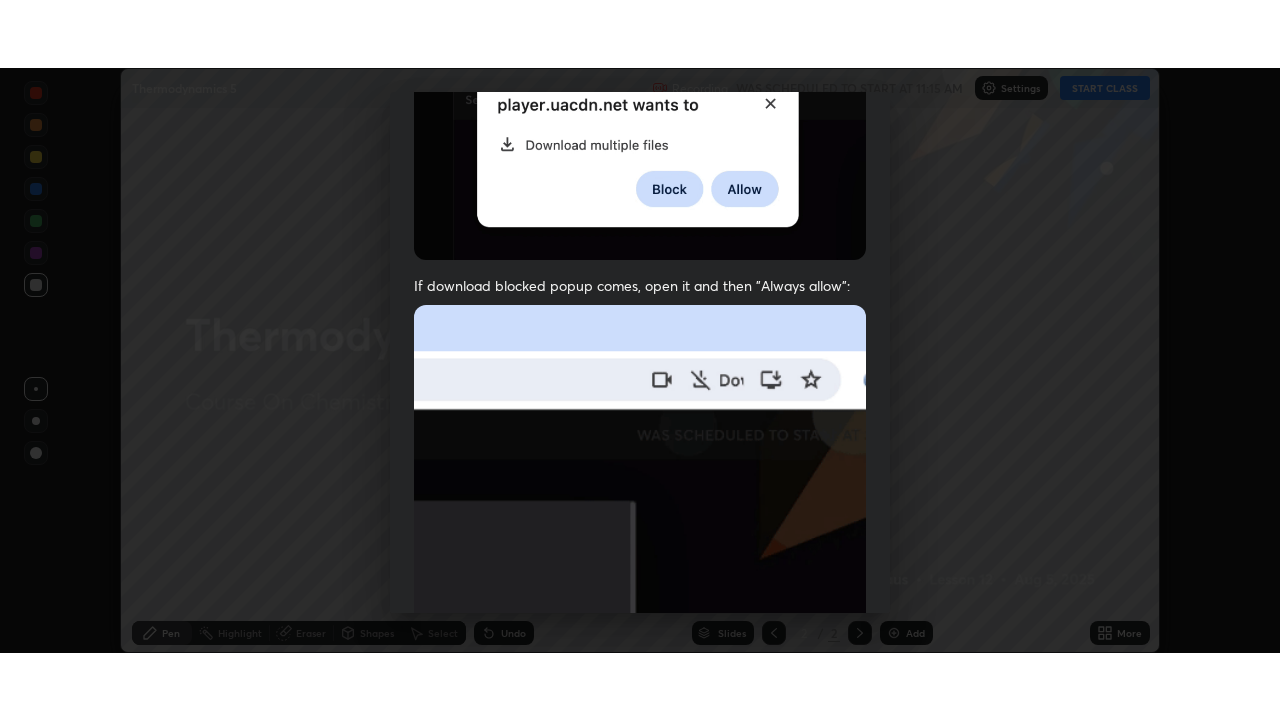 scroll, scrollTop: 479, scrollLeft: 0, axis: vertical 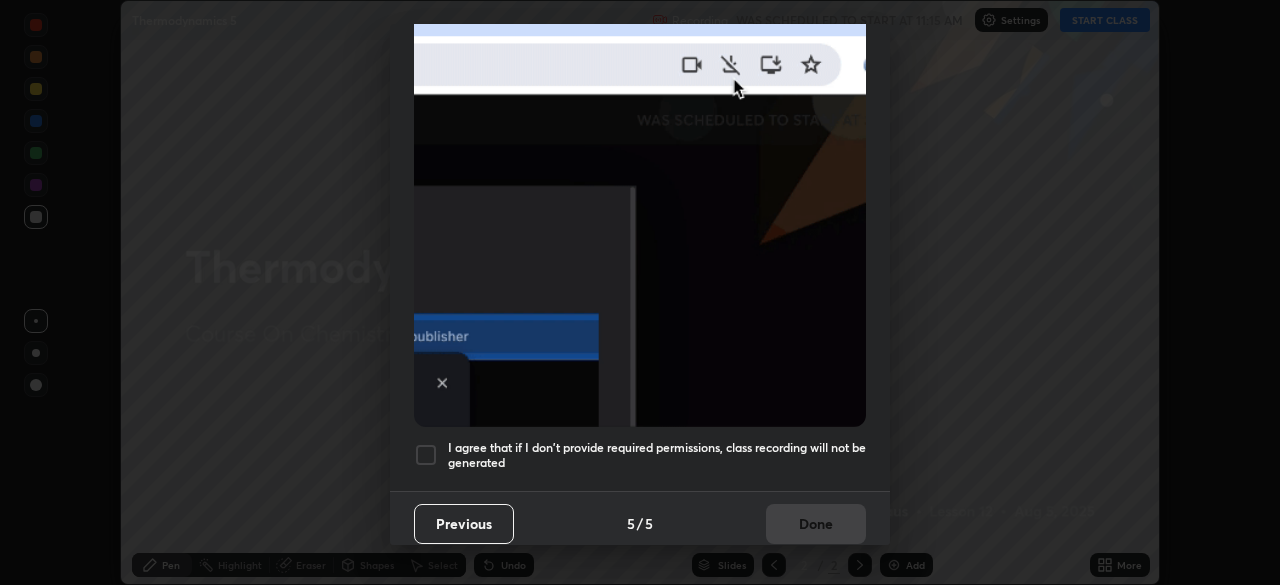 click on "I agree that if I don't provide required permissions, class recording will not be generated" at bounding box center (657, 455) 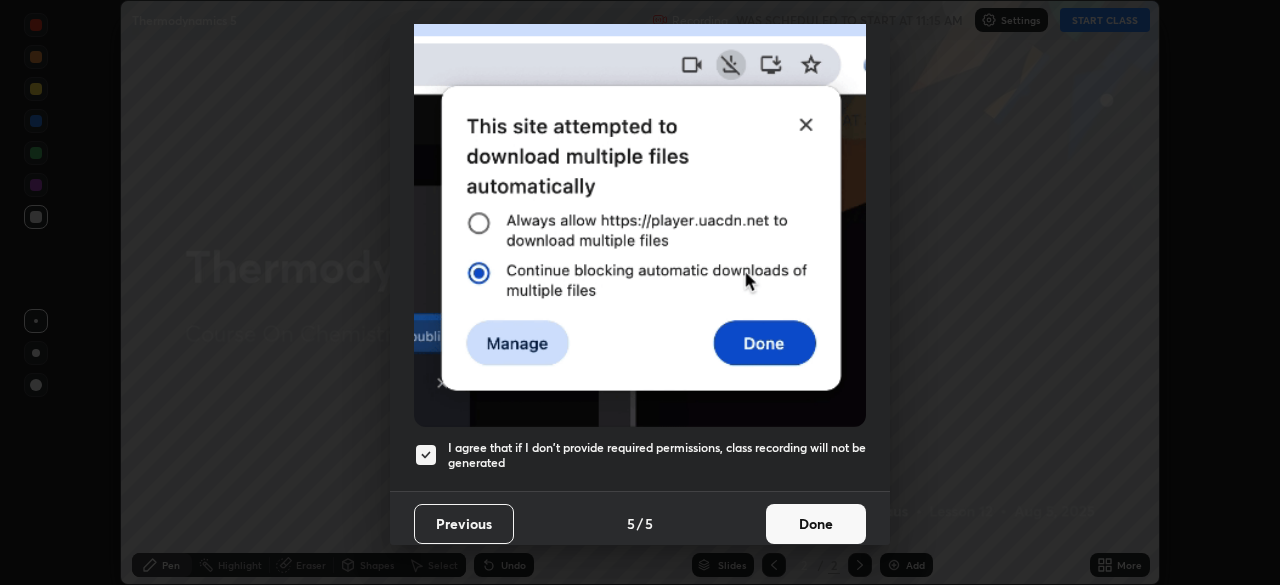 click on "Done" at bounding box center [816, 524] 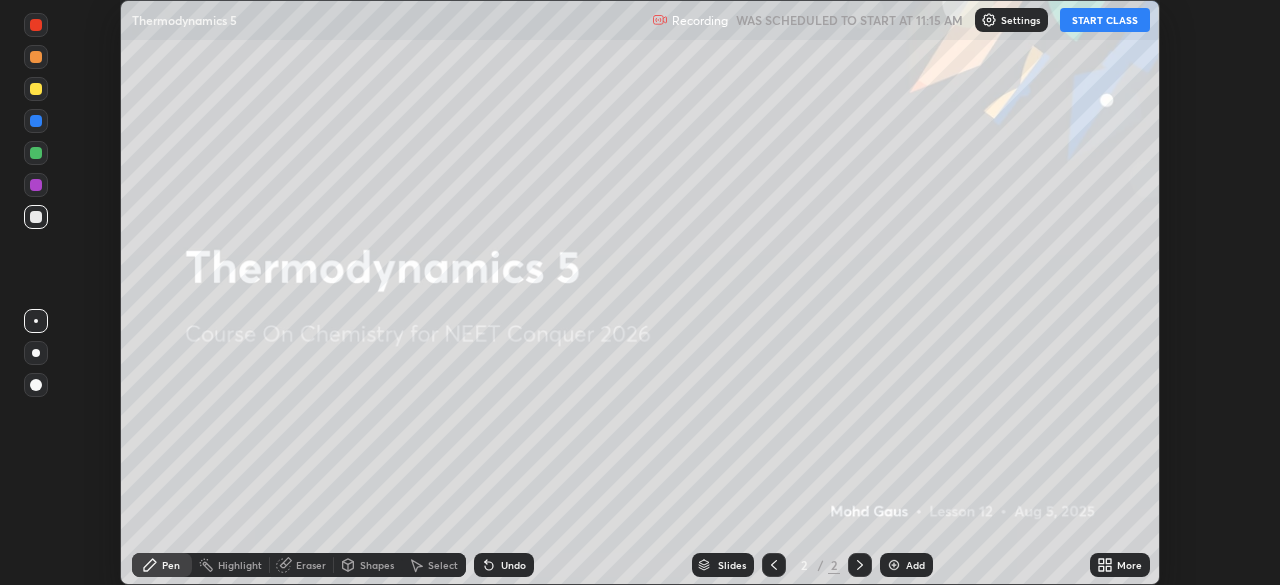 click 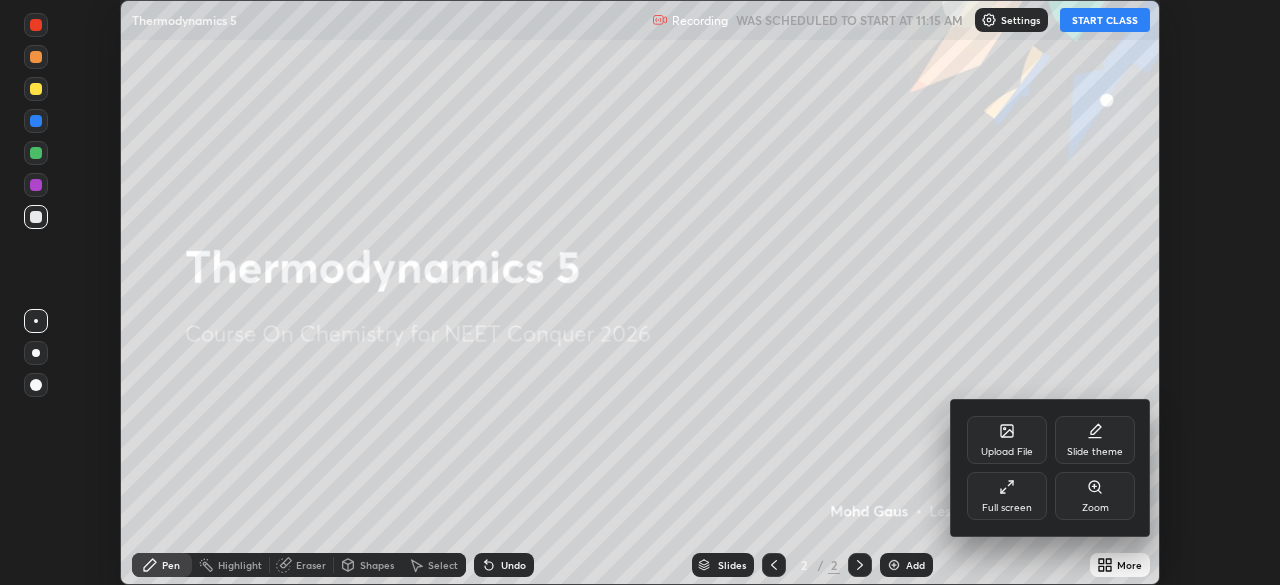 click on "Full screen" at bounding box center [1007, 496] 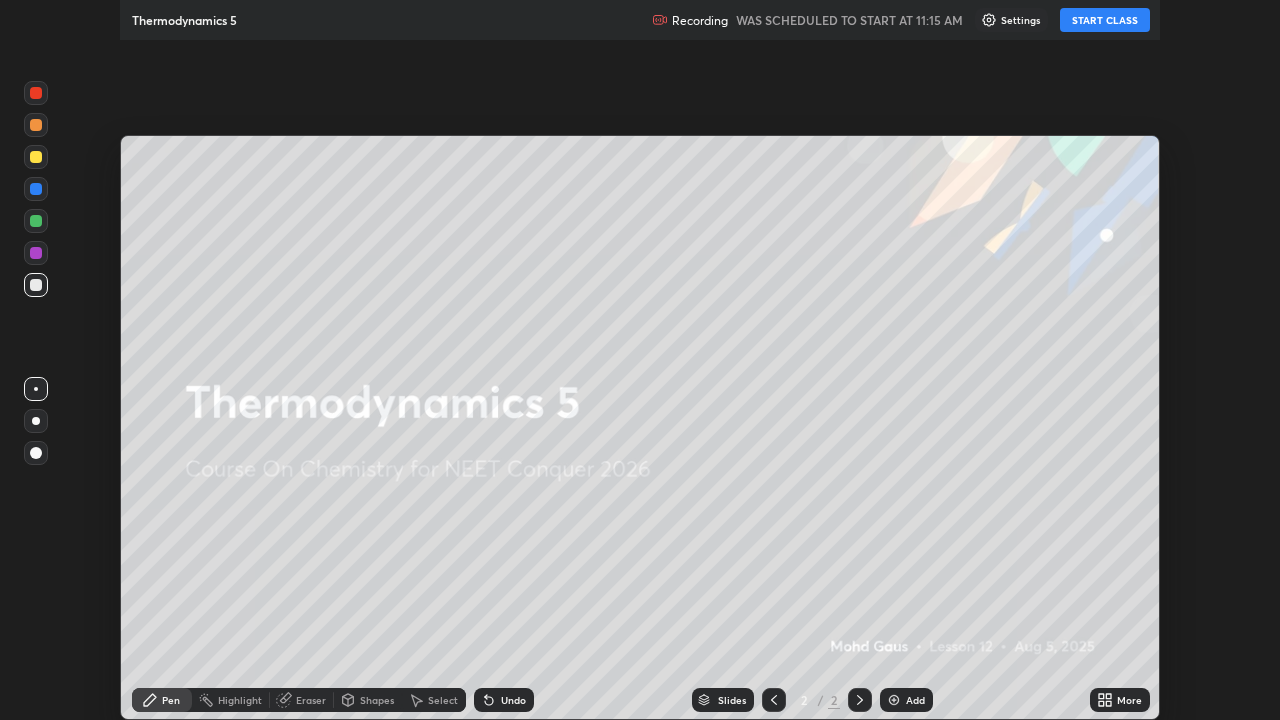 scroll, scrollTop: 99280, scrollLeft: 98720, axis: both 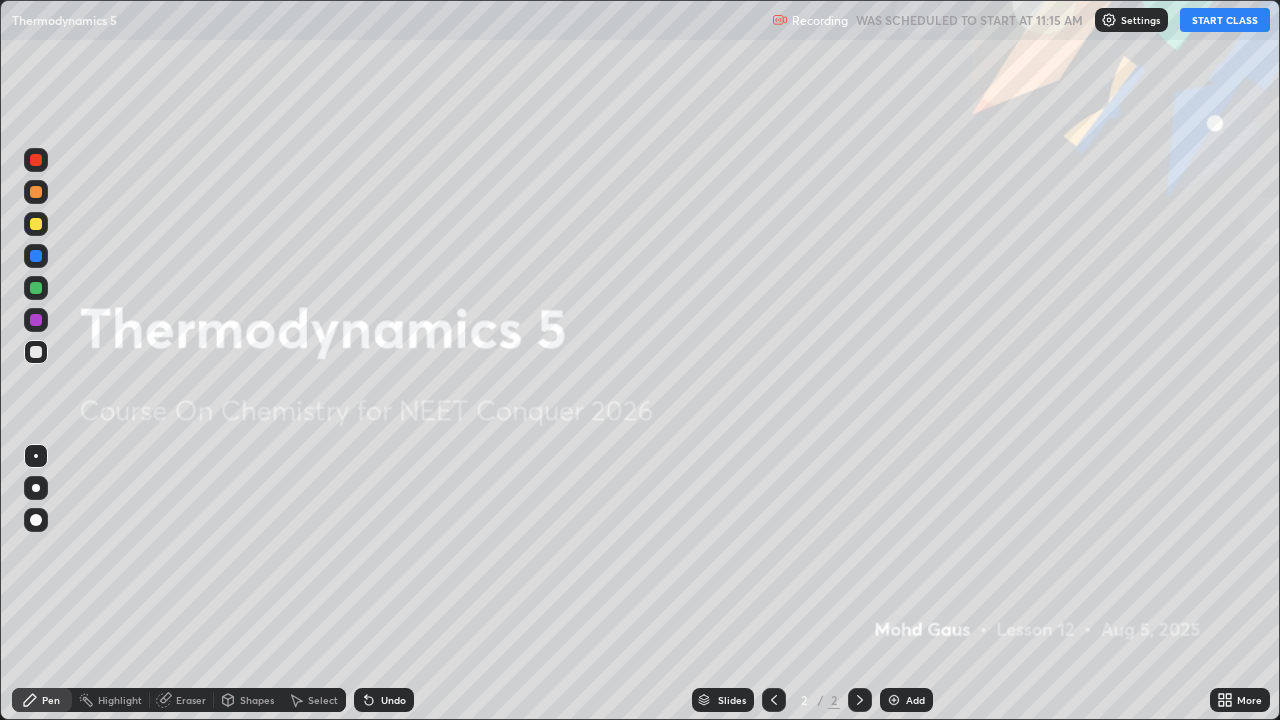 click on "START CLASS" at bounding box center (1225, 20) 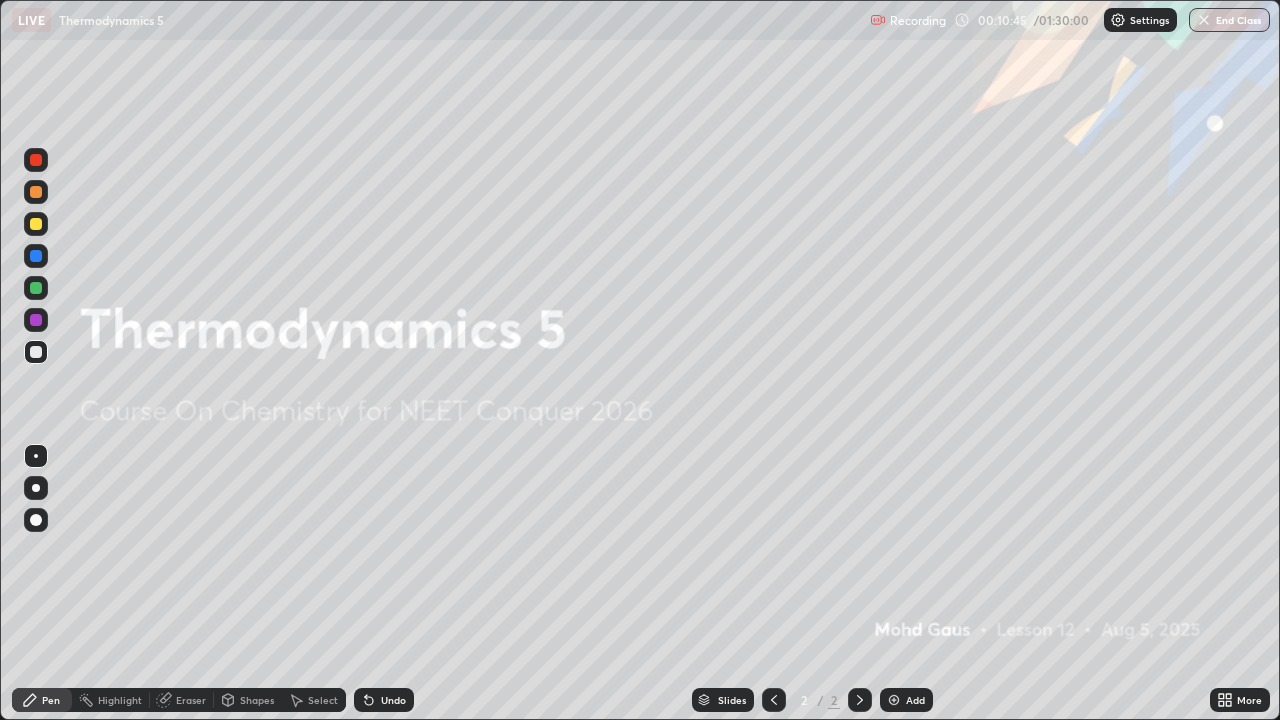 click on "Add" at bounding box center [906, 700] 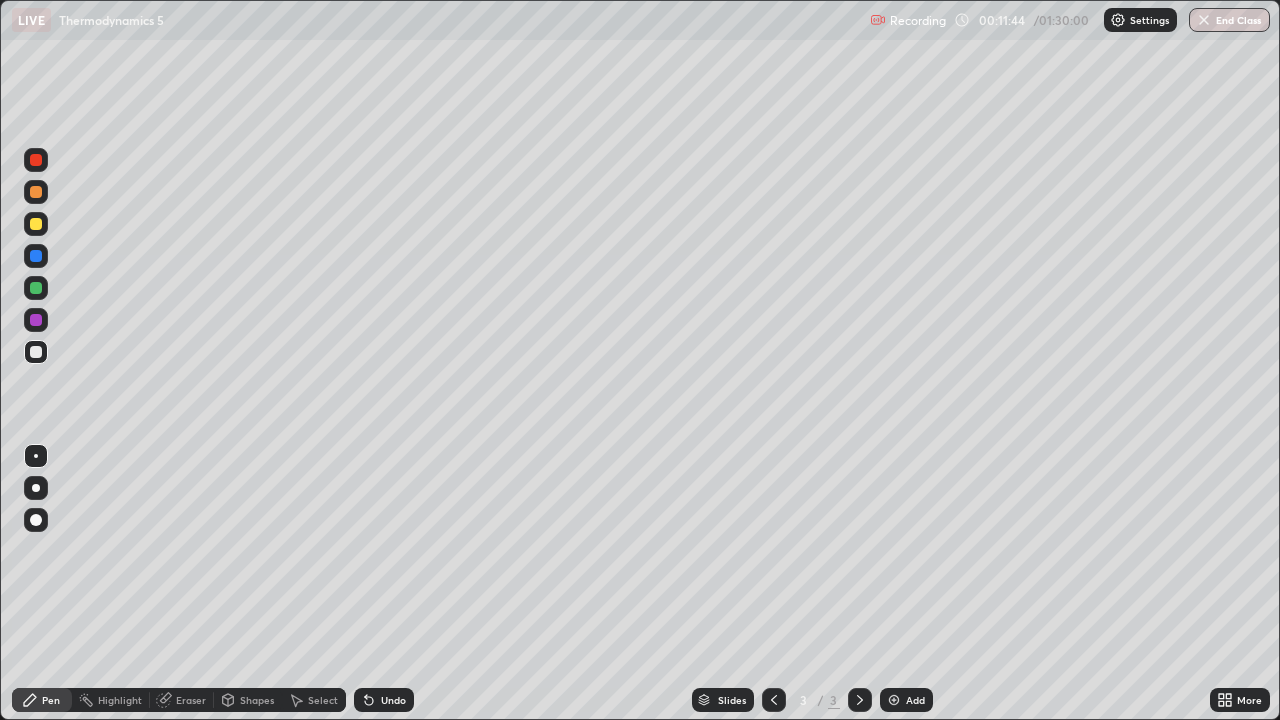 click at bounding box center (36, 488) 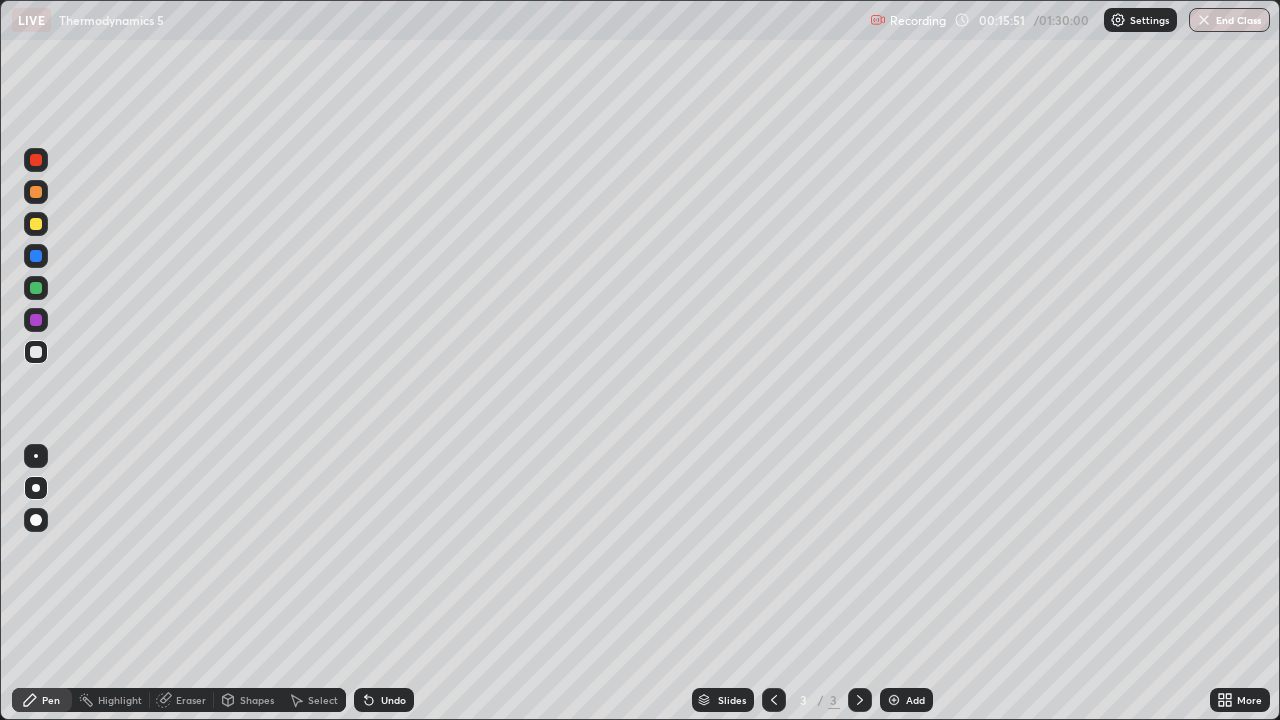 click on "Add" at bounding box center [915, 700] 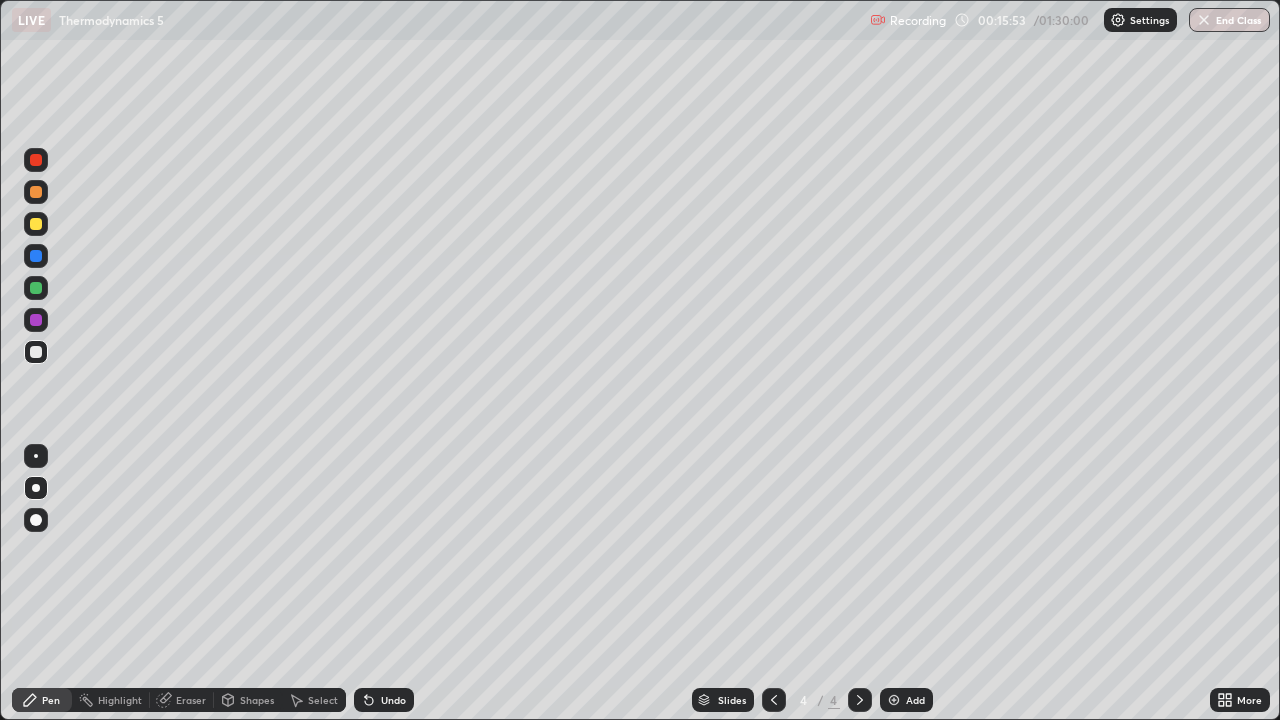 click at bounding box center [36, 320] 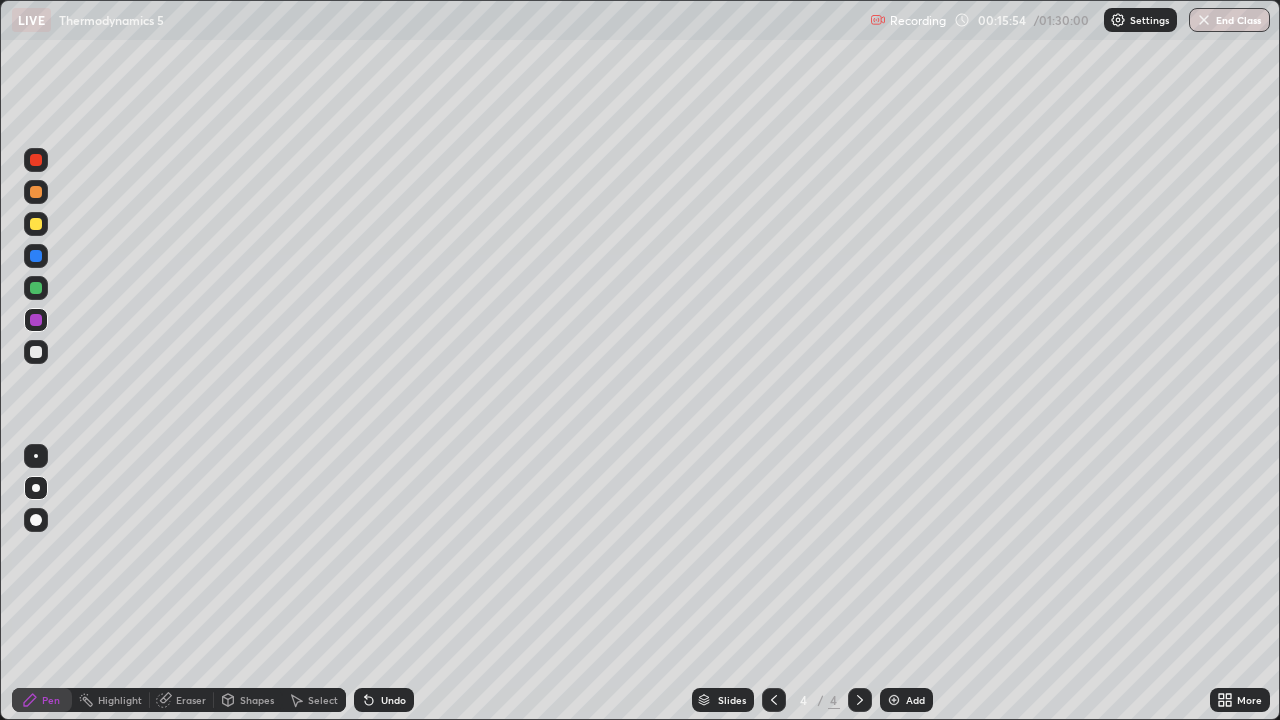 click at bounding box center [36, 352] 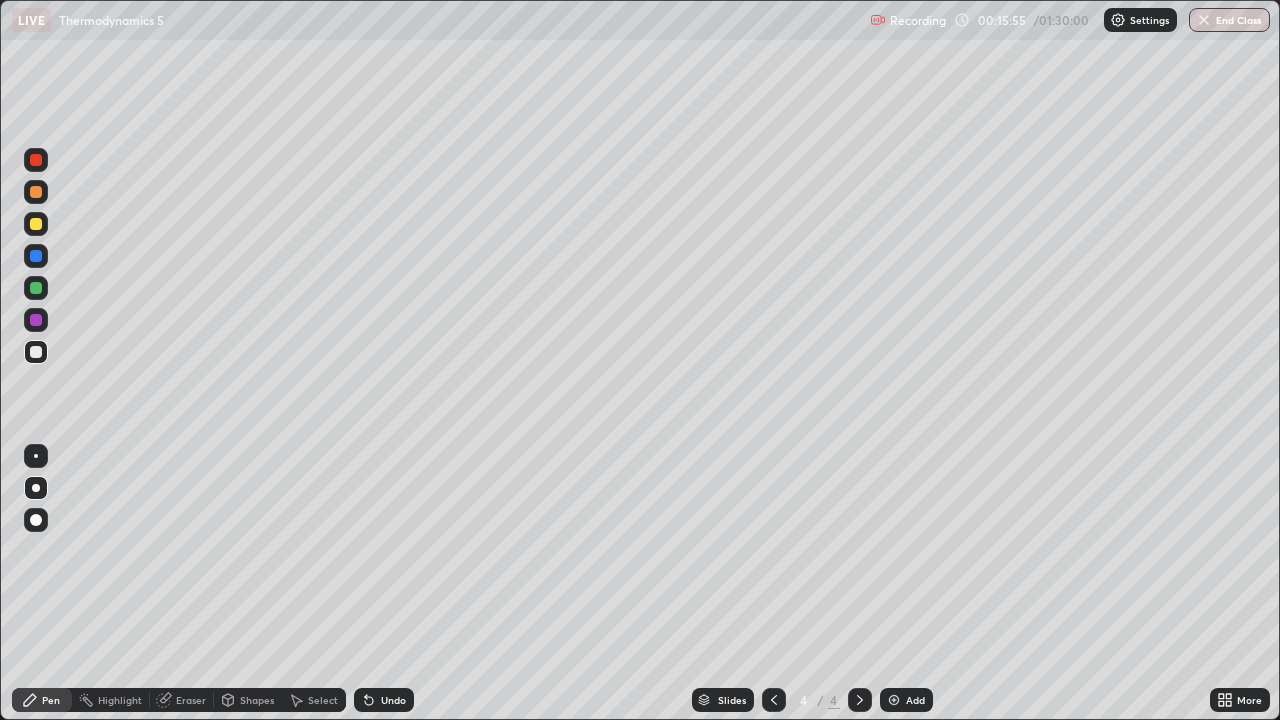 click at bounding box center (36, 288) 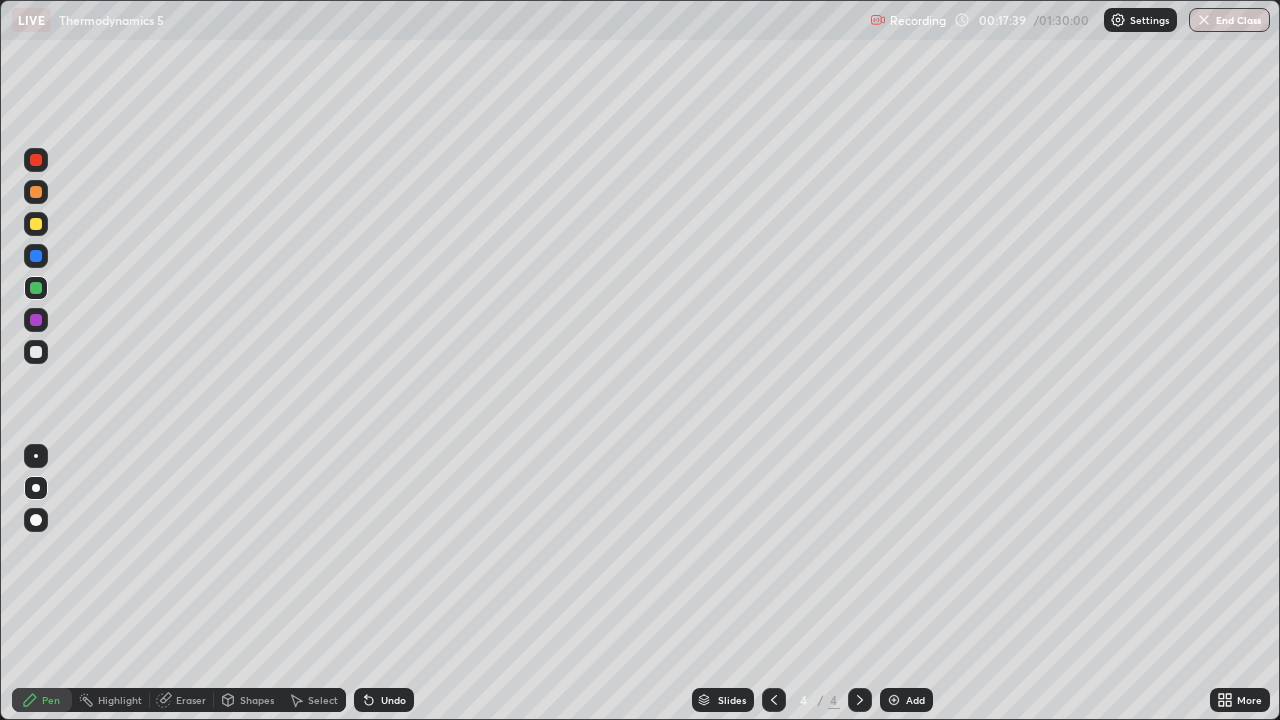 click 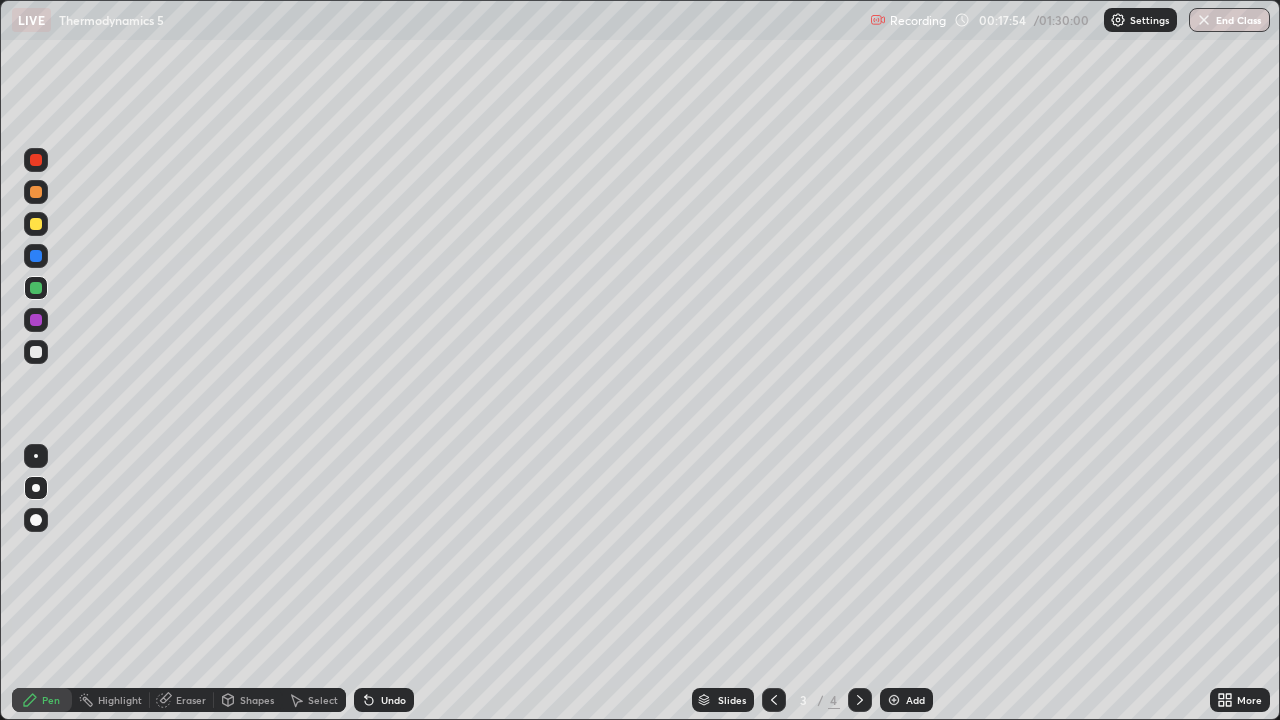 click 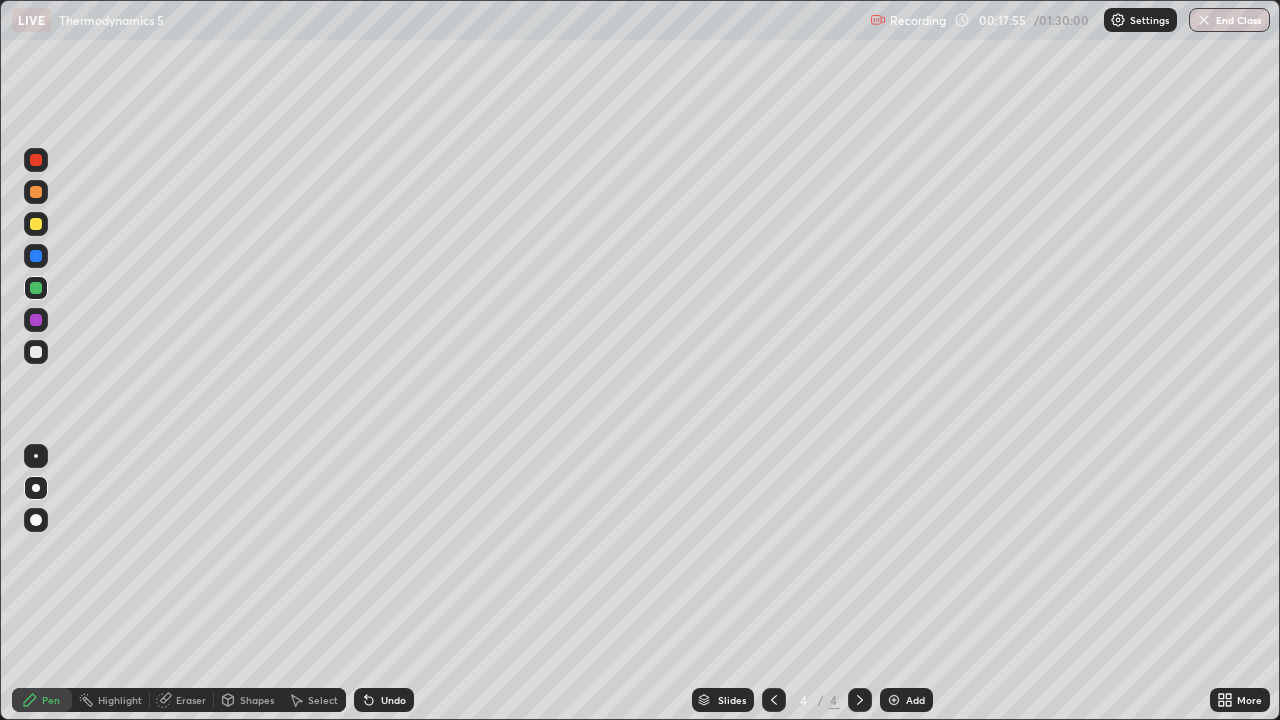 click at bounding box center [36, 488] 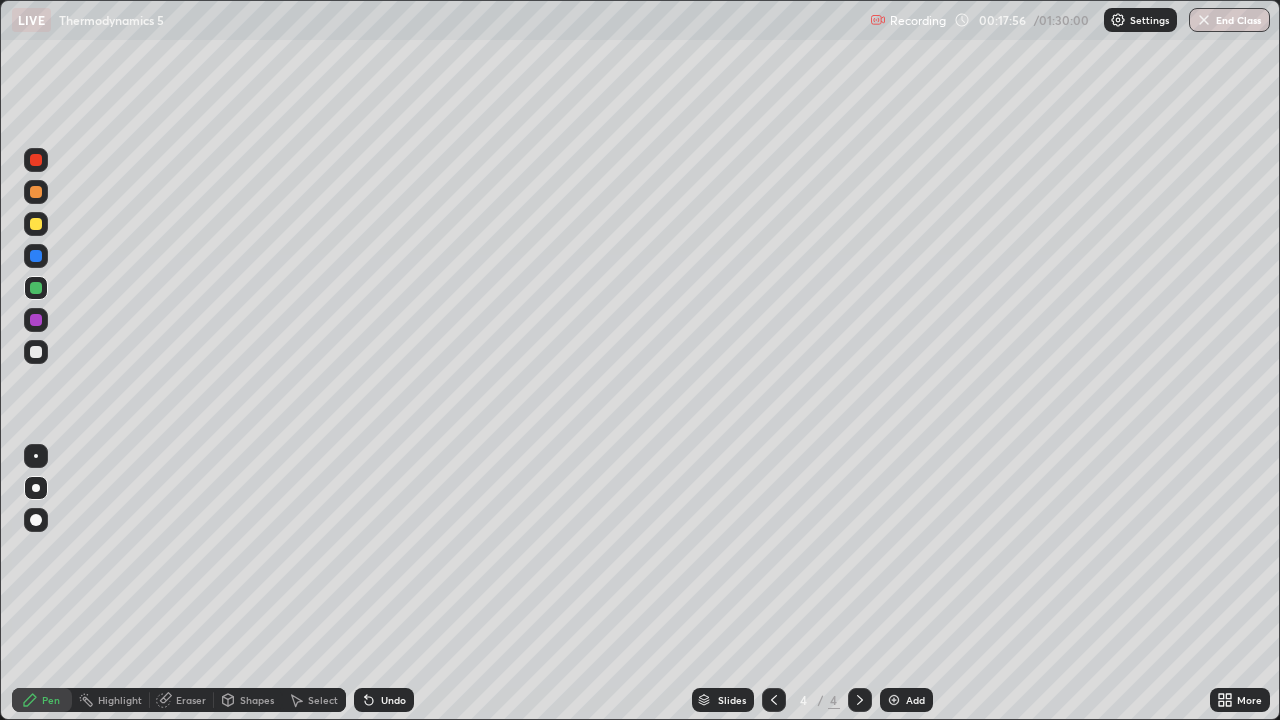 click at bounding box center [36, 352] 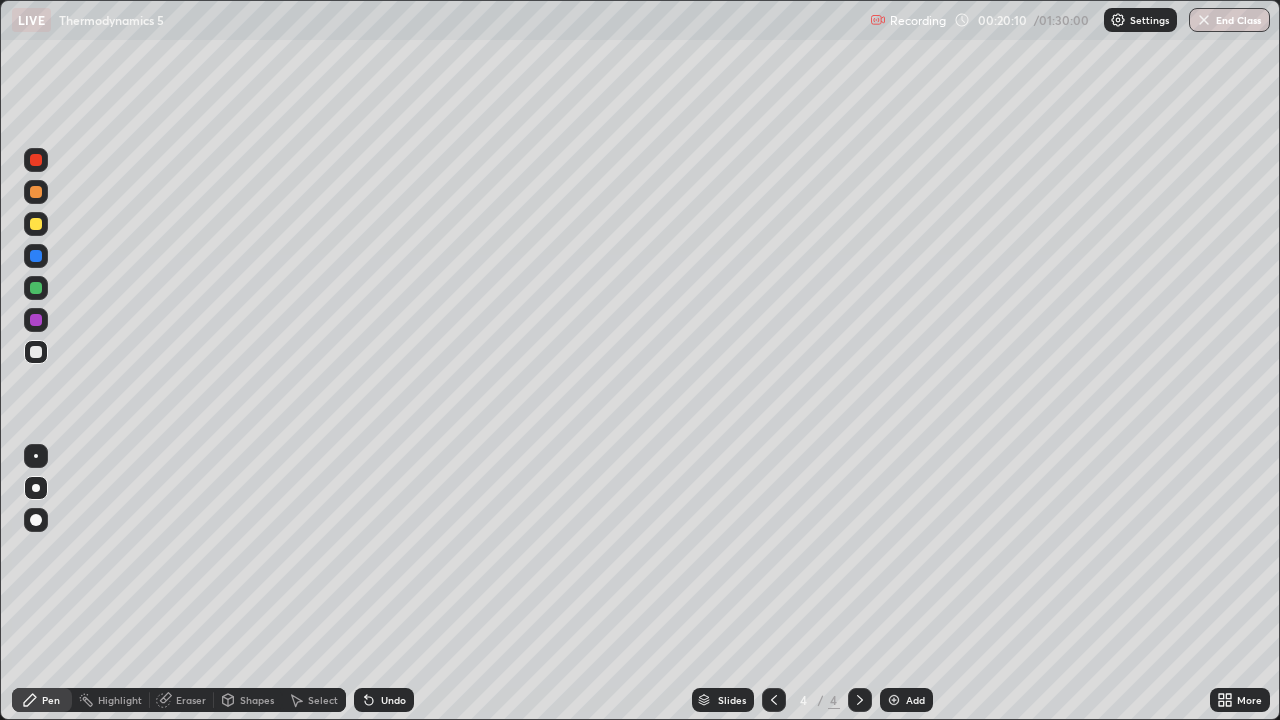 click at bounding box center (36, 288) 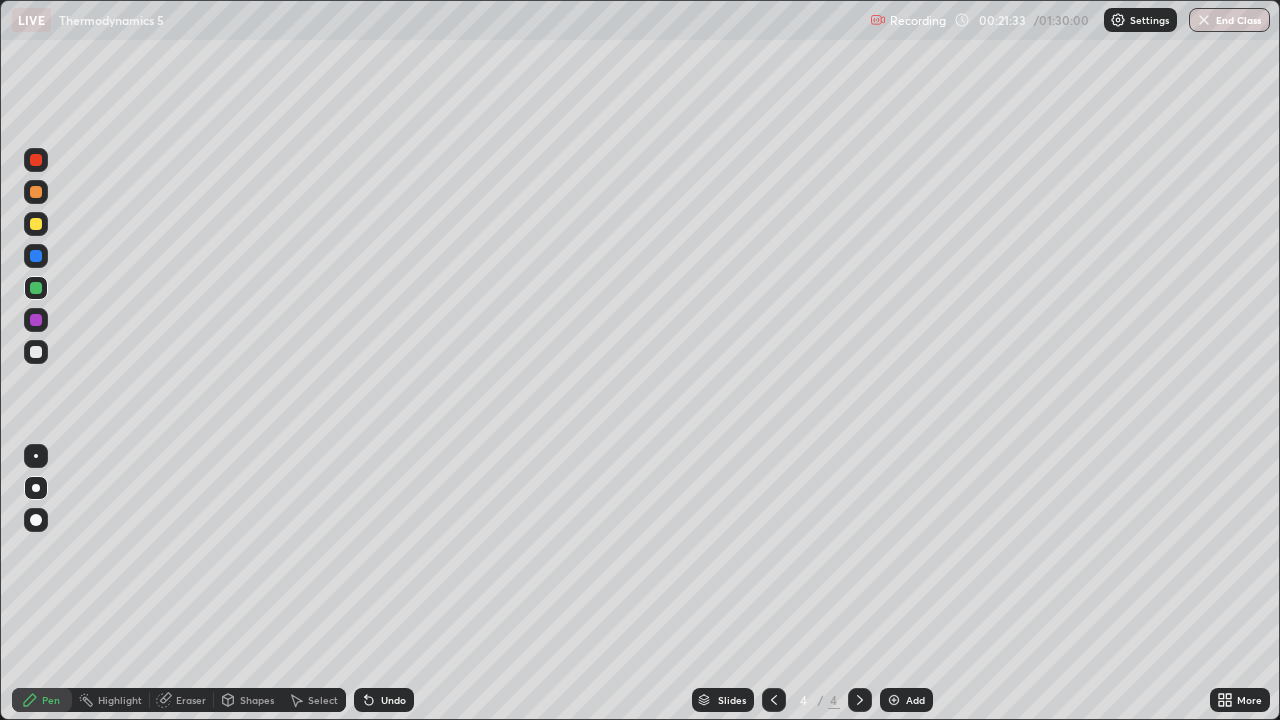 click at bounding box center (36, 352) 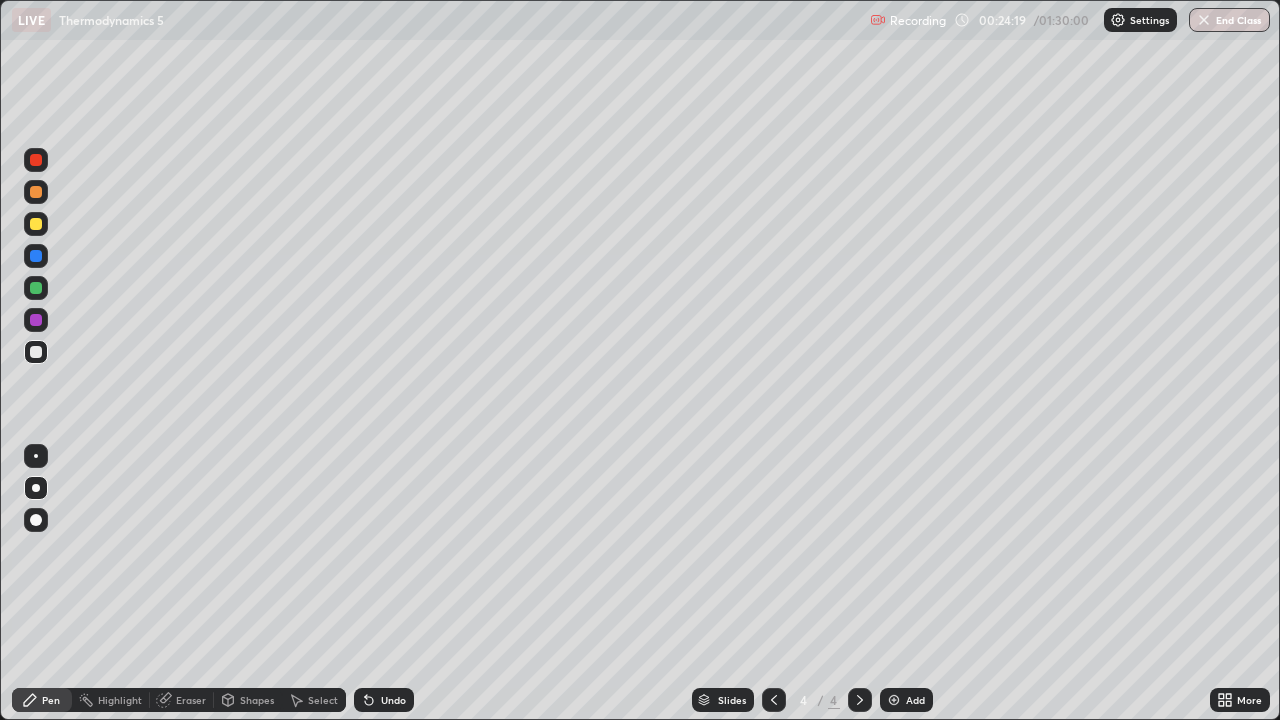 click at bounding box center (894, 700) 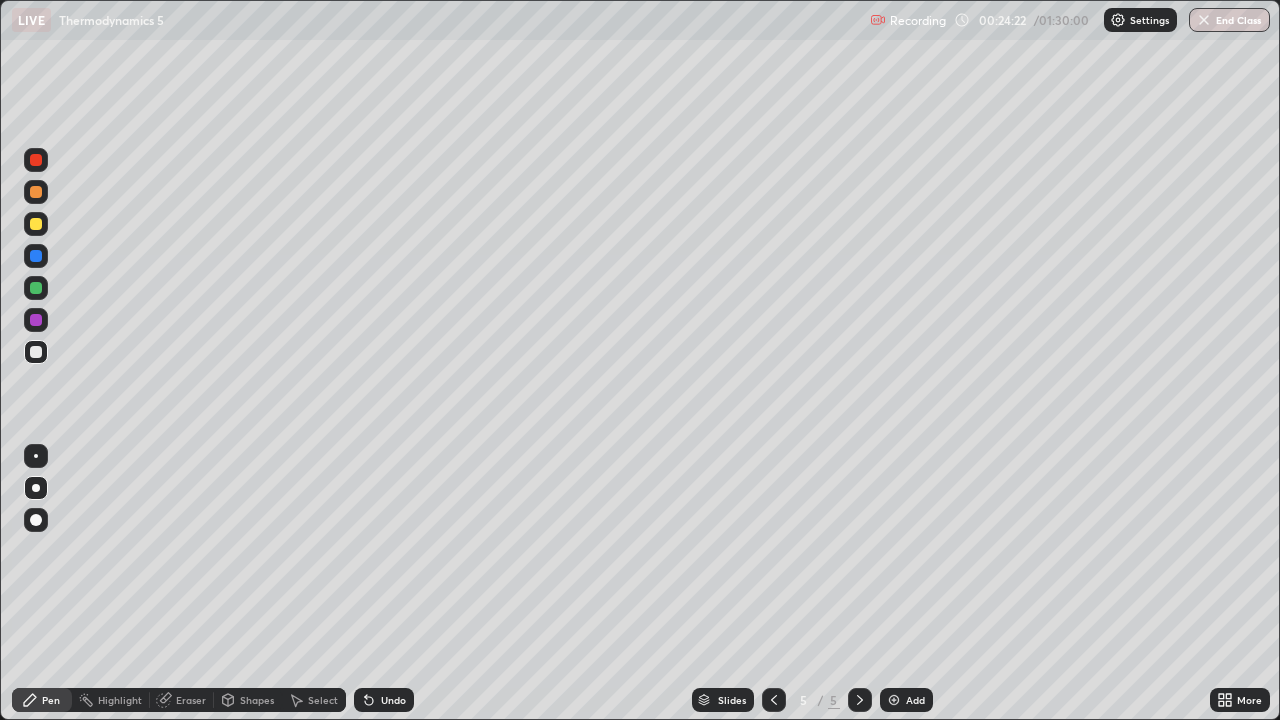 click at bounding box center (36, 352) 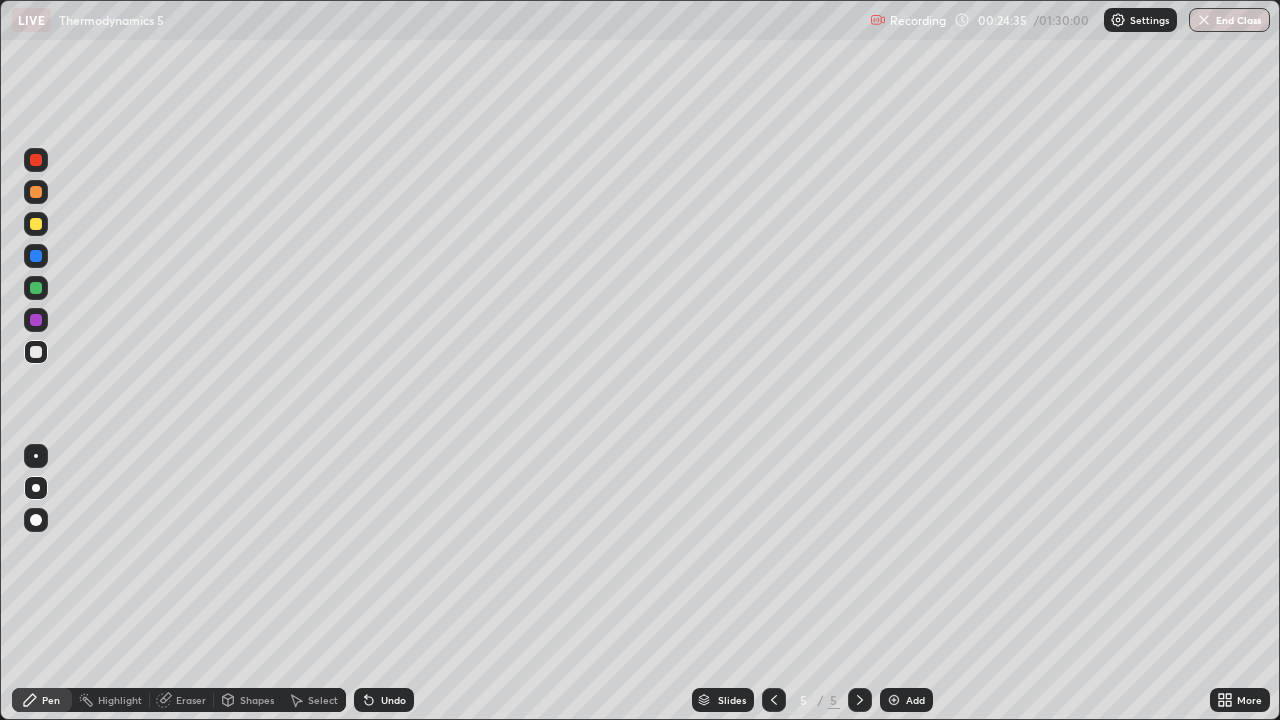 click 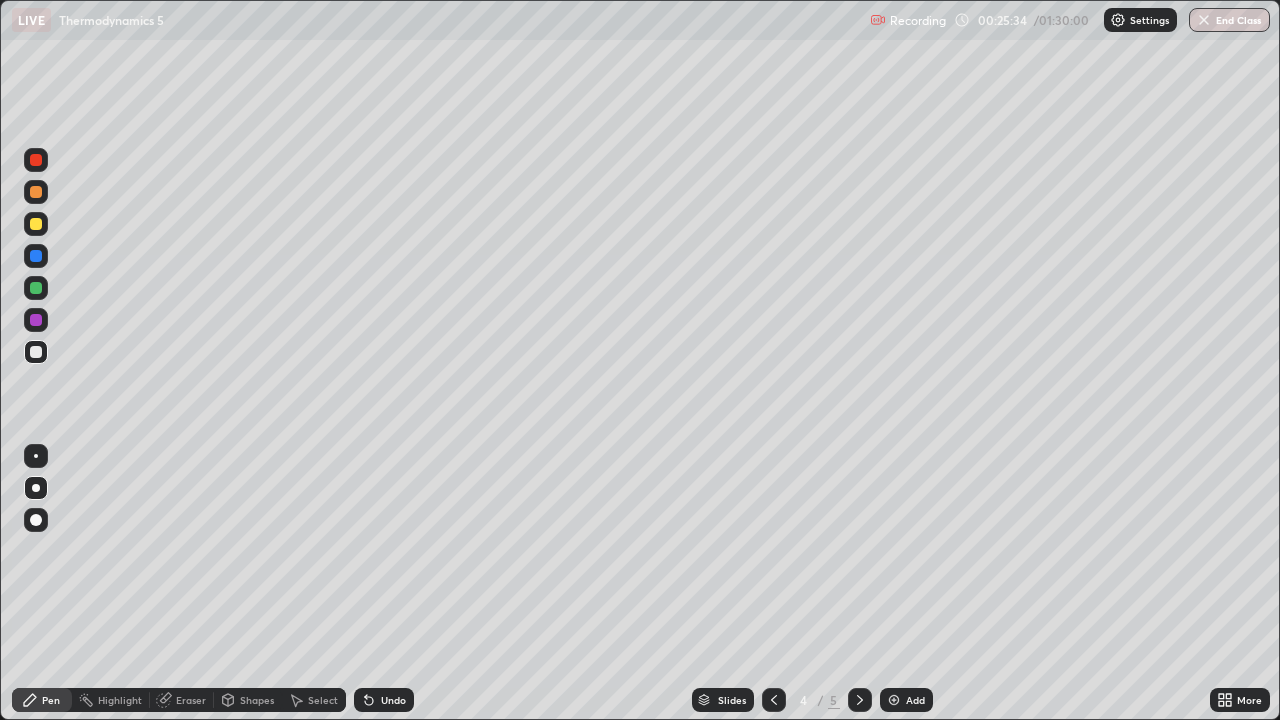 click 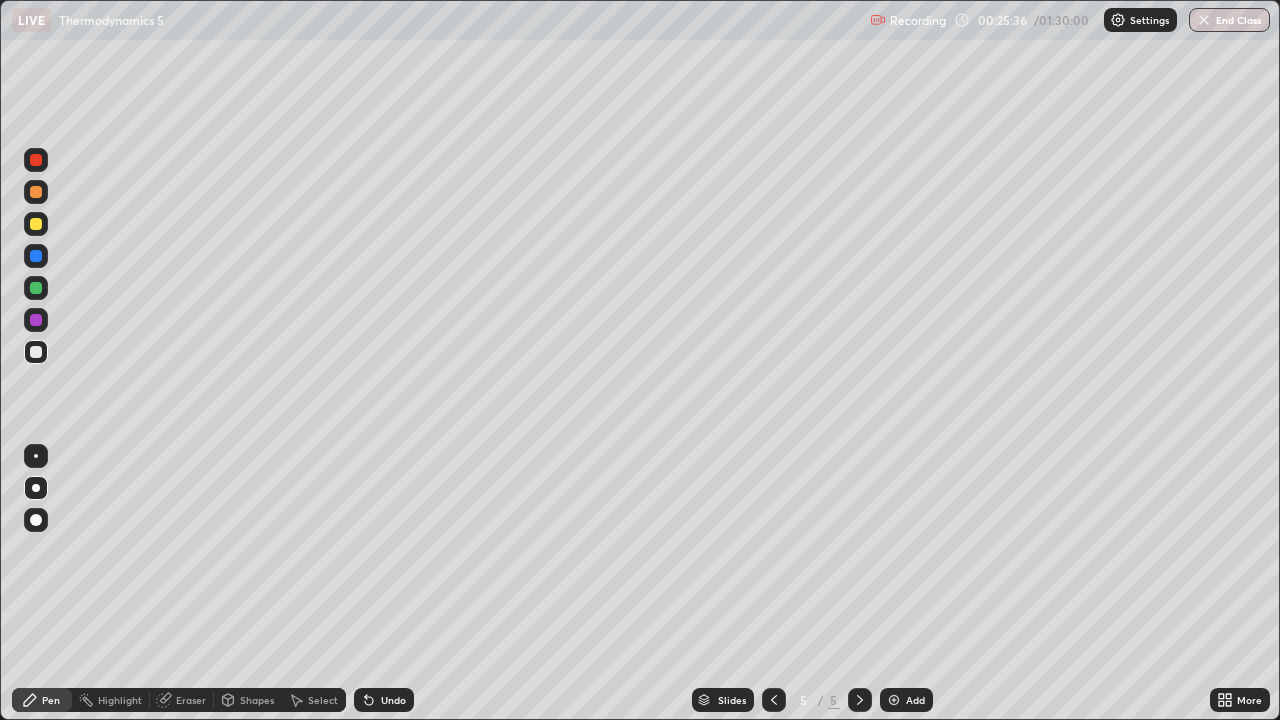 click at bounding box center (36, 224) 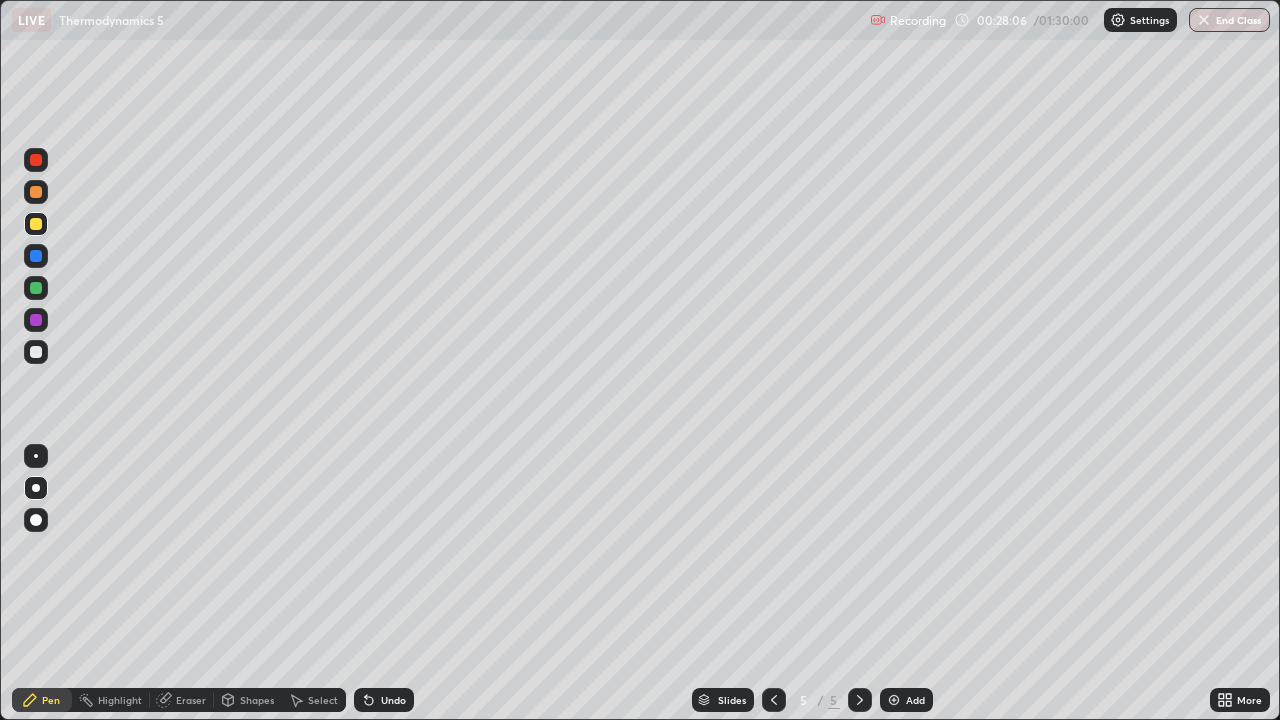 click on "Add" at bounding box center [906, 700] 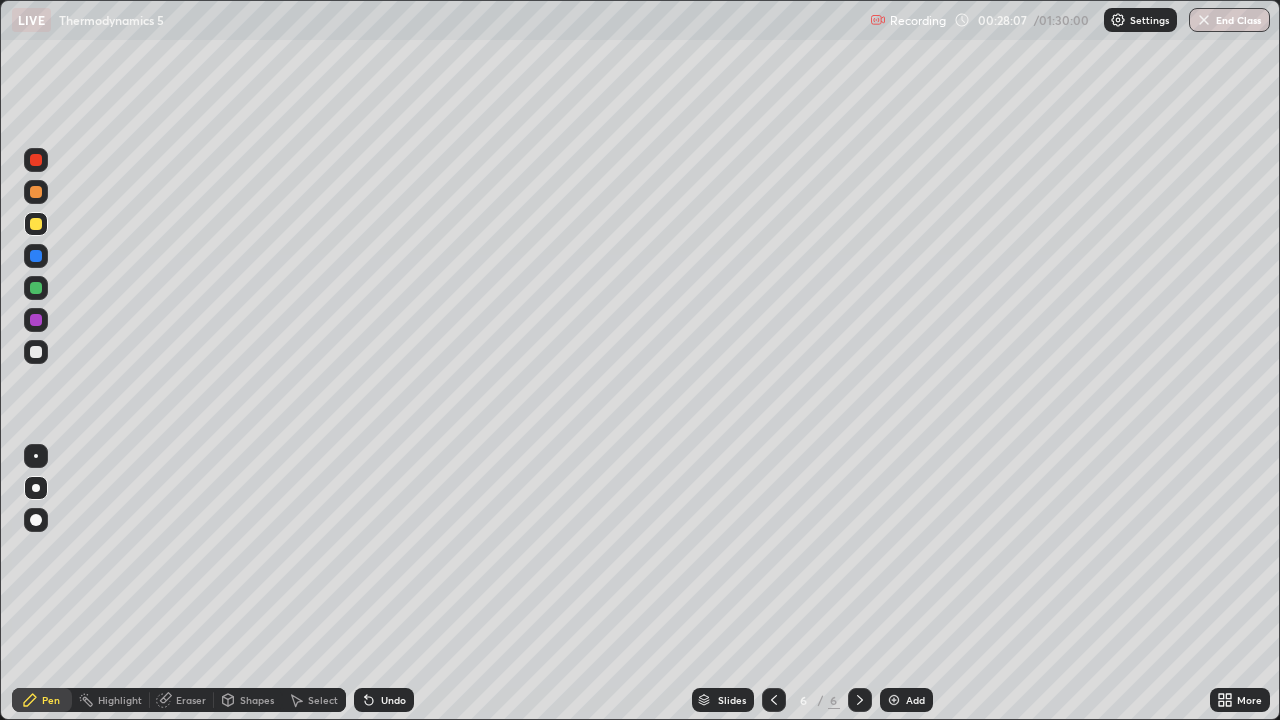 click at bounding box center (36, 488) 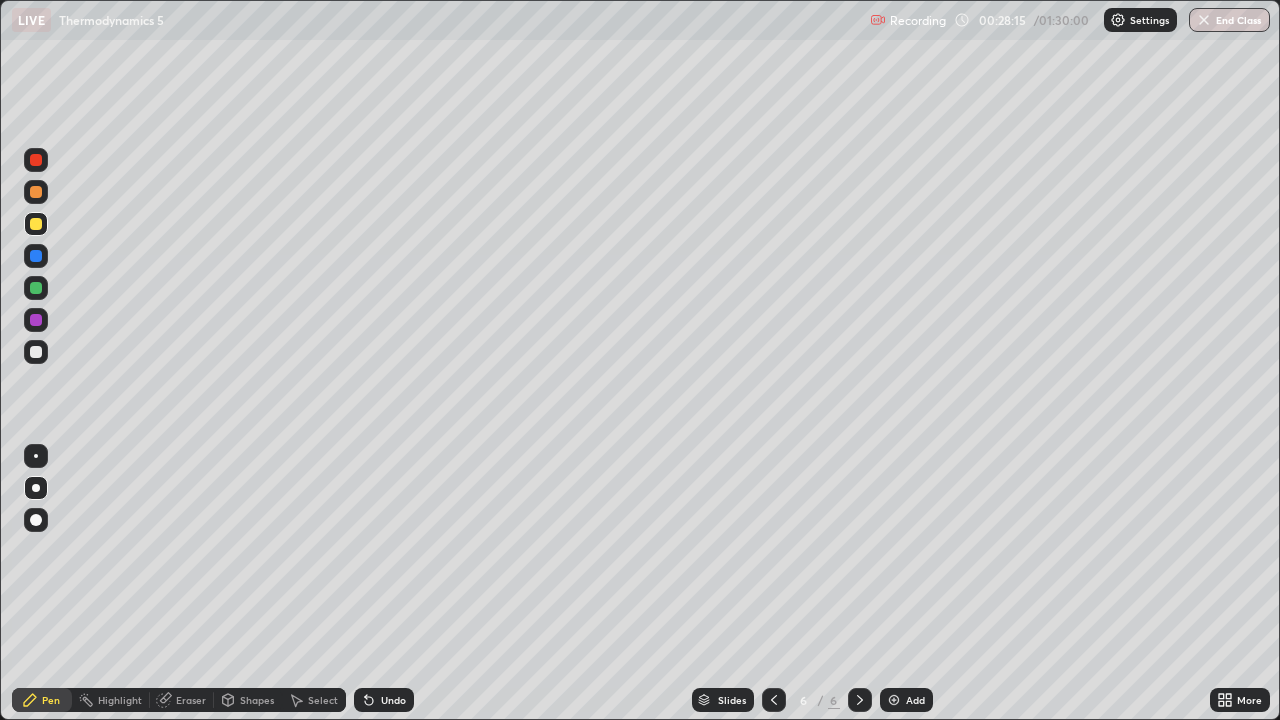 click on "Eraser" at bounding box center (182, 700) 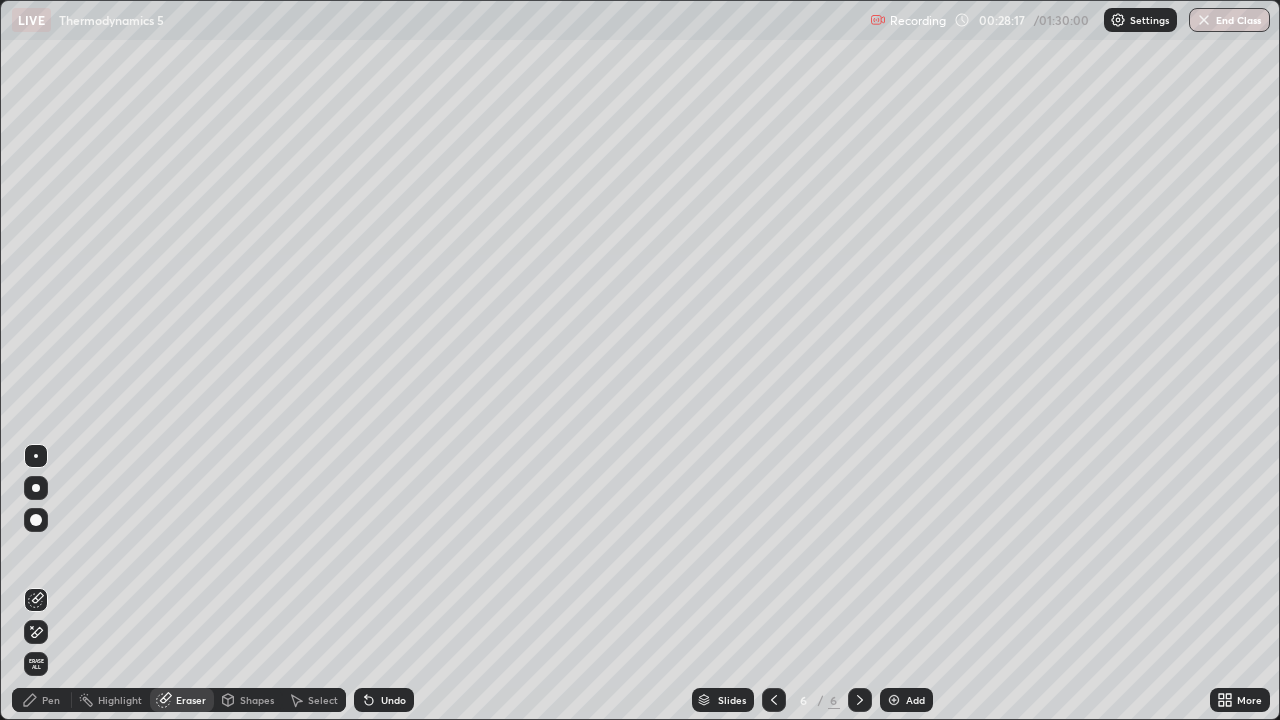 click at bounding box center (36, 488) 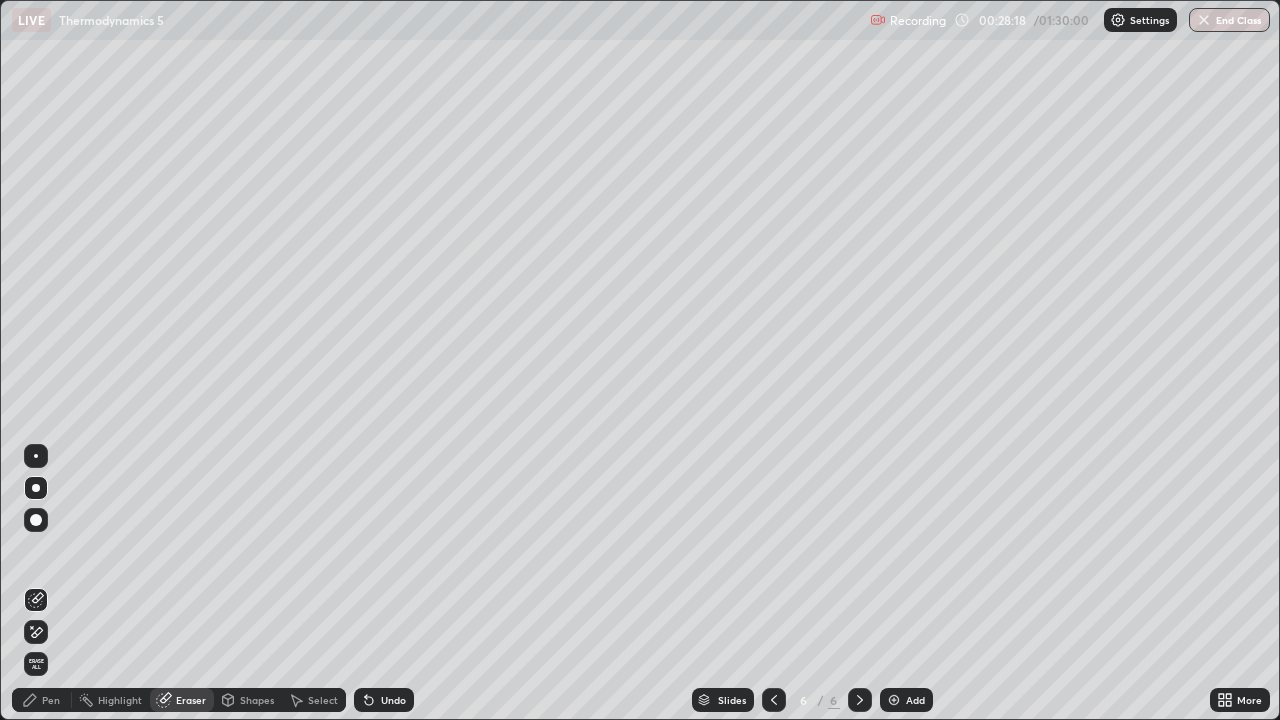 click on "Pen" at bounding box center [42, 700] 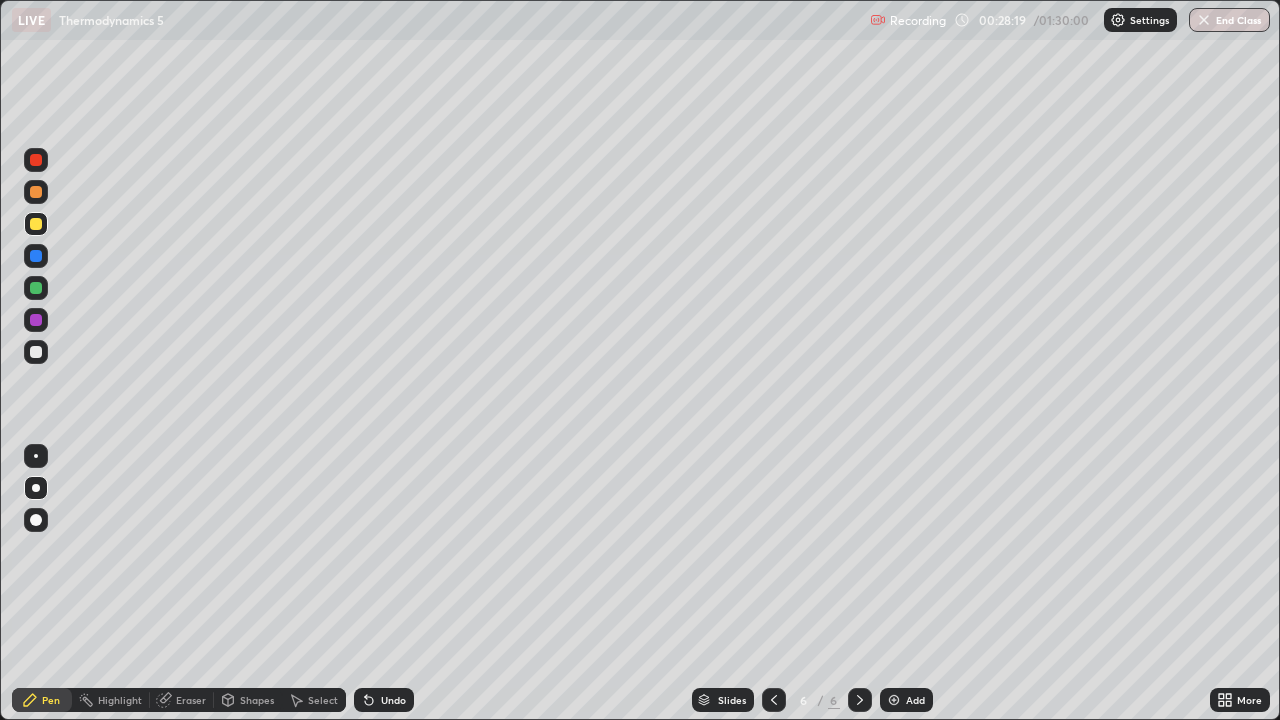 click at bounding box center (36, 352) 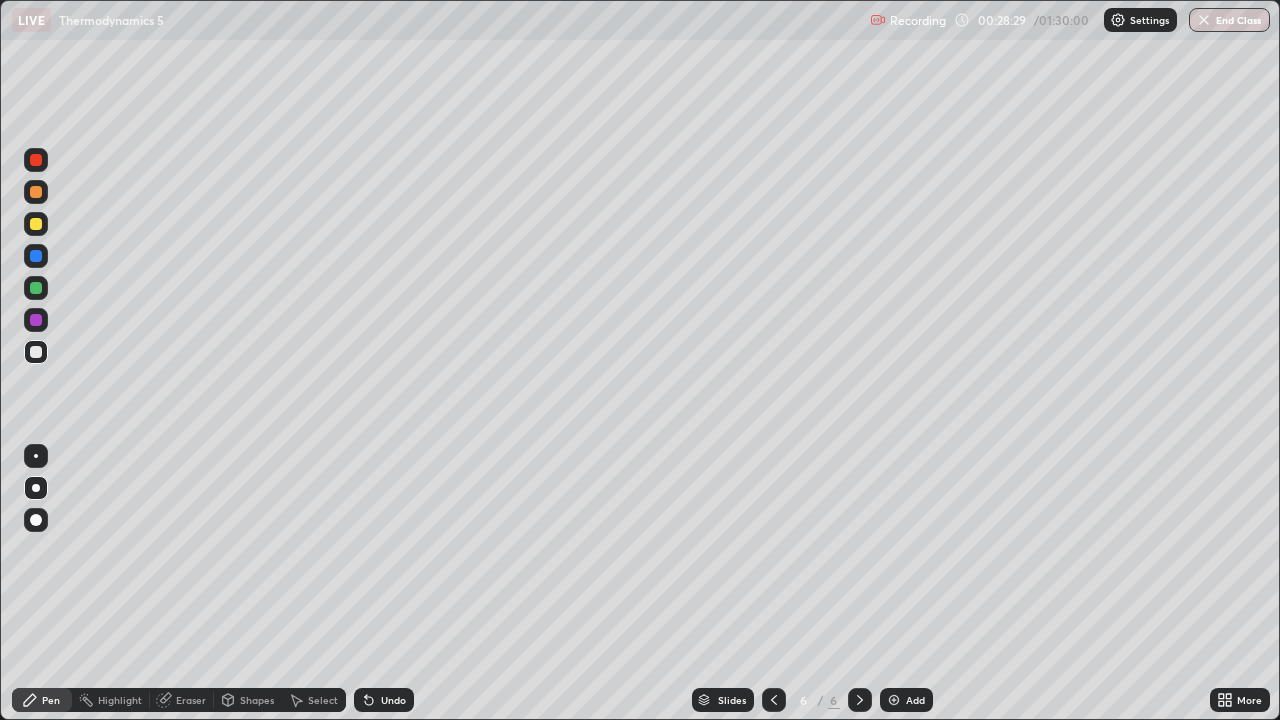 click on "Eraser" at bounding box center (191, 700) 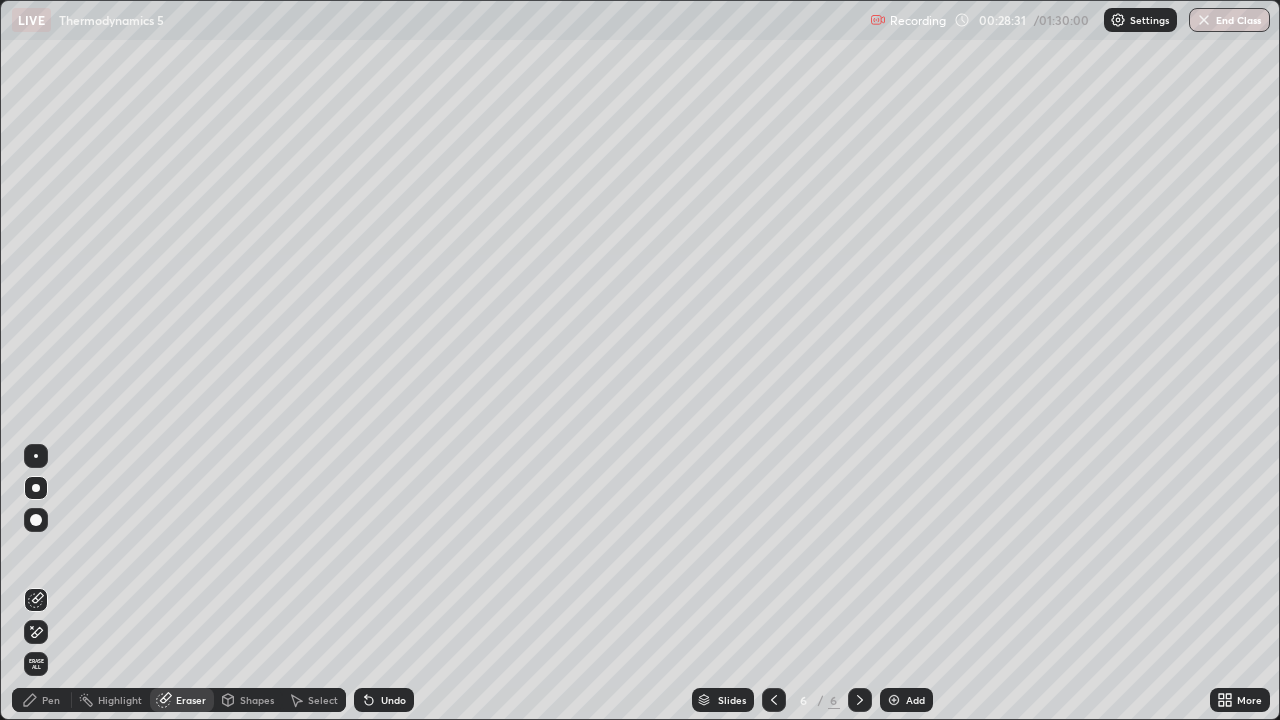 click 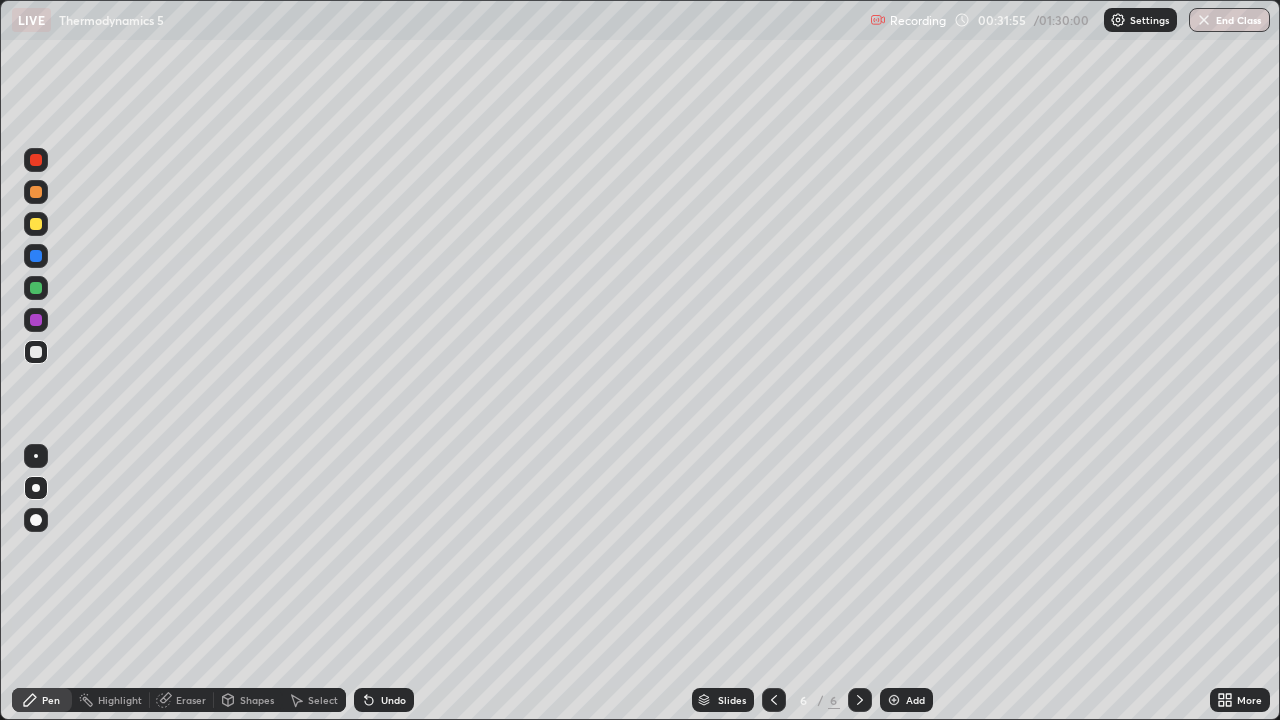click at bounding box center [36, 352] 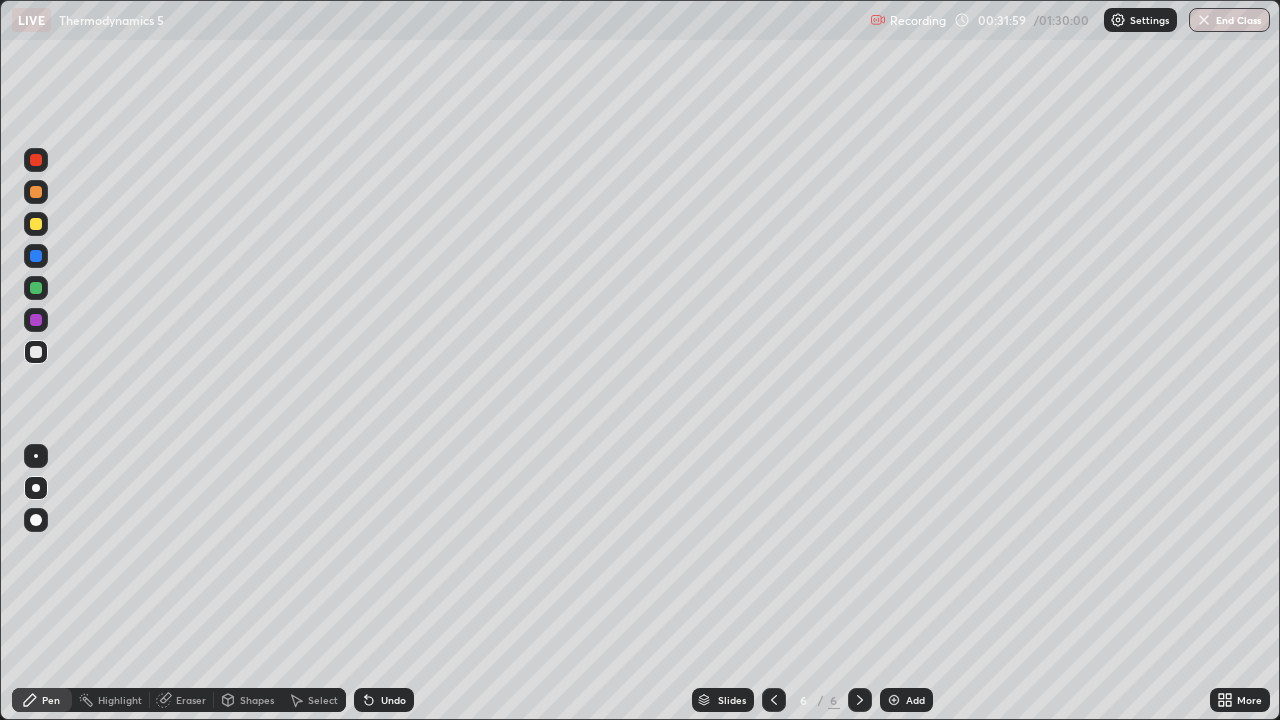 click on "Eraser" at bounding box center (191, 700) 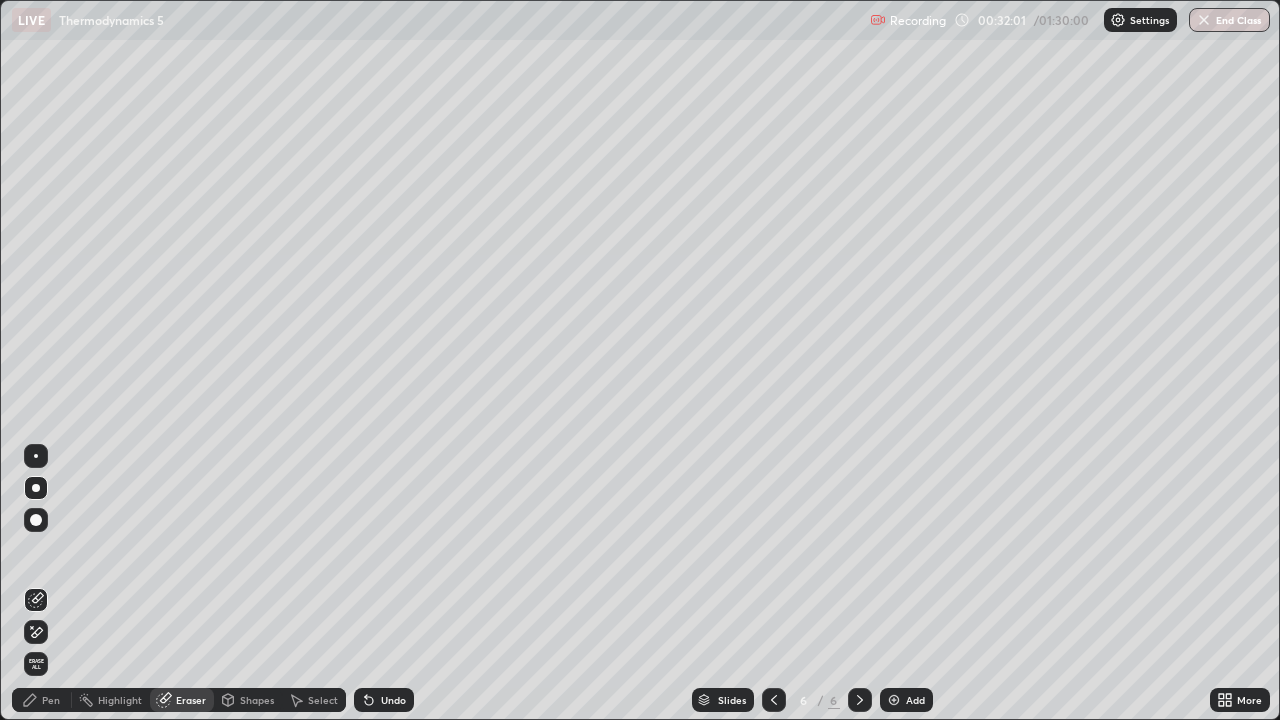click on "Pen" at bounding box center (51, 700) 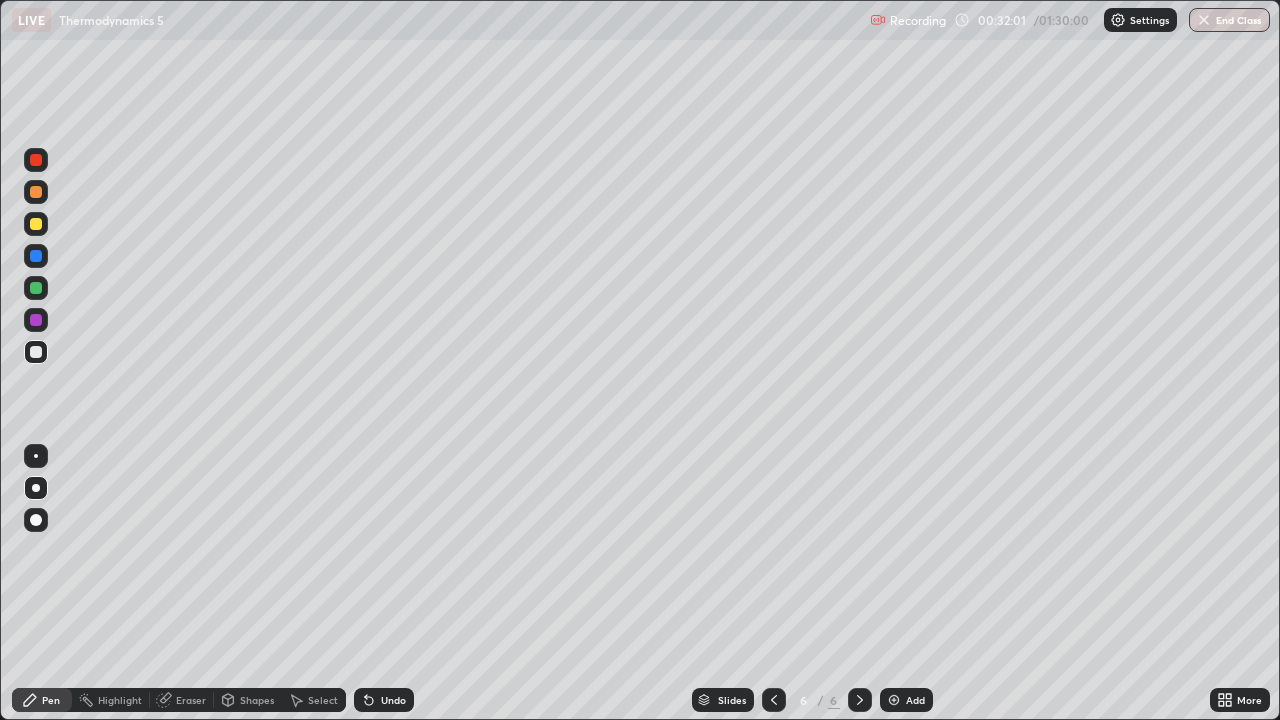 click at bounding box center [36, 352] 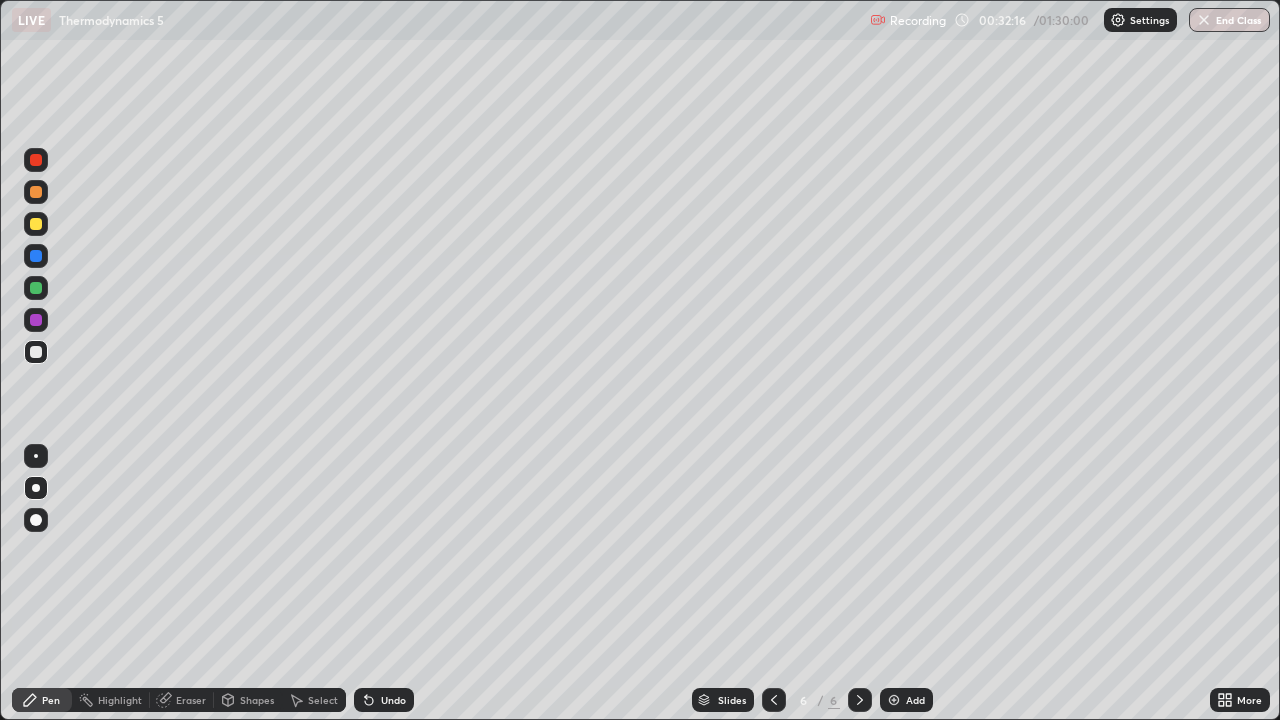 click on "Shapes" at bounding box center [257, 700] 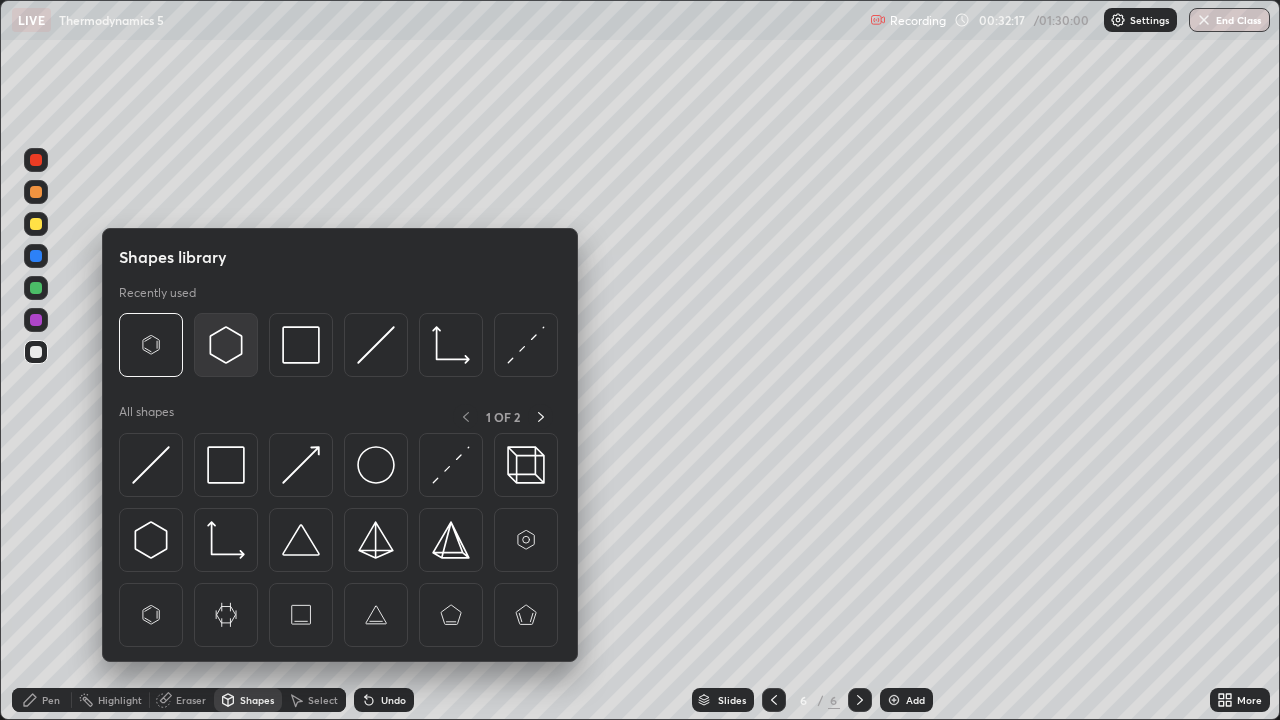 click at bounding box center [226, 345] 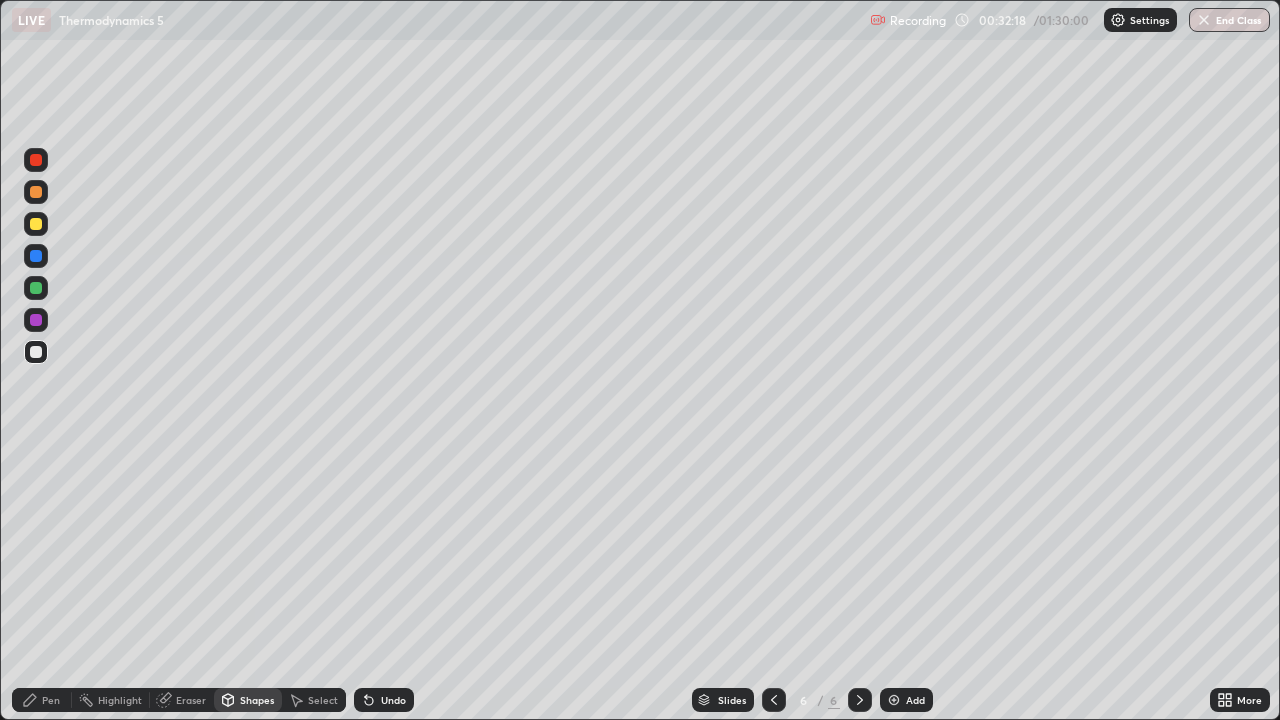 click on "Shapes" at bounding box center [257, 700] 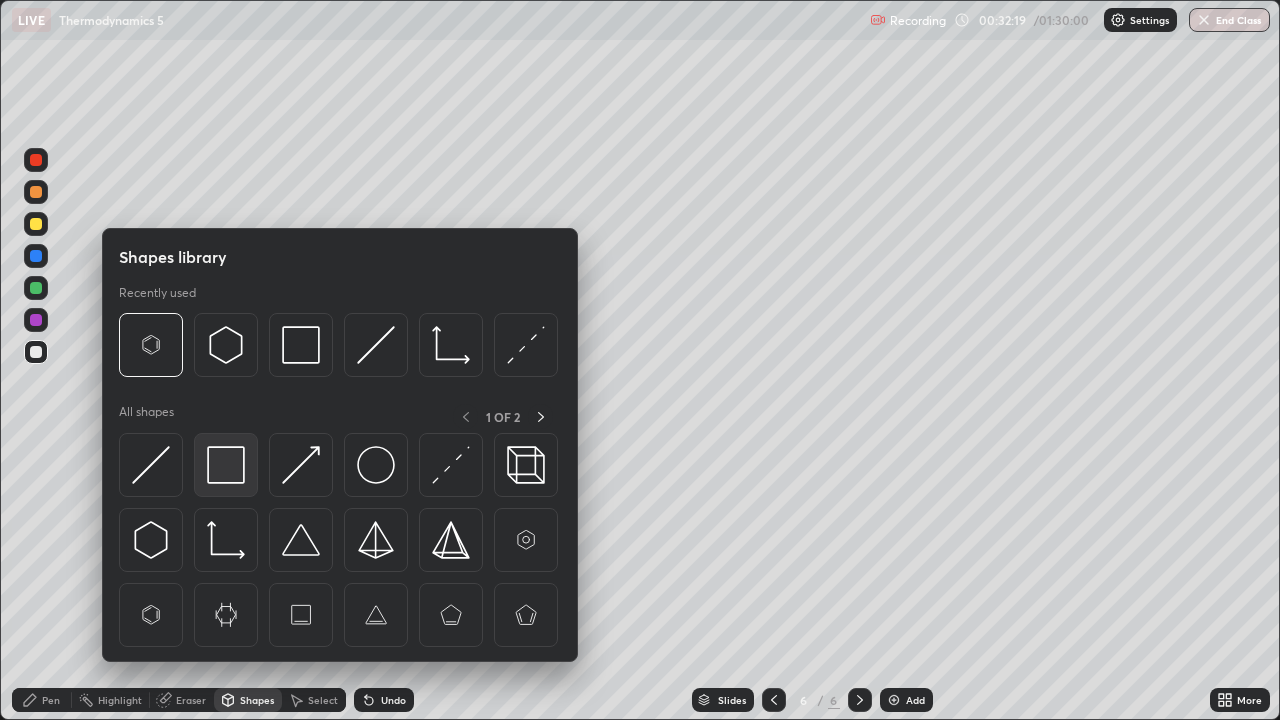 click at bounding box center (226, 465) 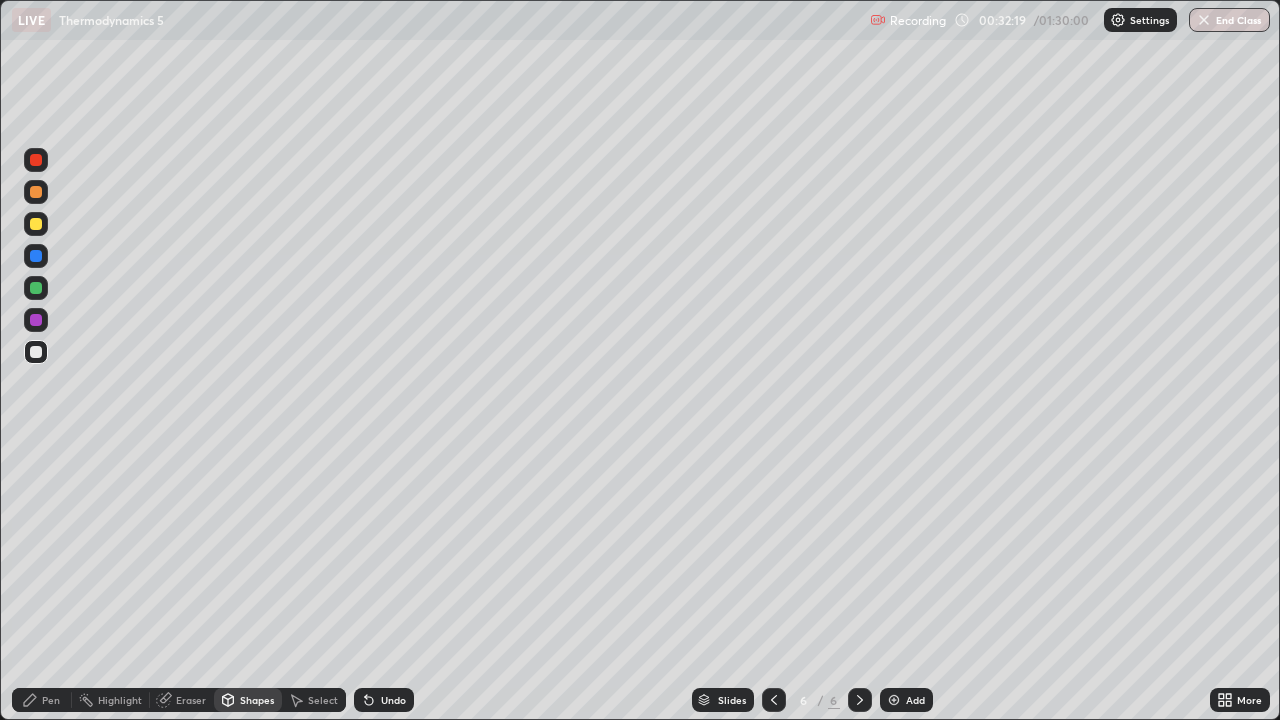 click at bounding box center (36, 288) 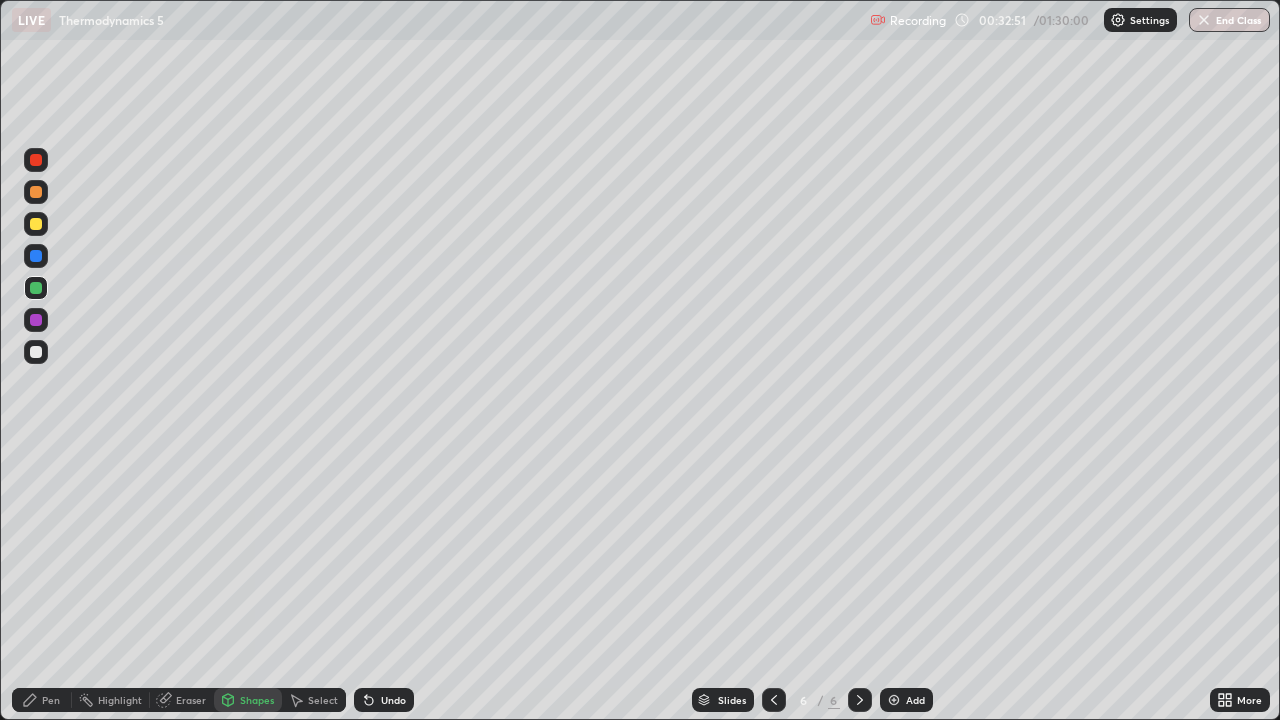 click on "Pen" at bounding box center [51, 700] 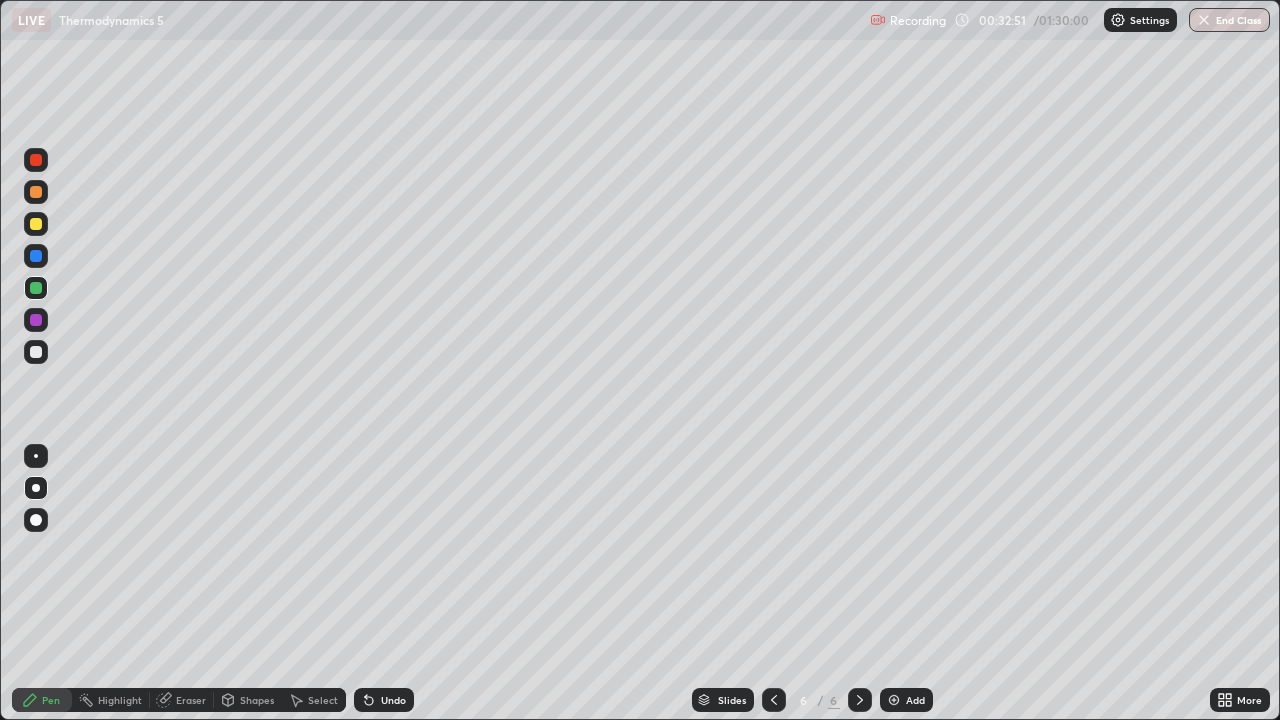 click at bounding box center (36, 352) 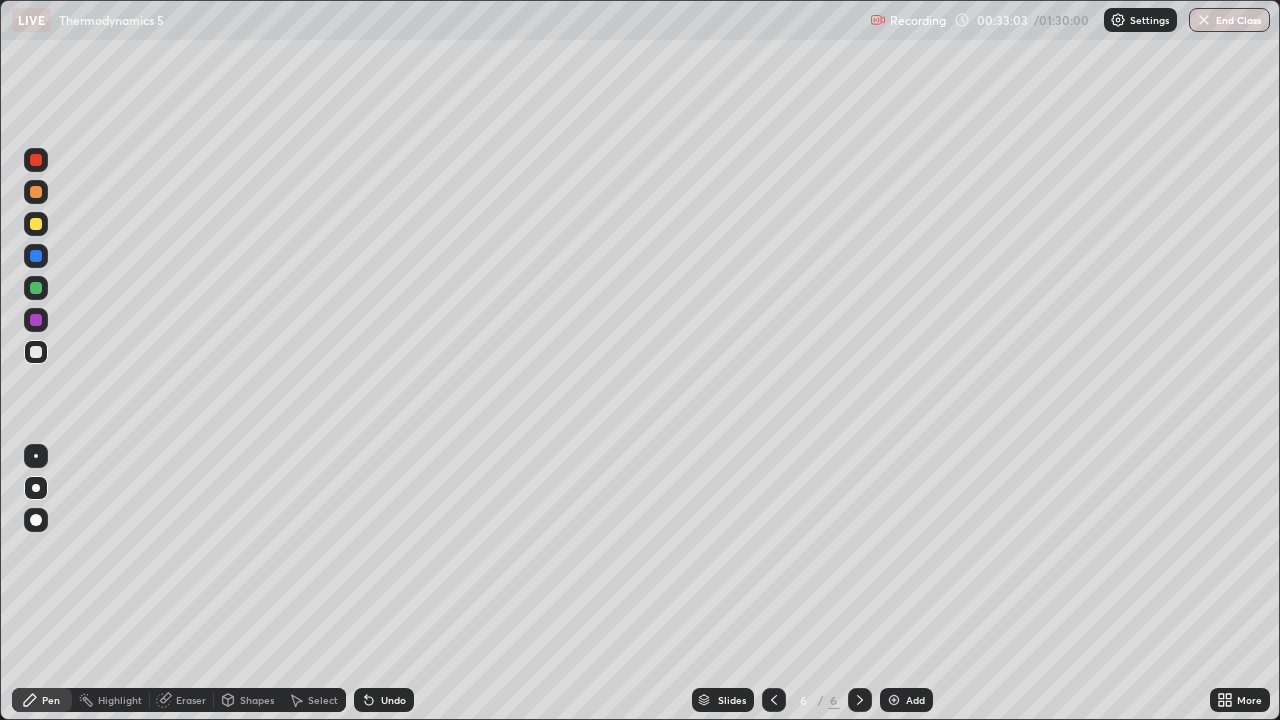 click 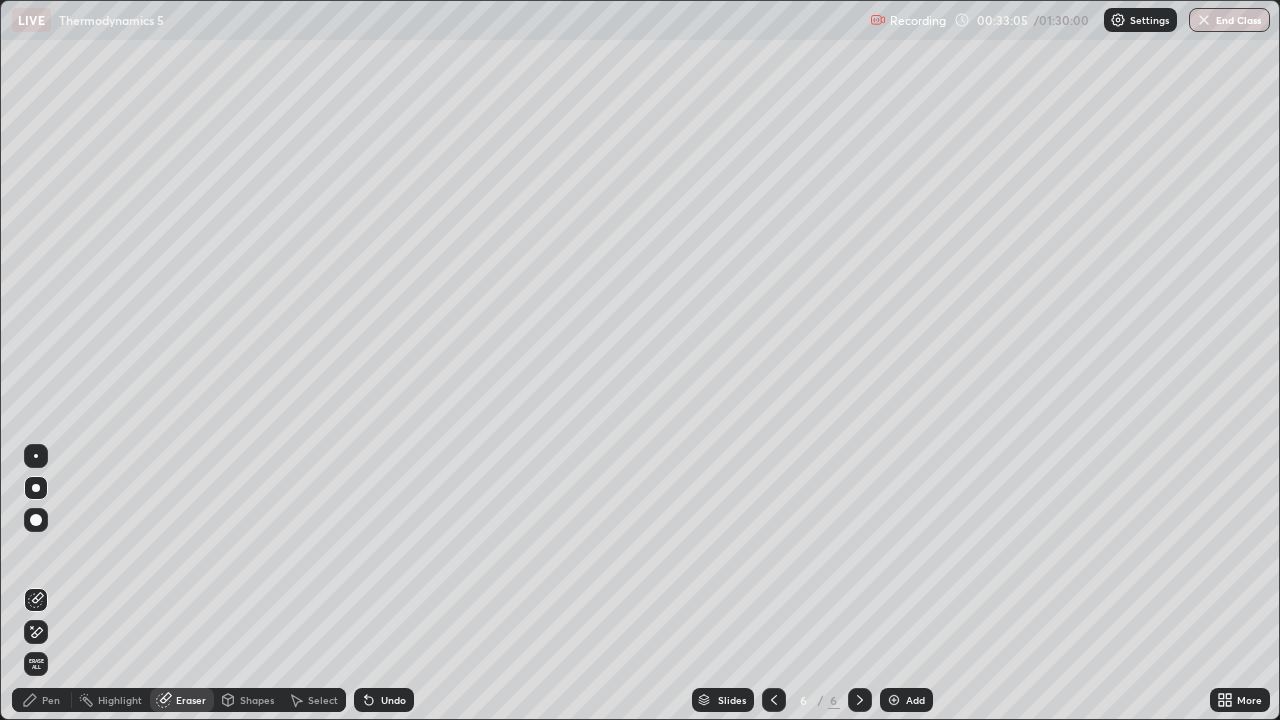 click on "Pen" at bounding box center (51, 700) 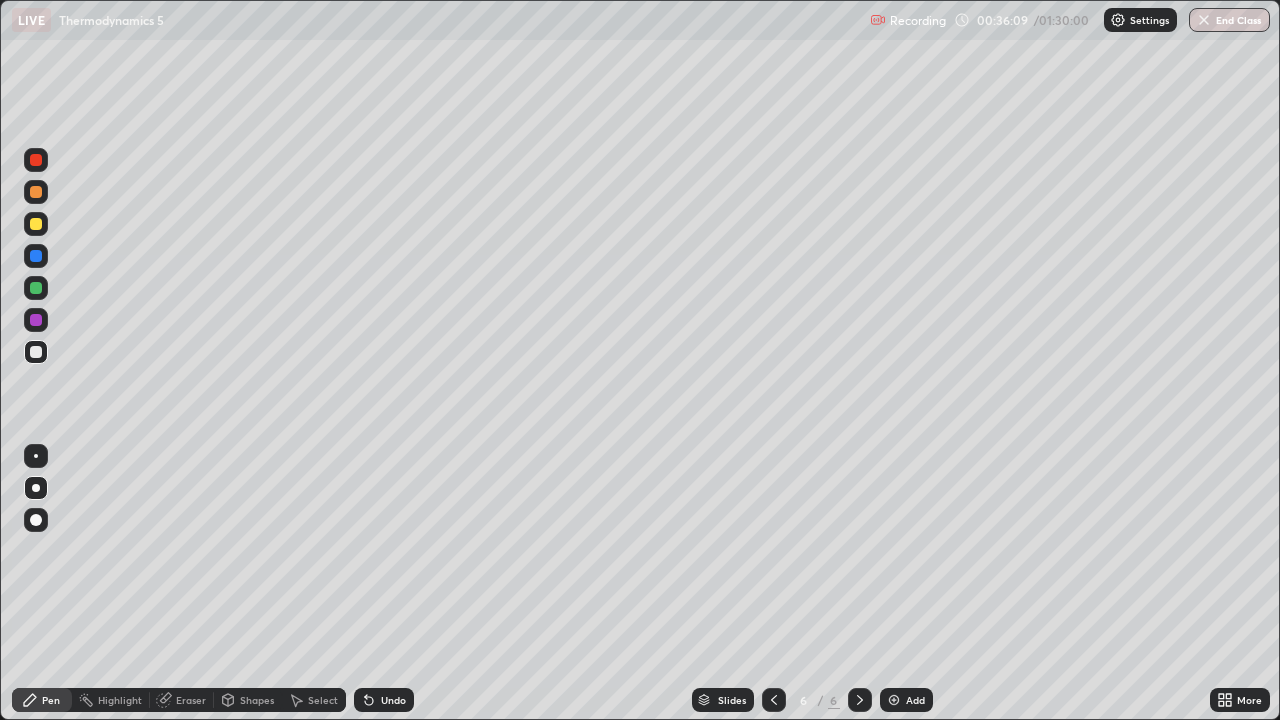 click on "Add" at bounding box center (915, 700) 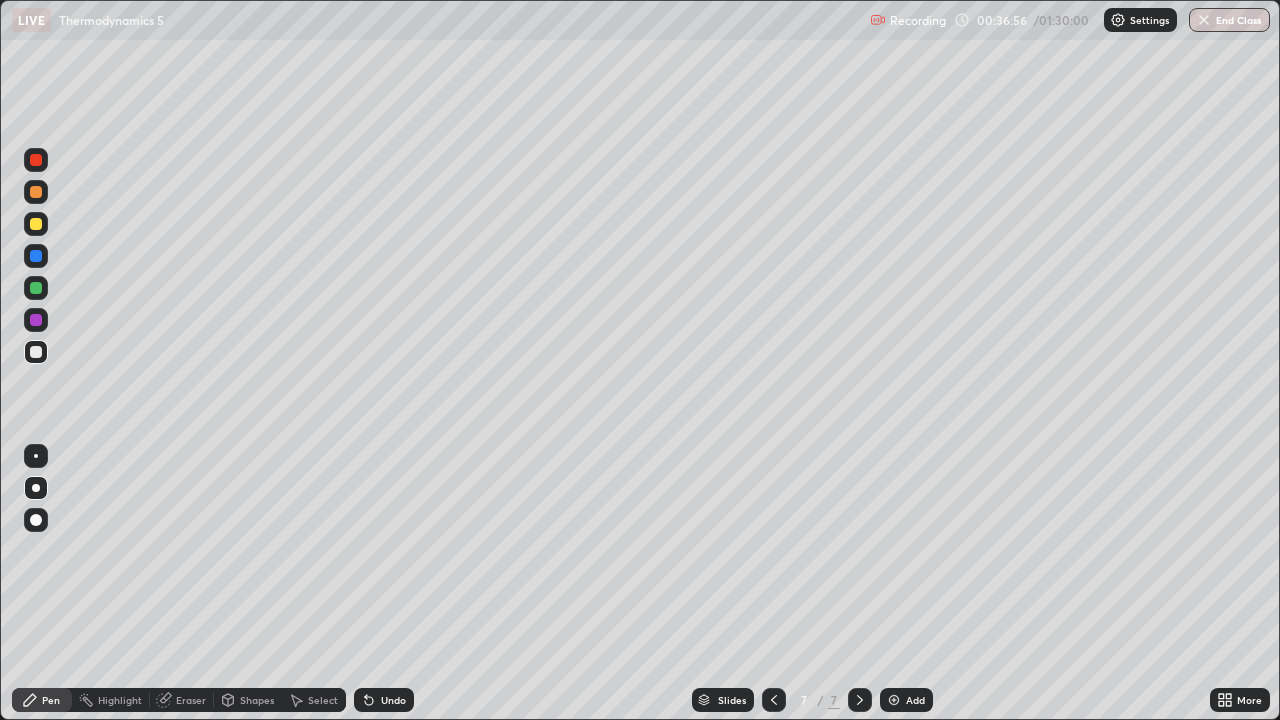 click at bounding box center (36, 352) 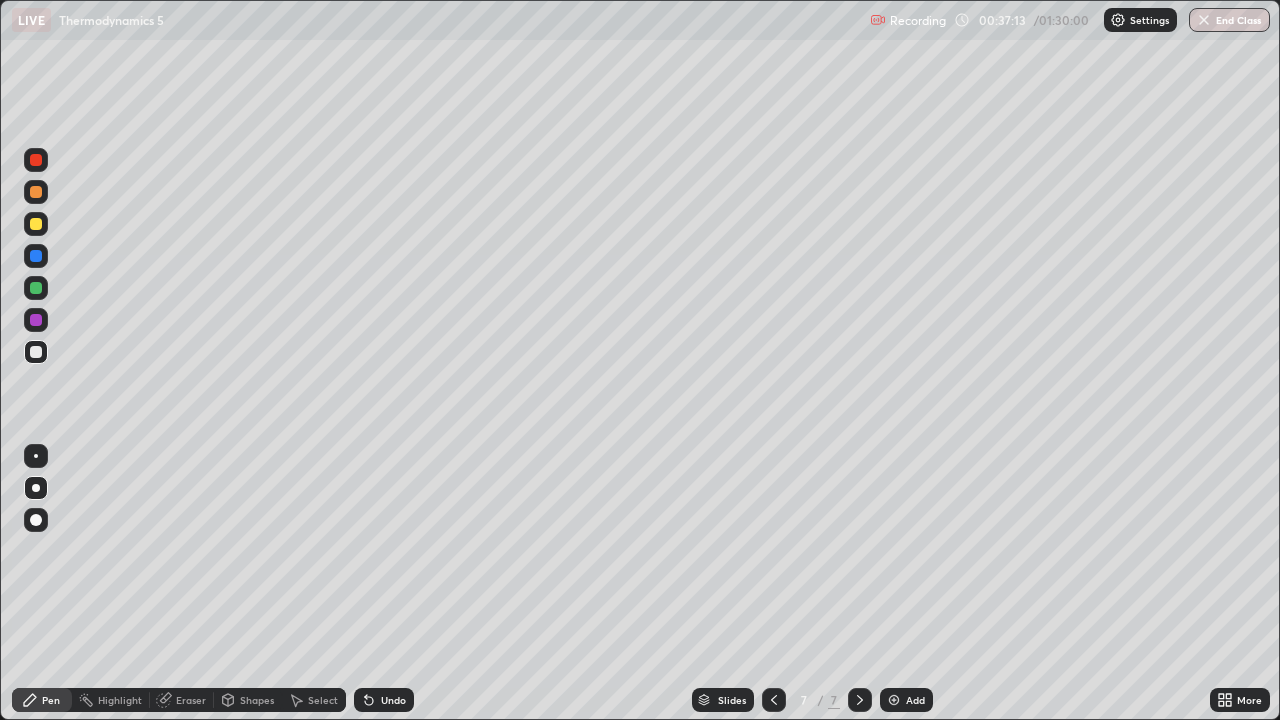 click on "Shapes" at bounding box center (248, 700) 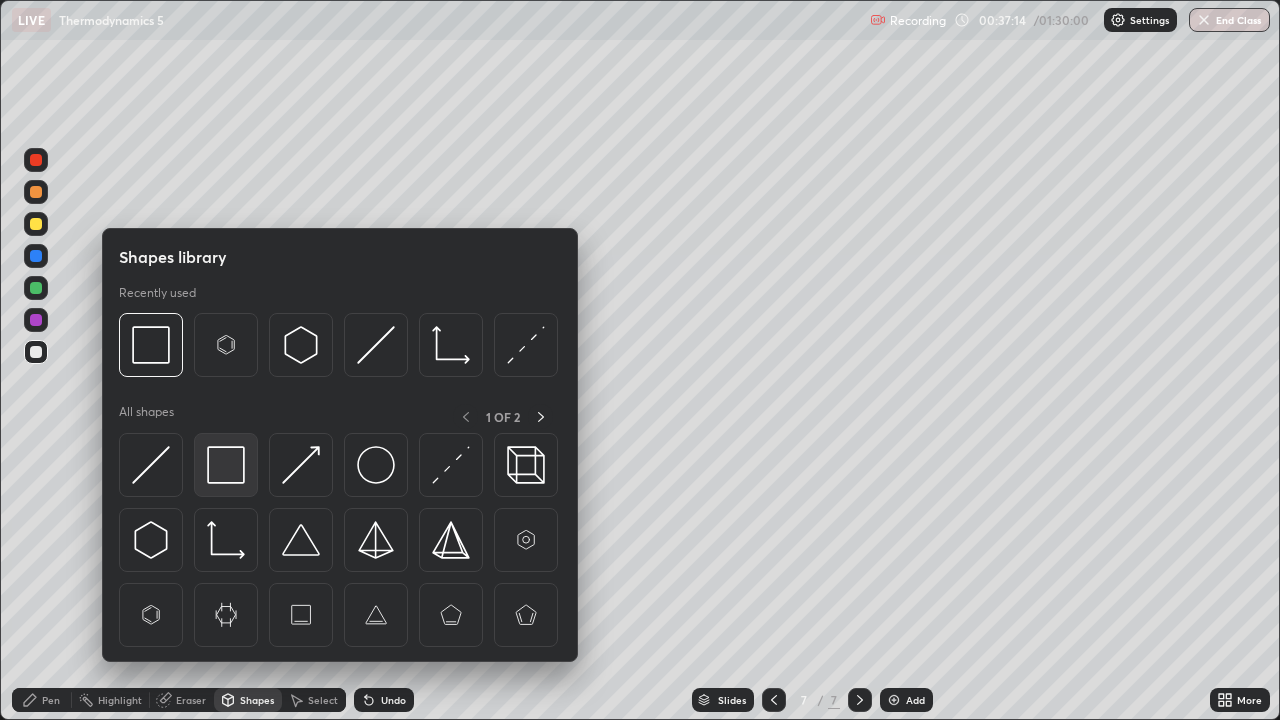 click at bounding box center [226, 465] 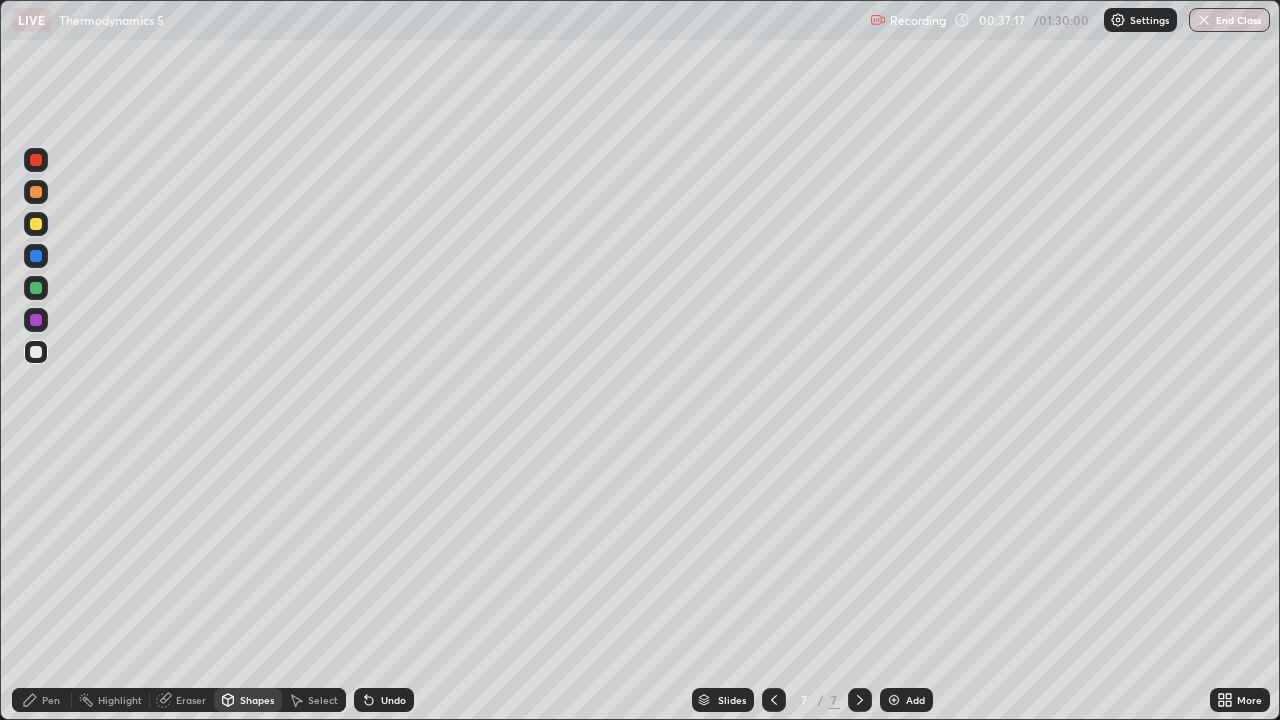click on "Pen" at bounding box center (51, 700) 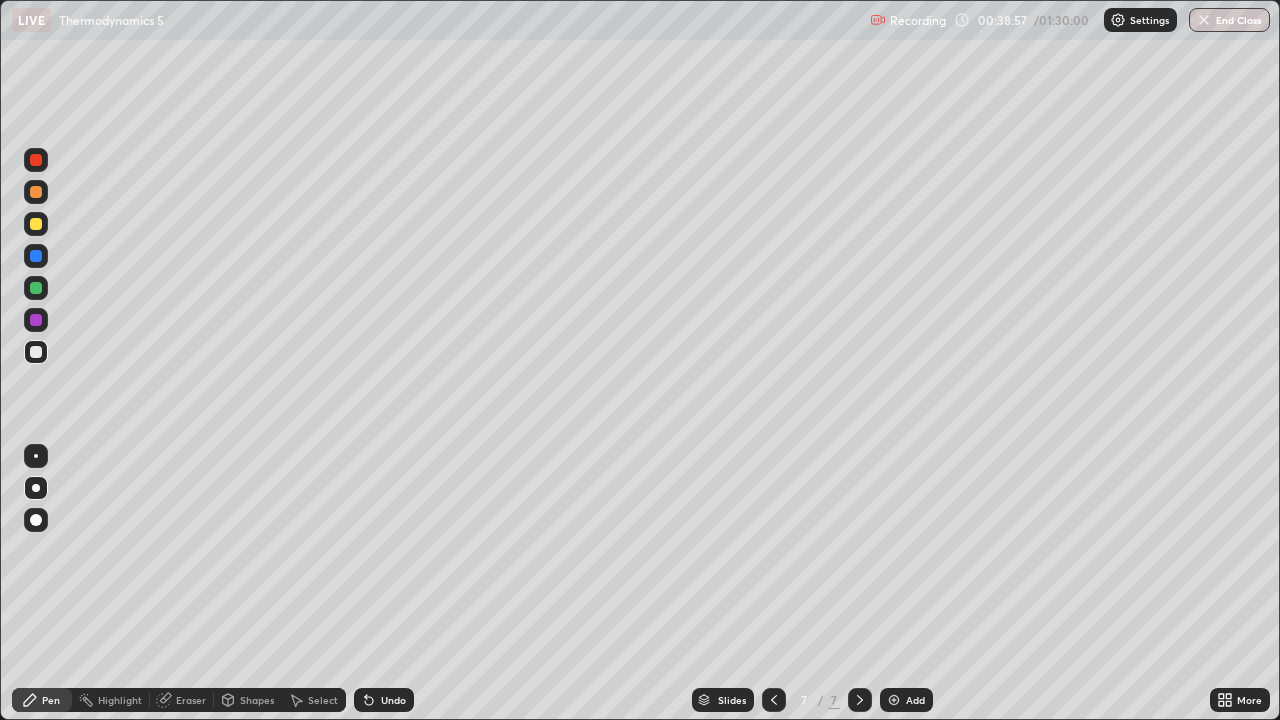 click at bounding box center (36, 352) 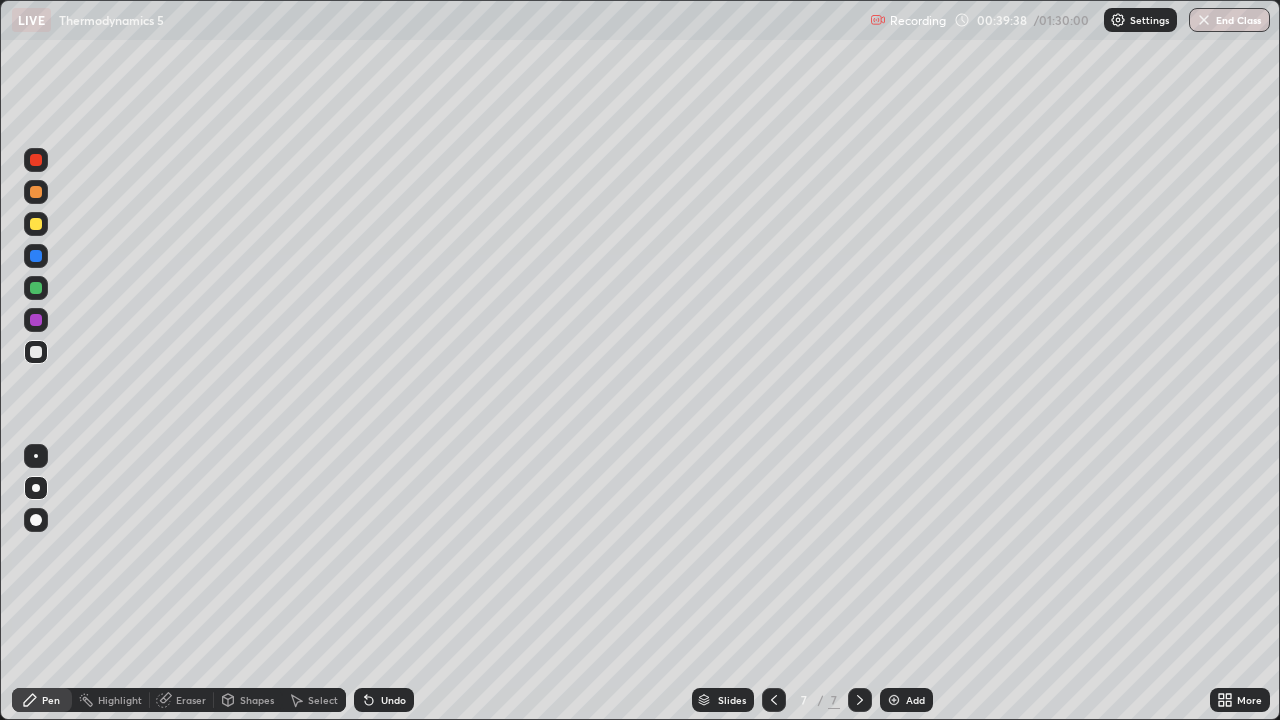 click at bounding box center (36, 352) 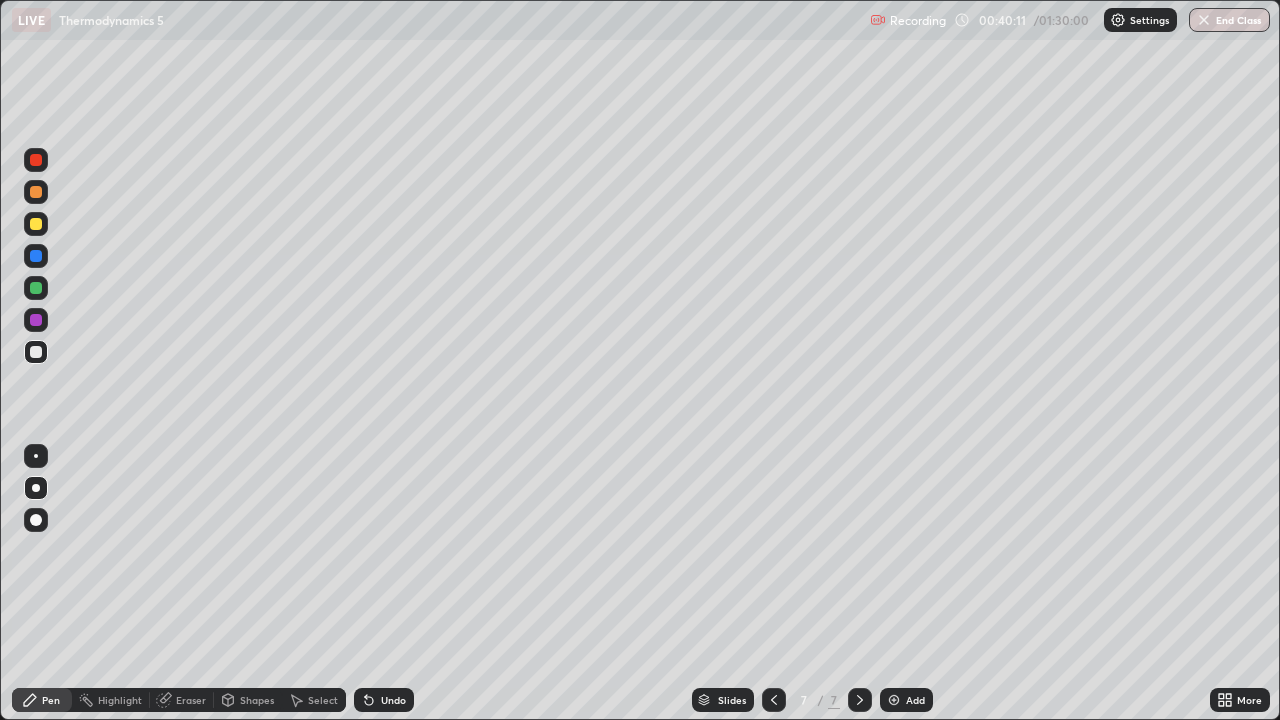 click on "Shapes" at bounding box center (248, 700) 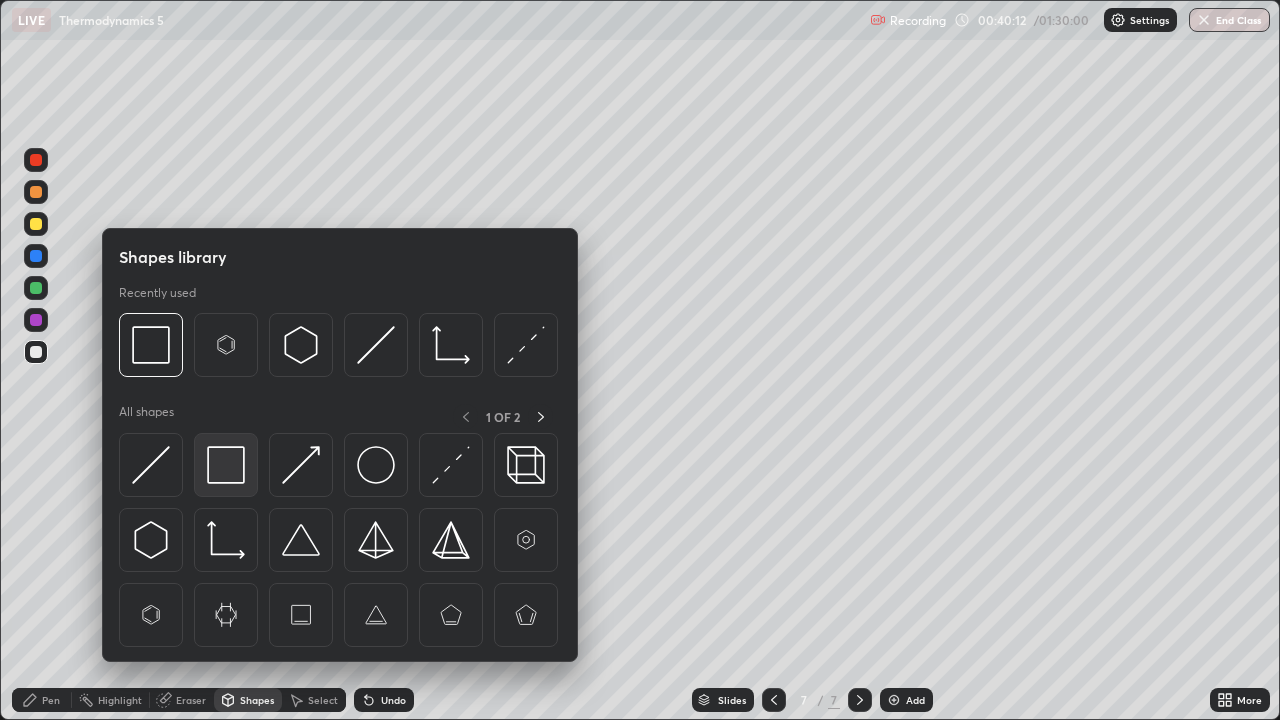 click at bounding box center [226, 465] 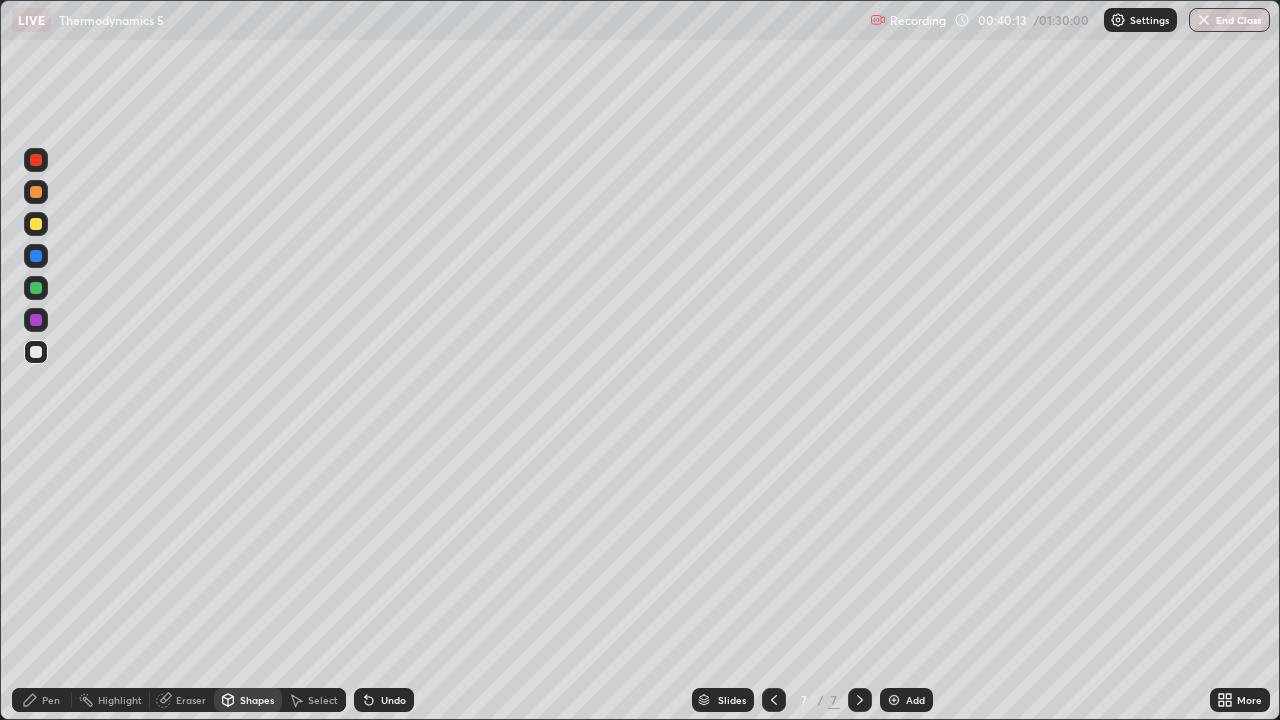 click at bounding box center [36, 224] 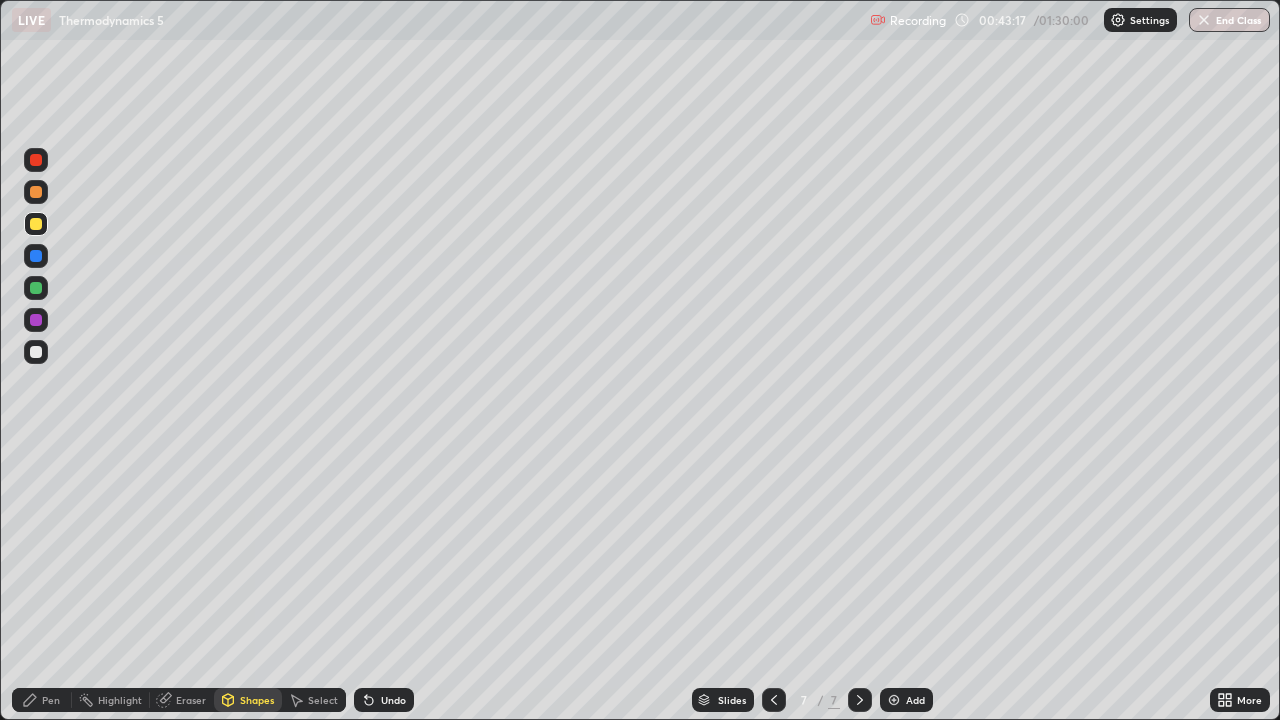 click 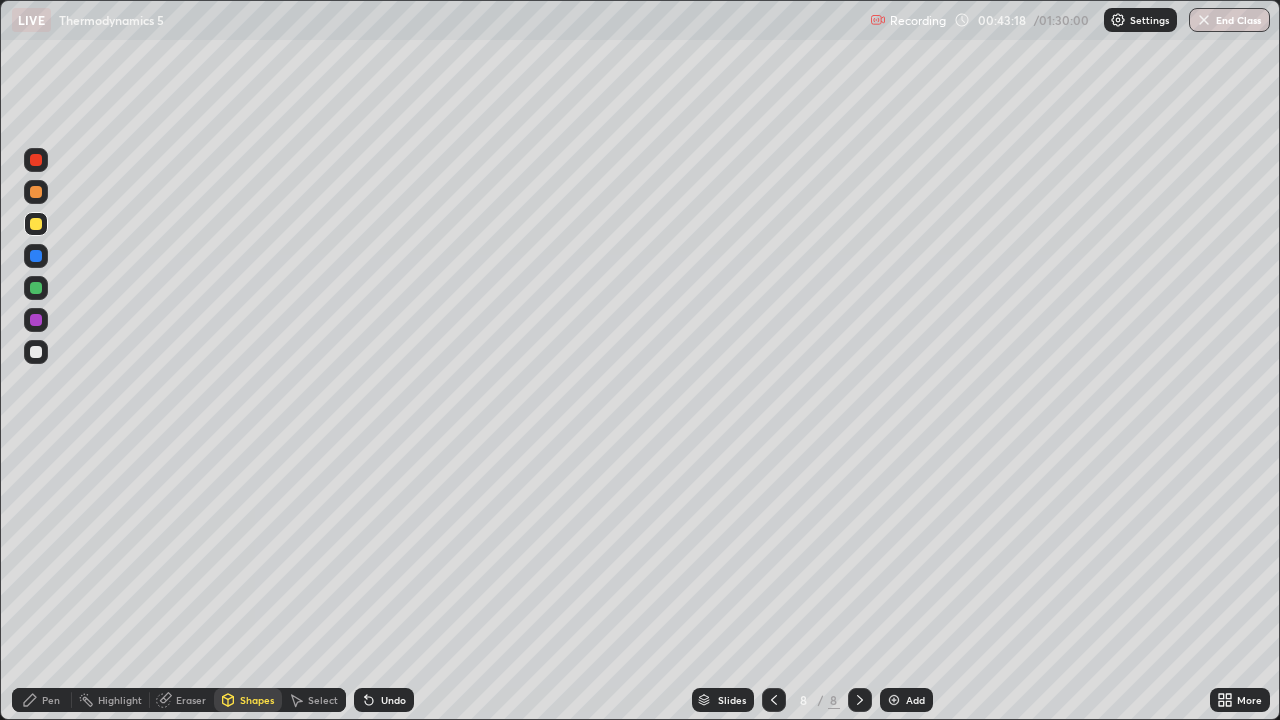 click at bounding box center [36, 352] 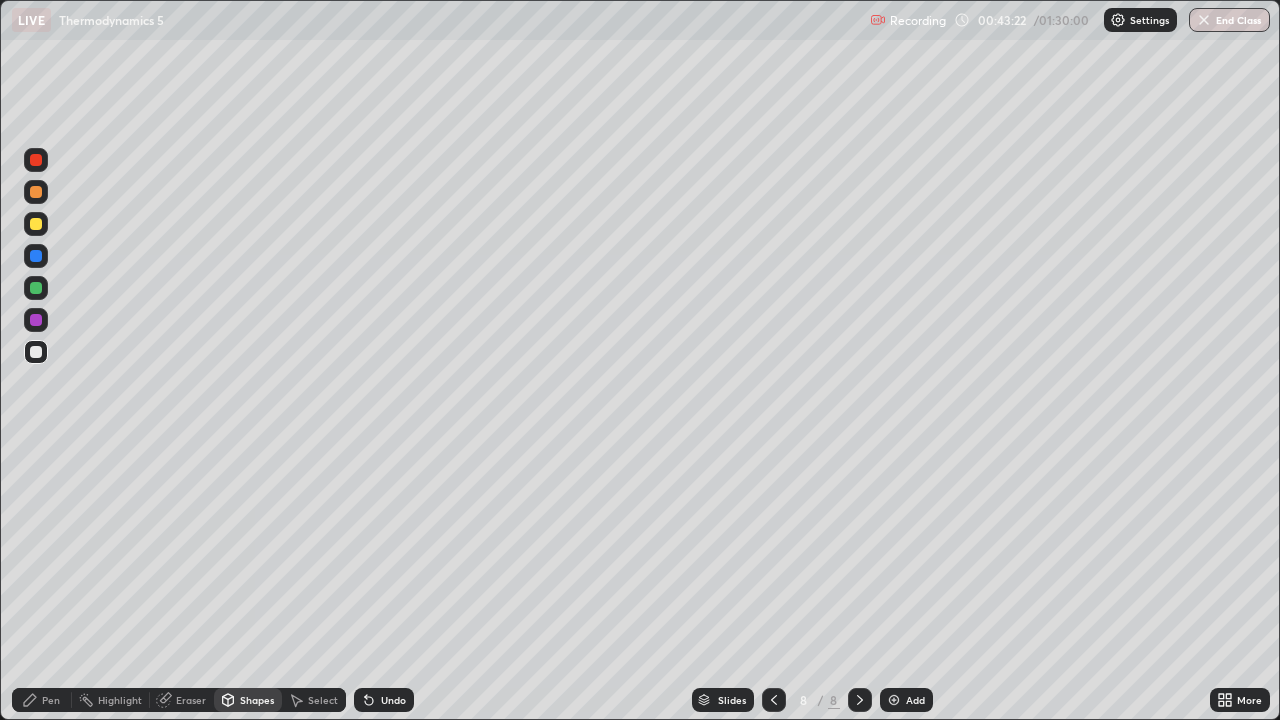 click at bounding box center [36, 352] 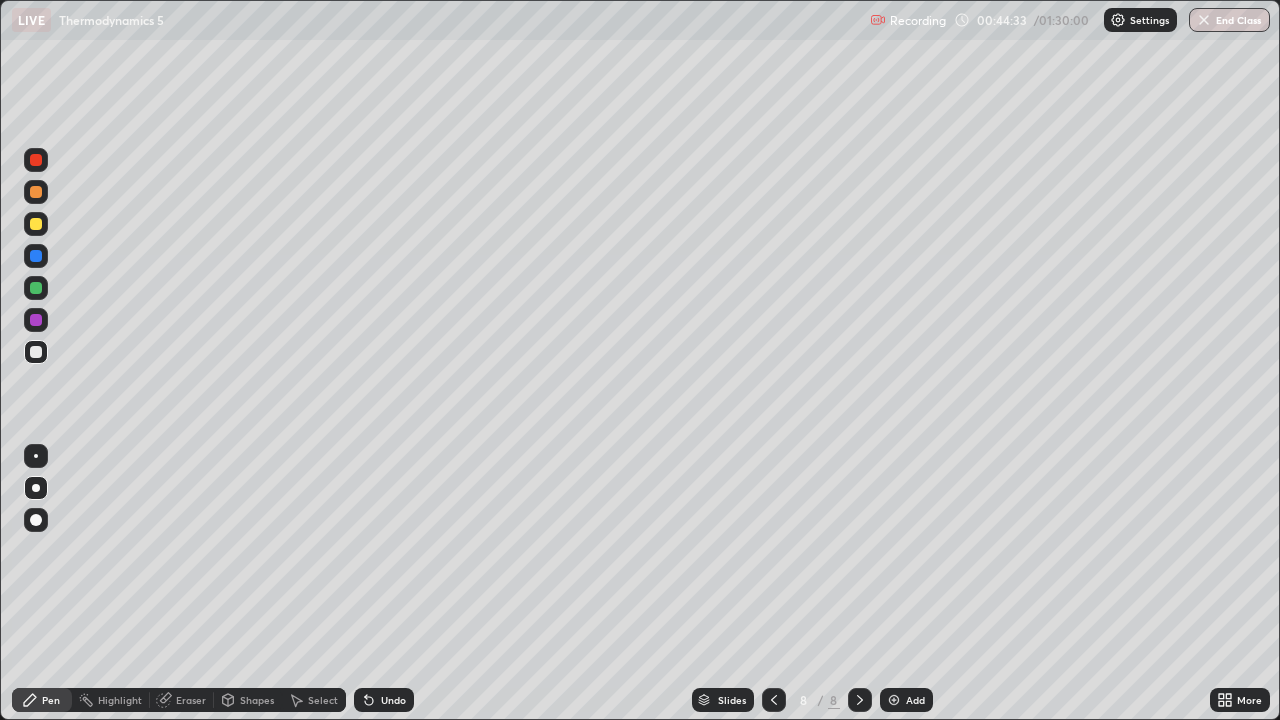 click at bounding box center [36, 488] 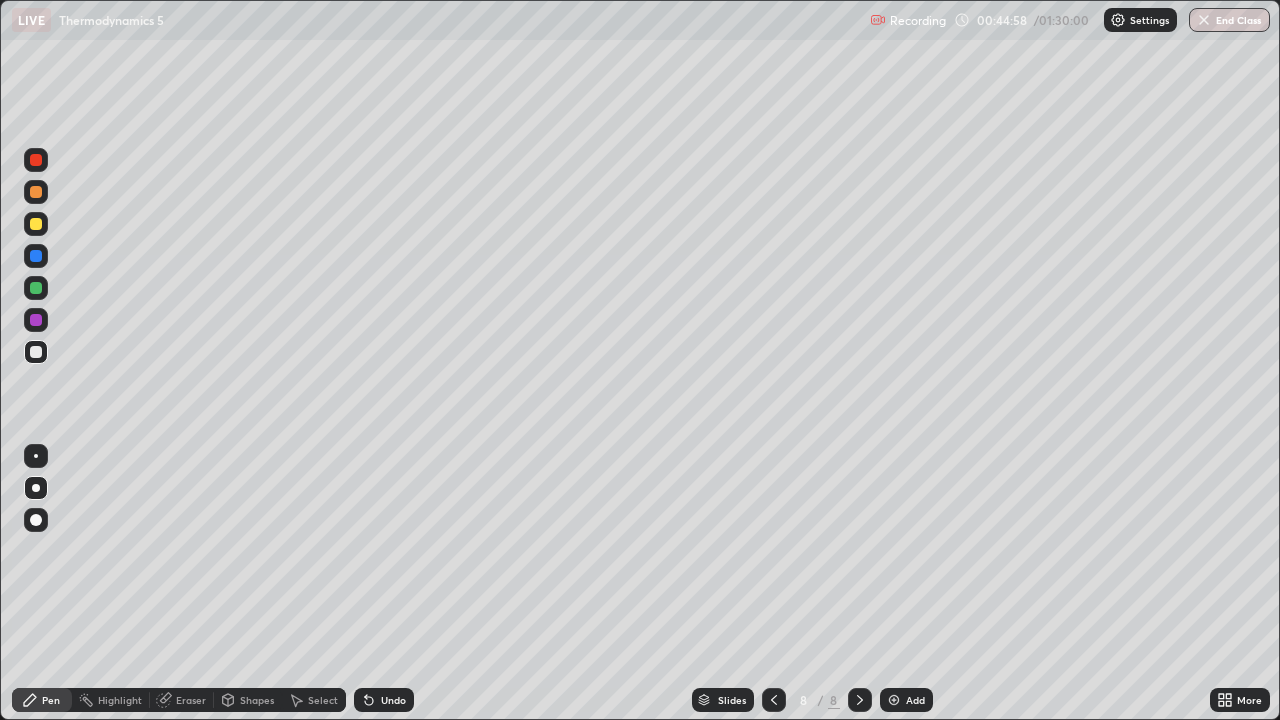 click at bounding box center (36, 160) 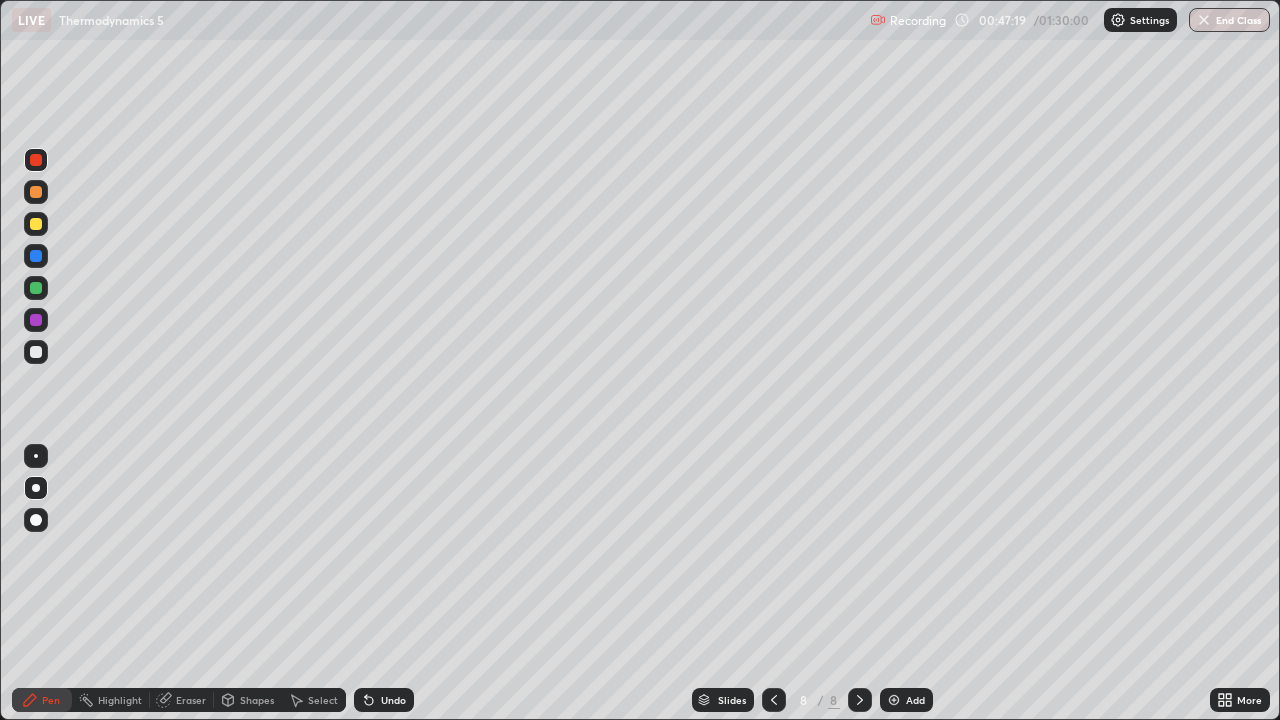 click at bounding box center (36, 352) 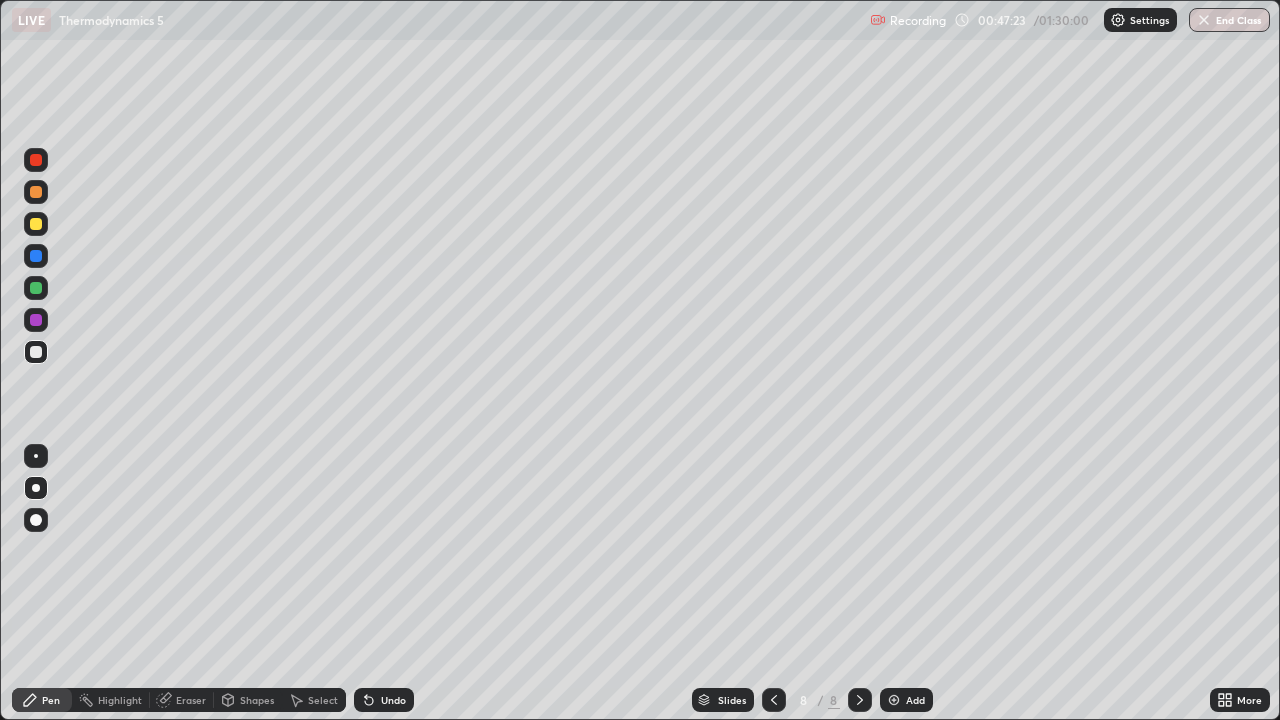 click on "Eraser" at bounding box center [191, 700] 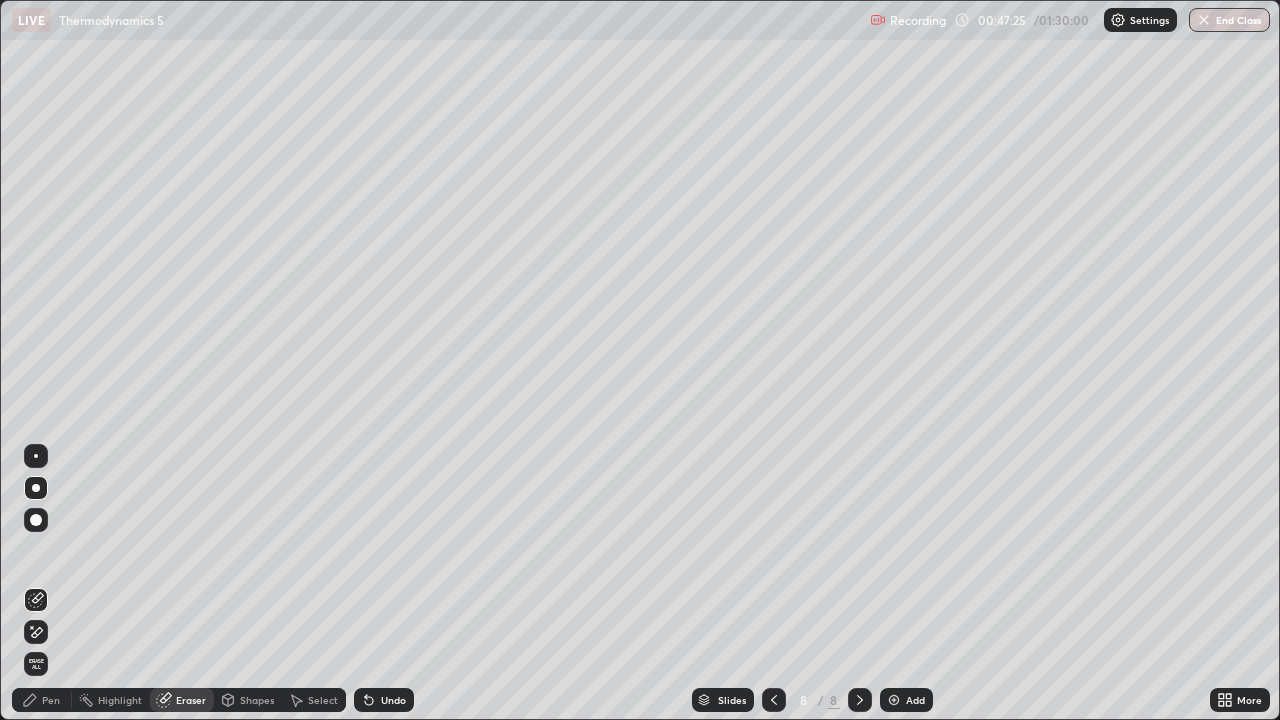 click on "Pen" at bounding box center [51, 700] 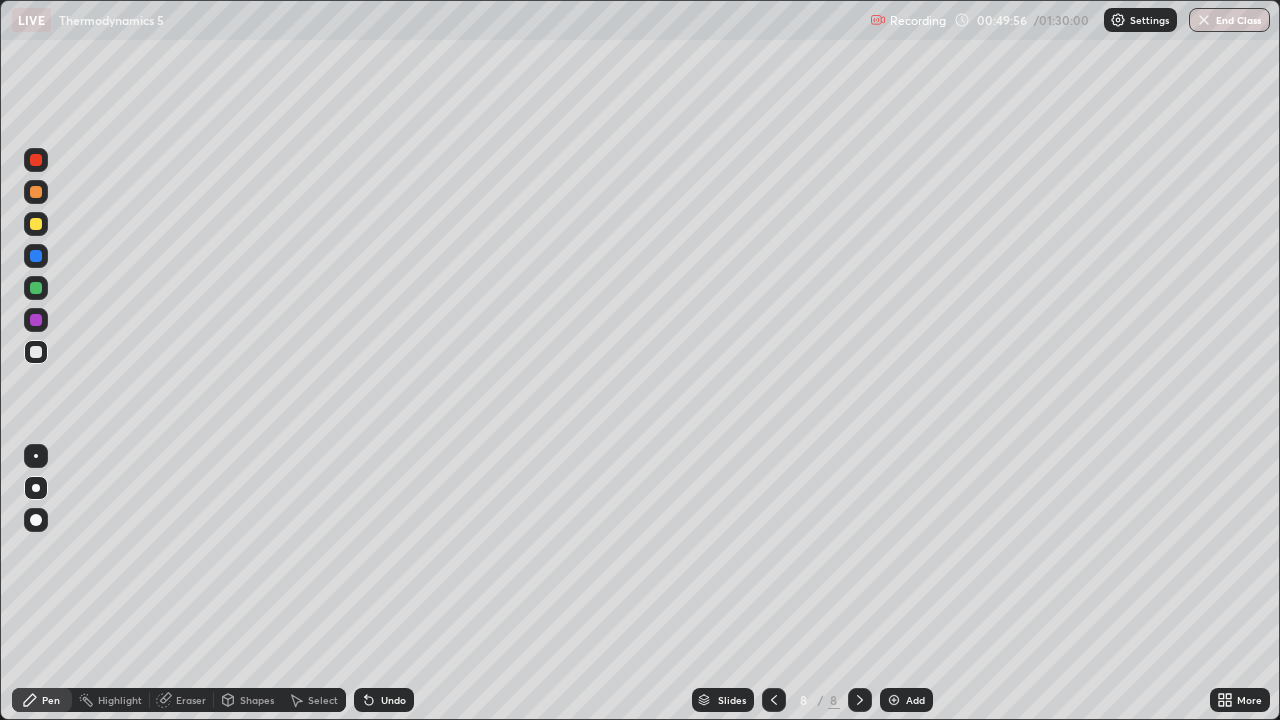 click at bounding box center [894, 700] 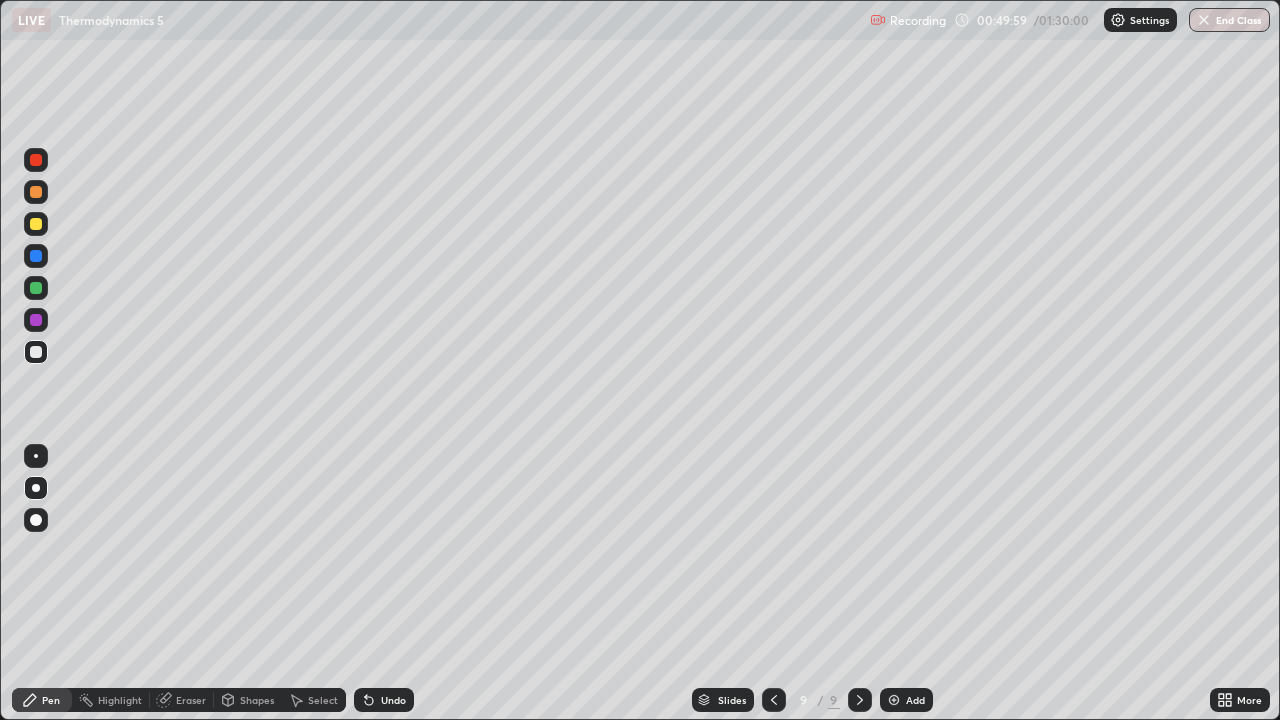 click at bounding box center (36, 288) 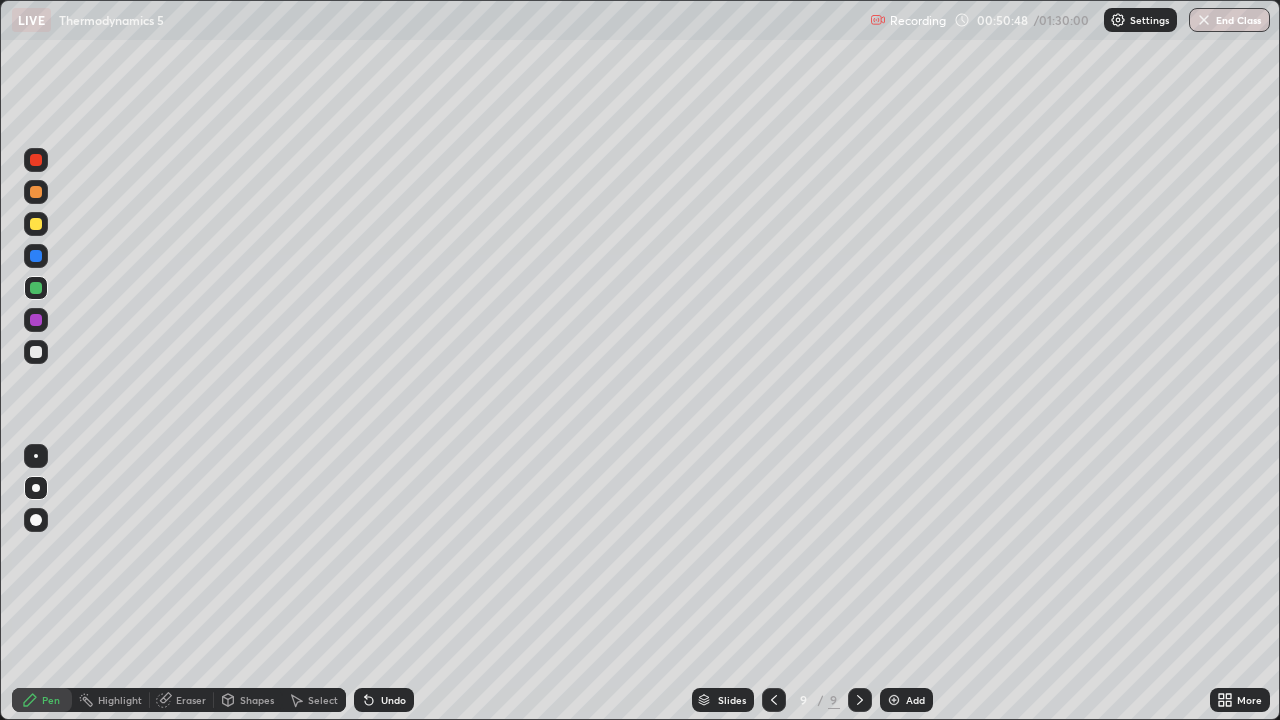 click at bounding box center (36, 352) 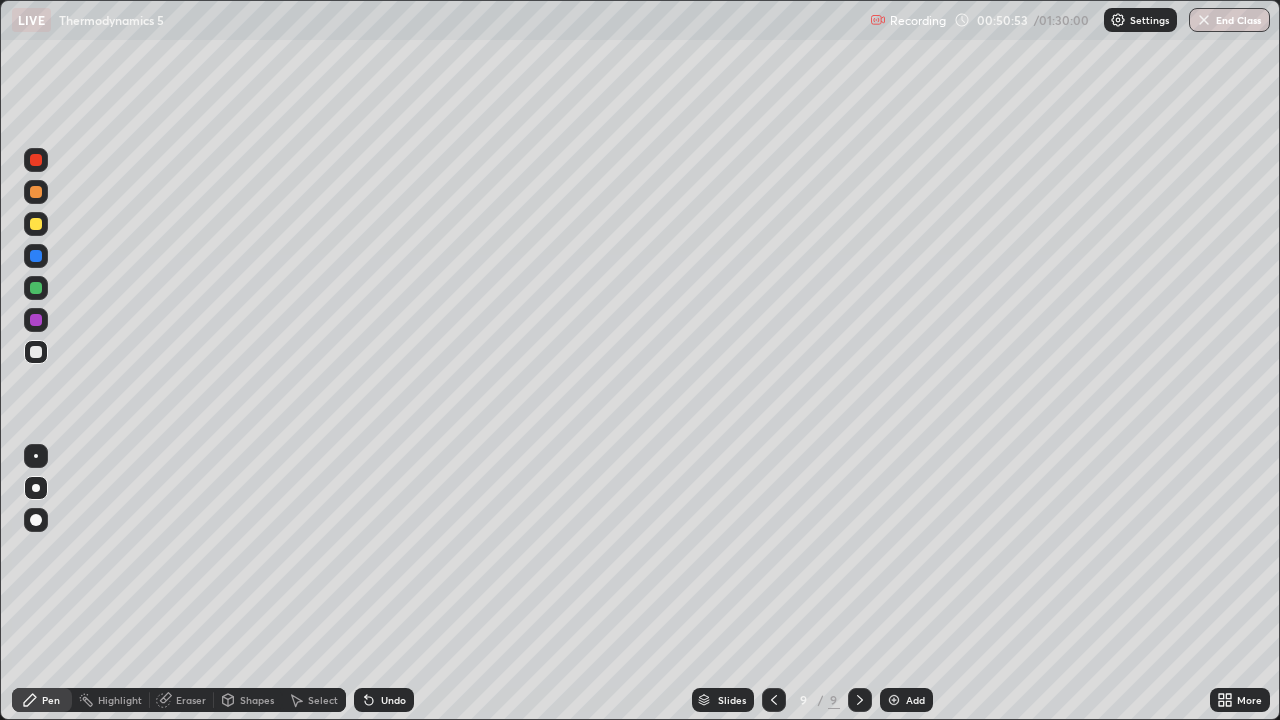 click at bounding box center (774, 700) 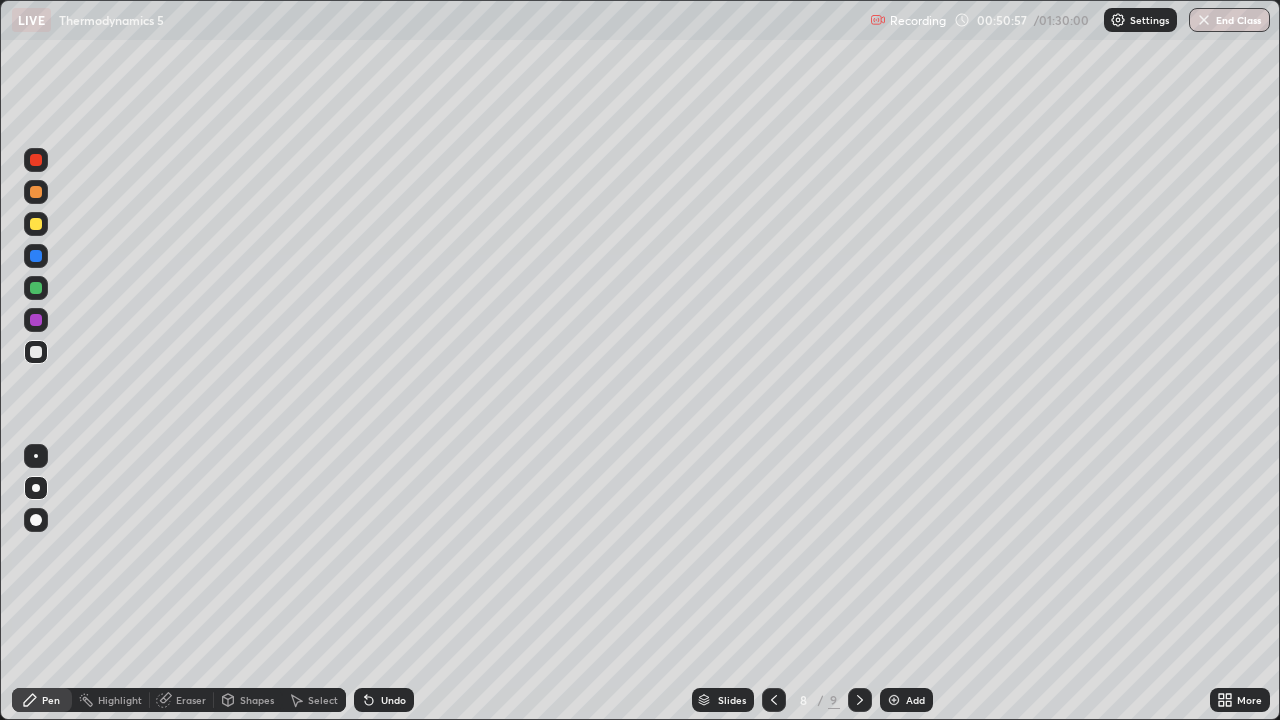 click 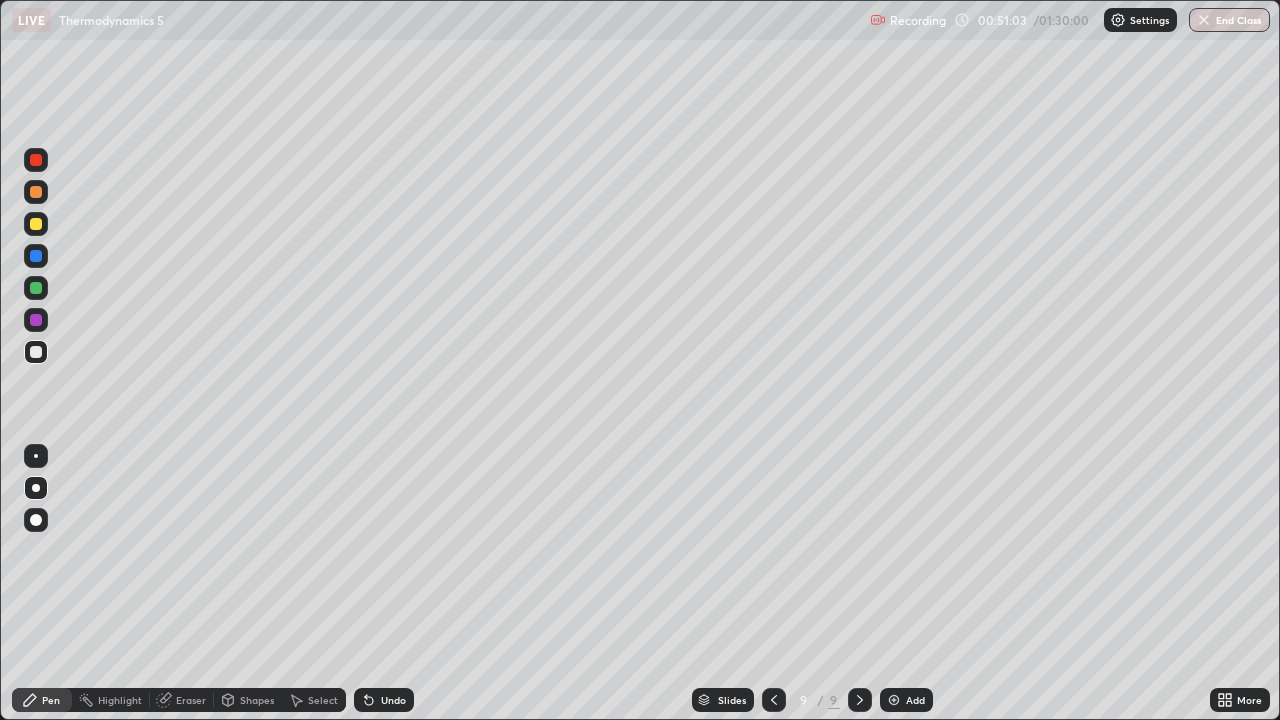 click at bounding box center (36, 288) 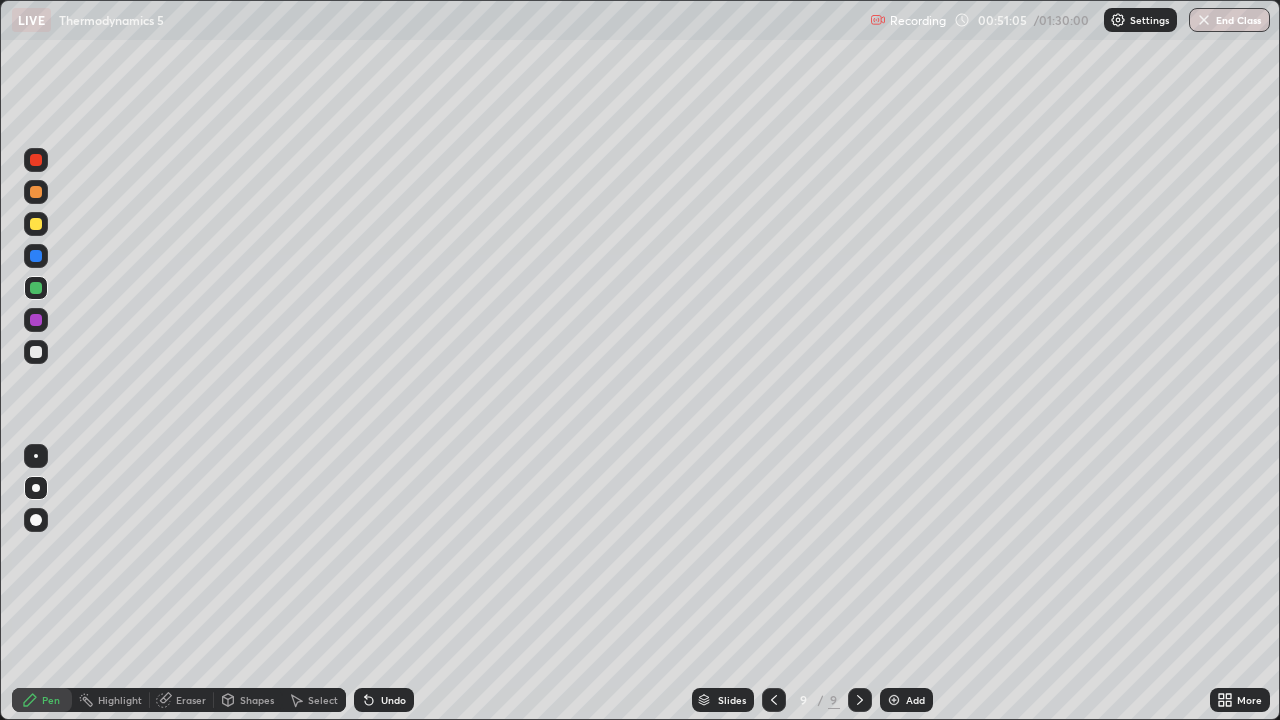 click at bounding box center [36, 352] 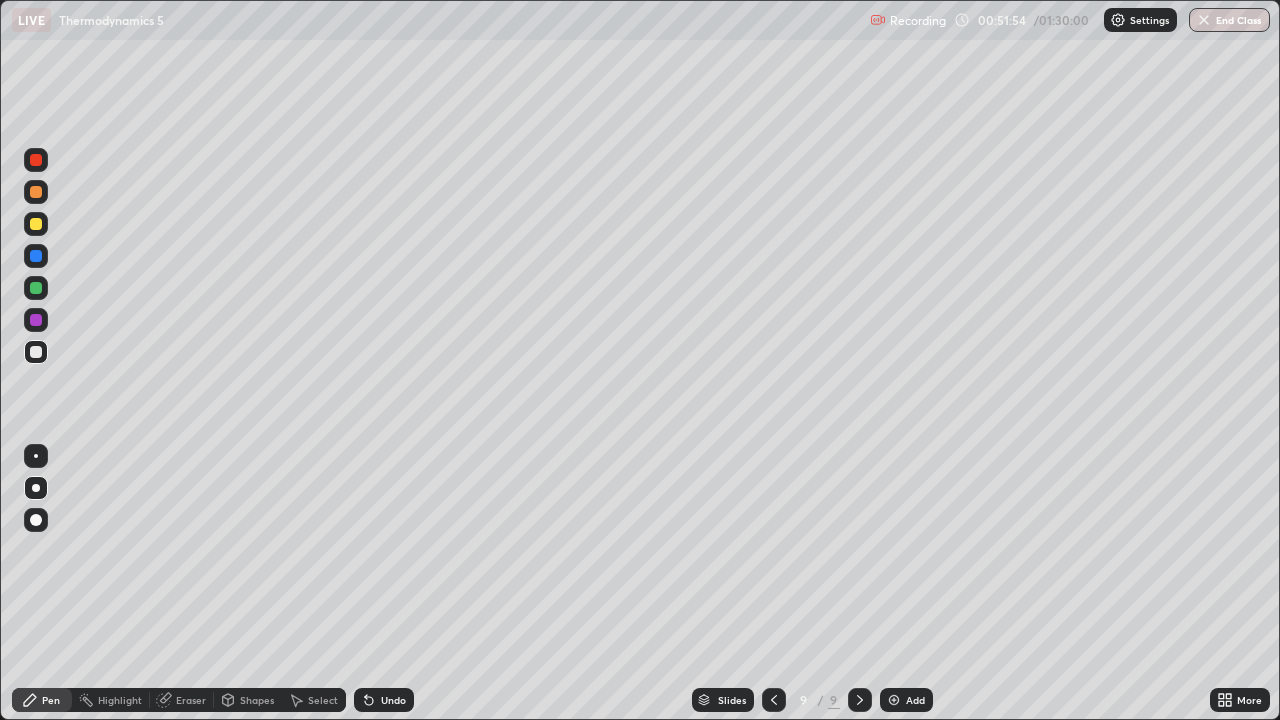 click at bounding box center [894, 700] 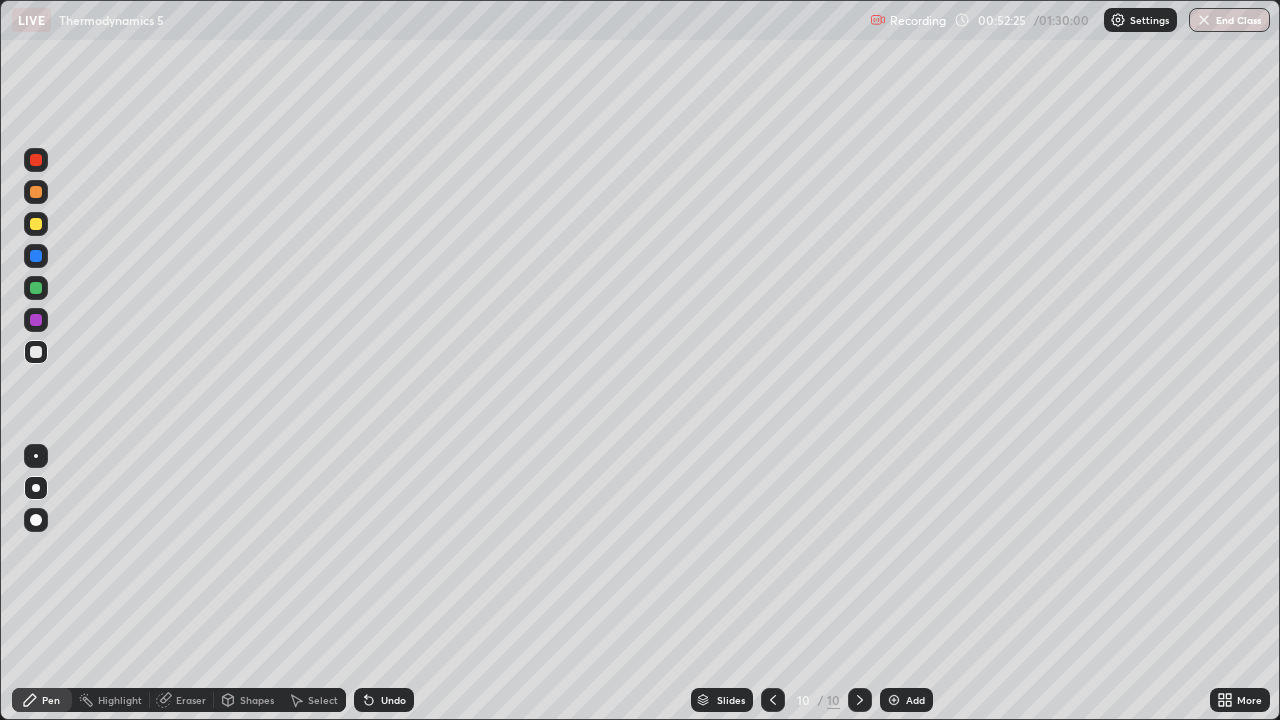 click 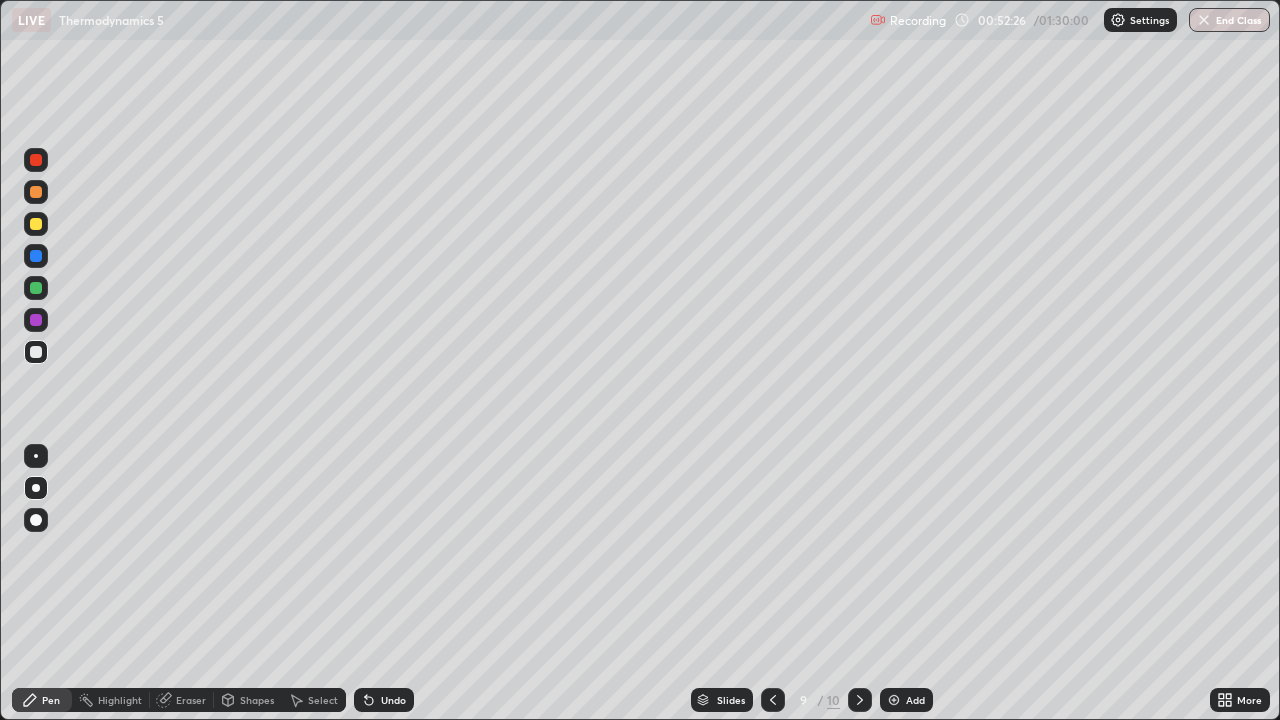 click at bounding box center (773, 700) 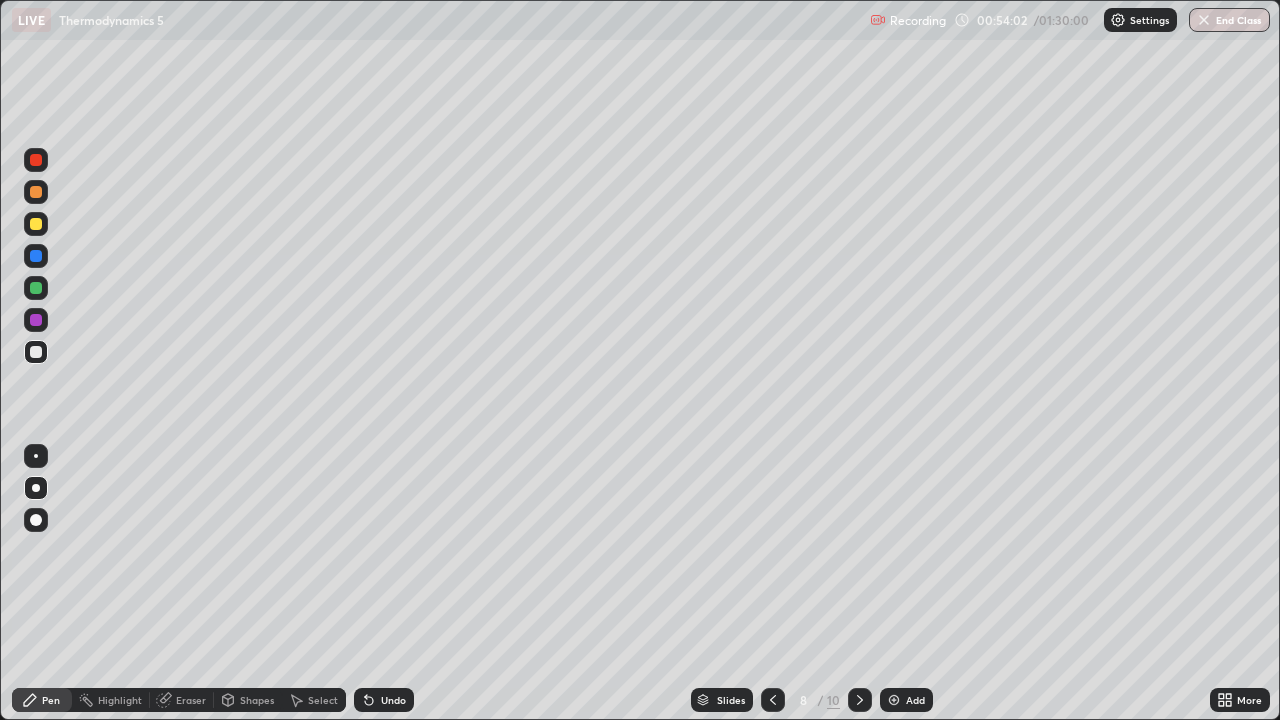 click 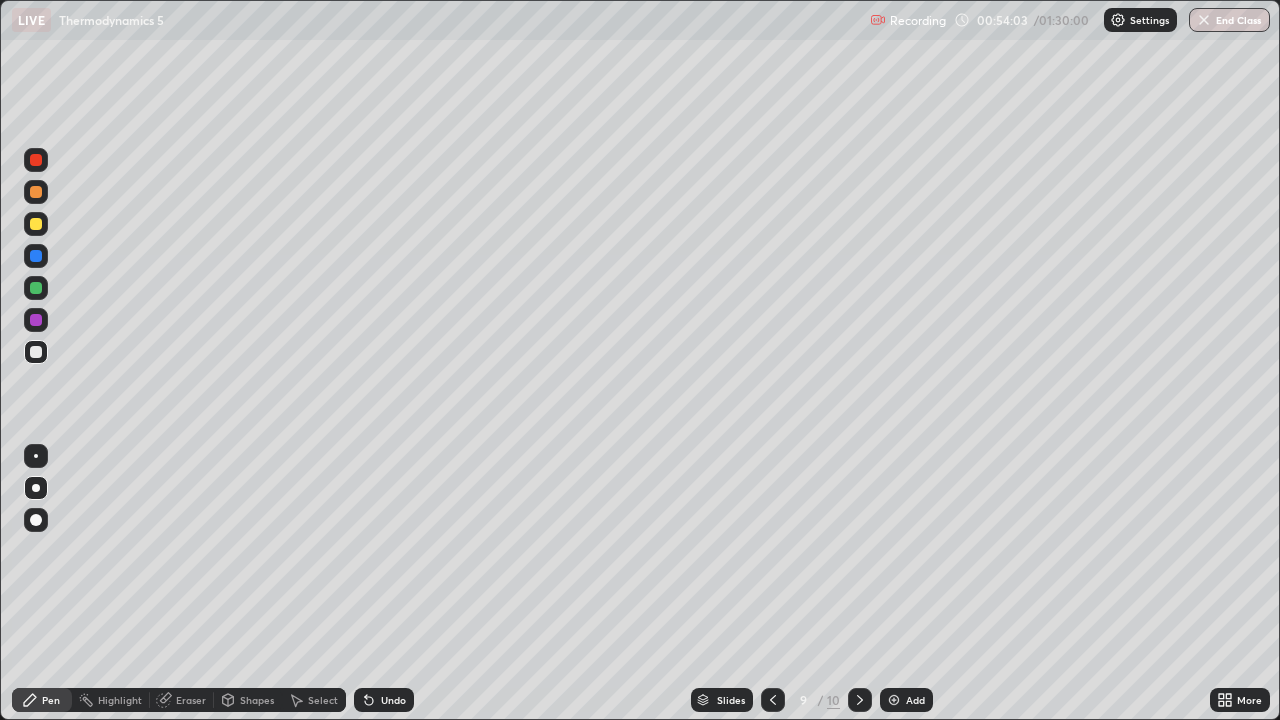 click at bounding box center (36, 352) 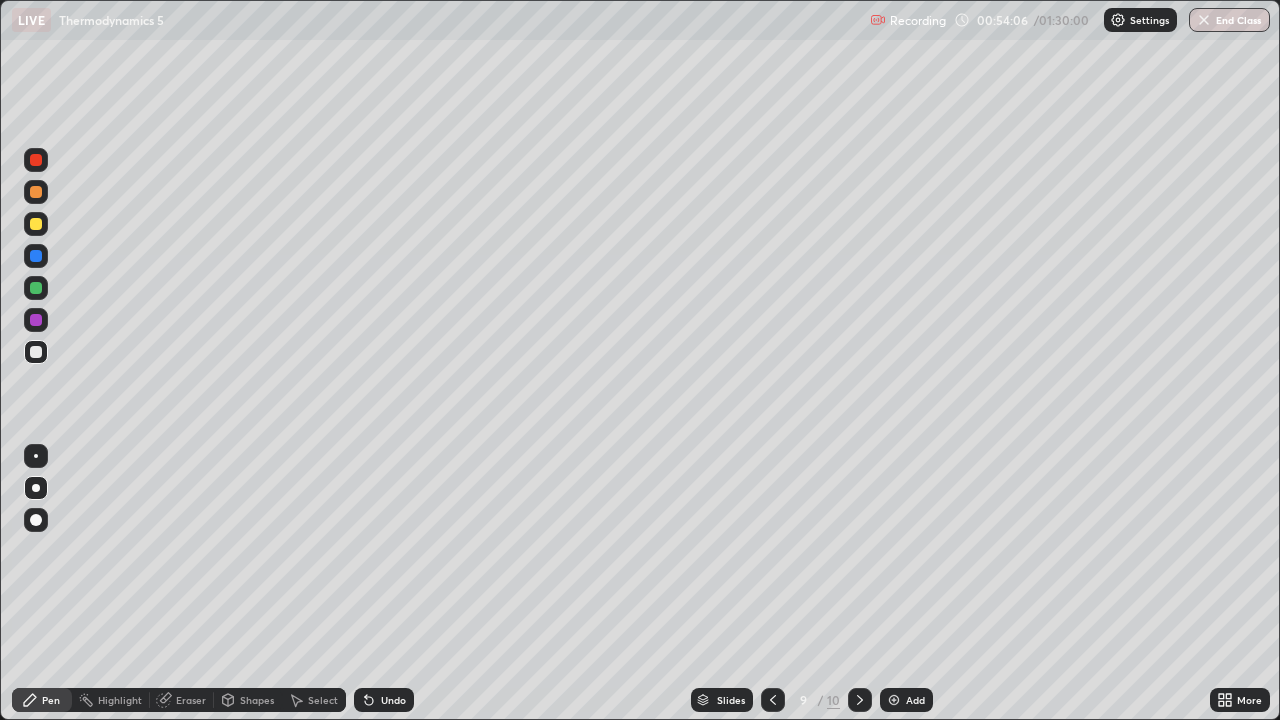 click on "Eraser" at bounding box center (191, 700) 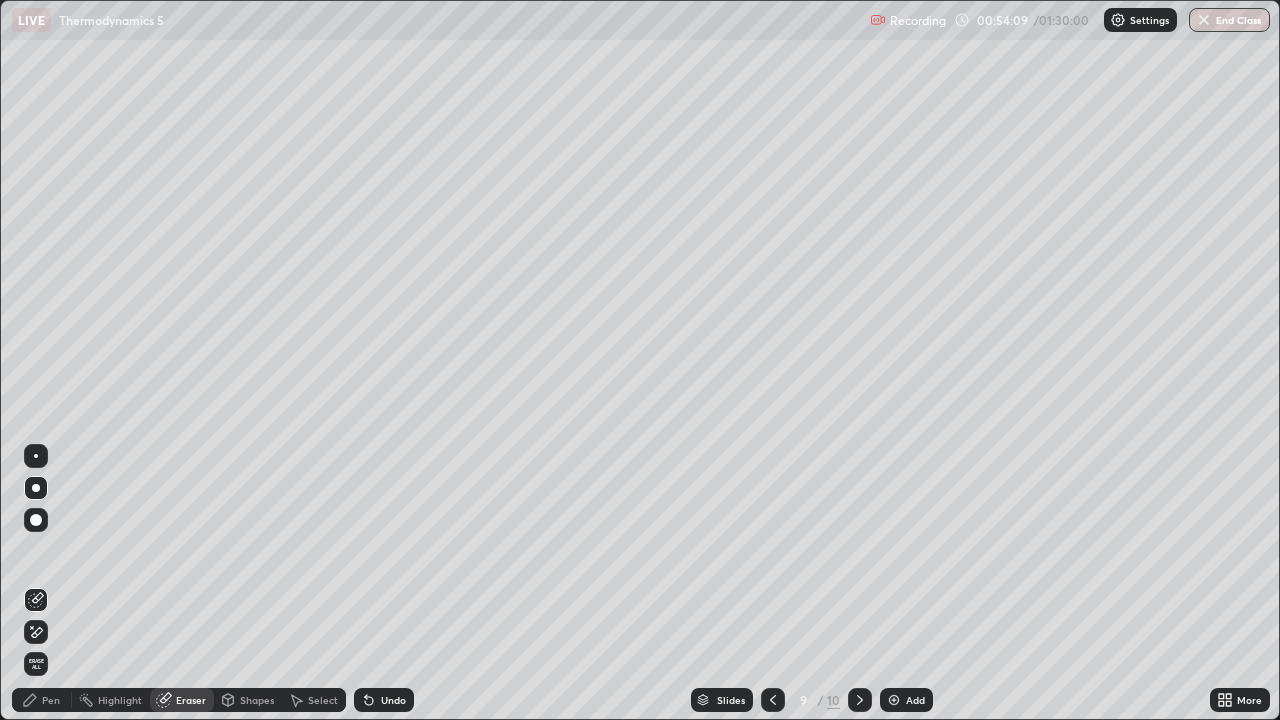 click on "Pen" at bounding box center (42, 700) 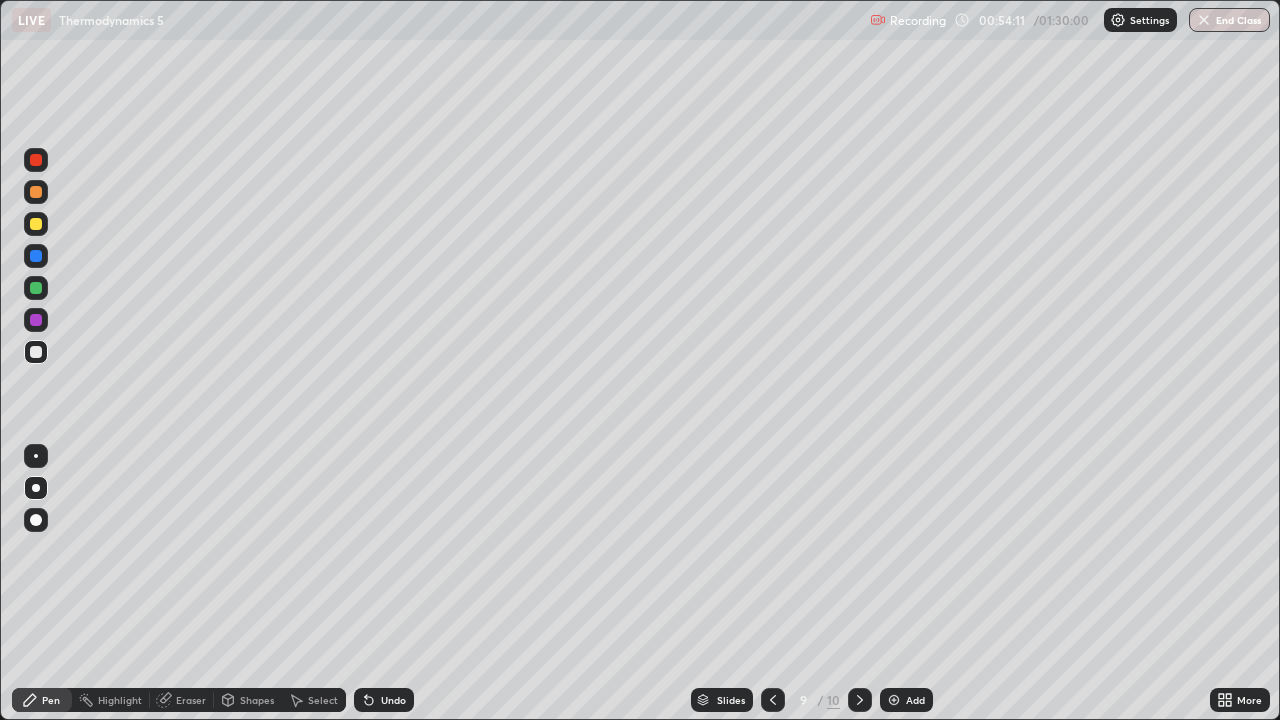 click on "Eraser" at bounding box center [191, 700] 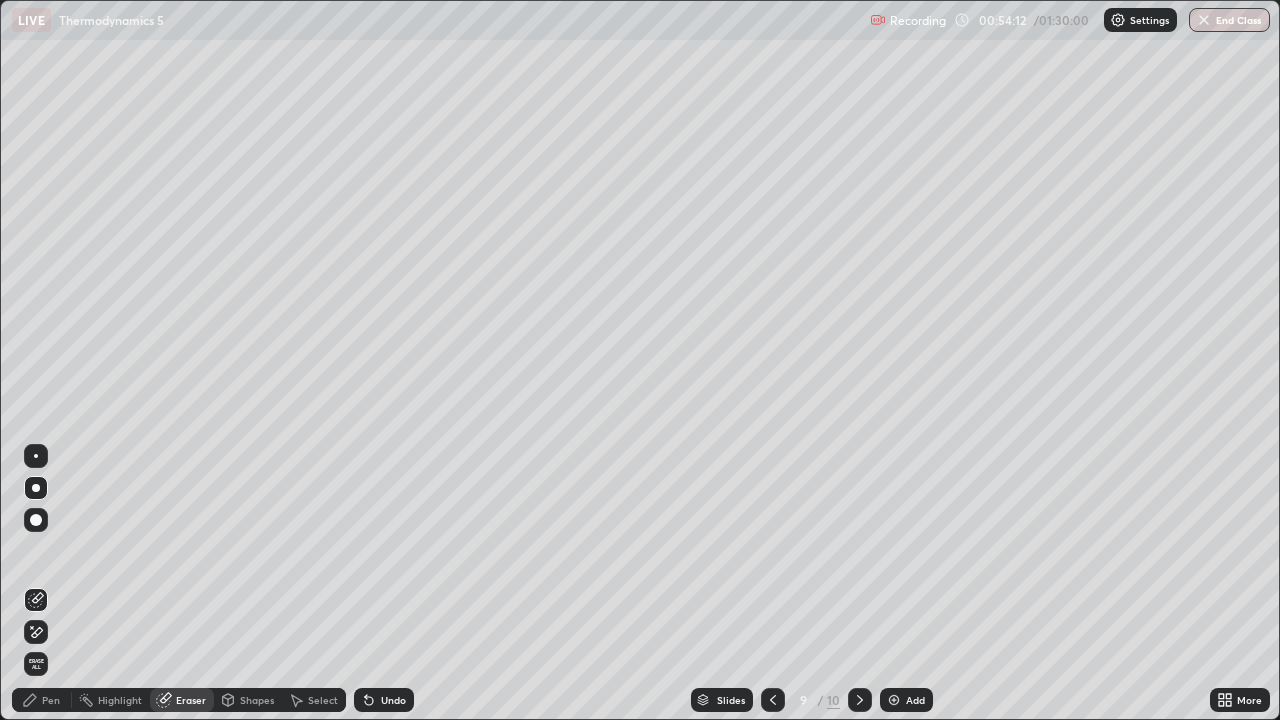 click on "Pen" at bounding box center [51, 700] 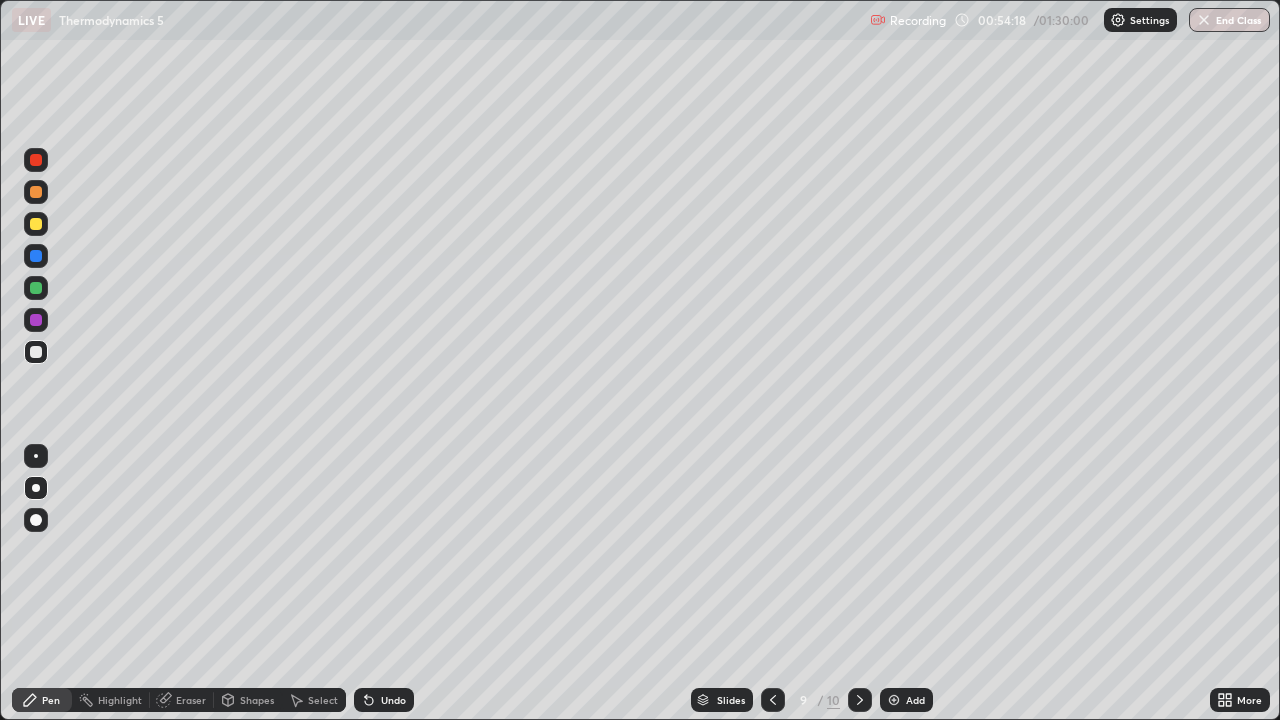click on "Eraser" at bounding box center (182, 700) 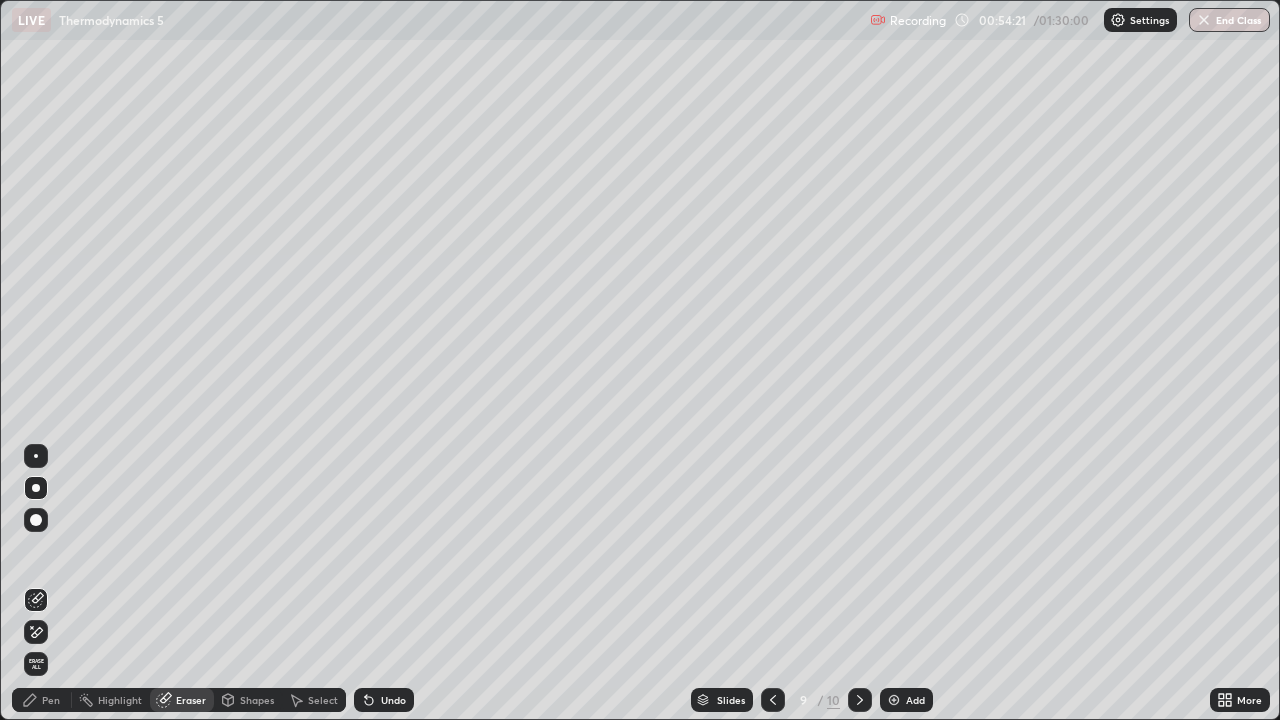 click on "Pen" at bounding box center [42, 700] 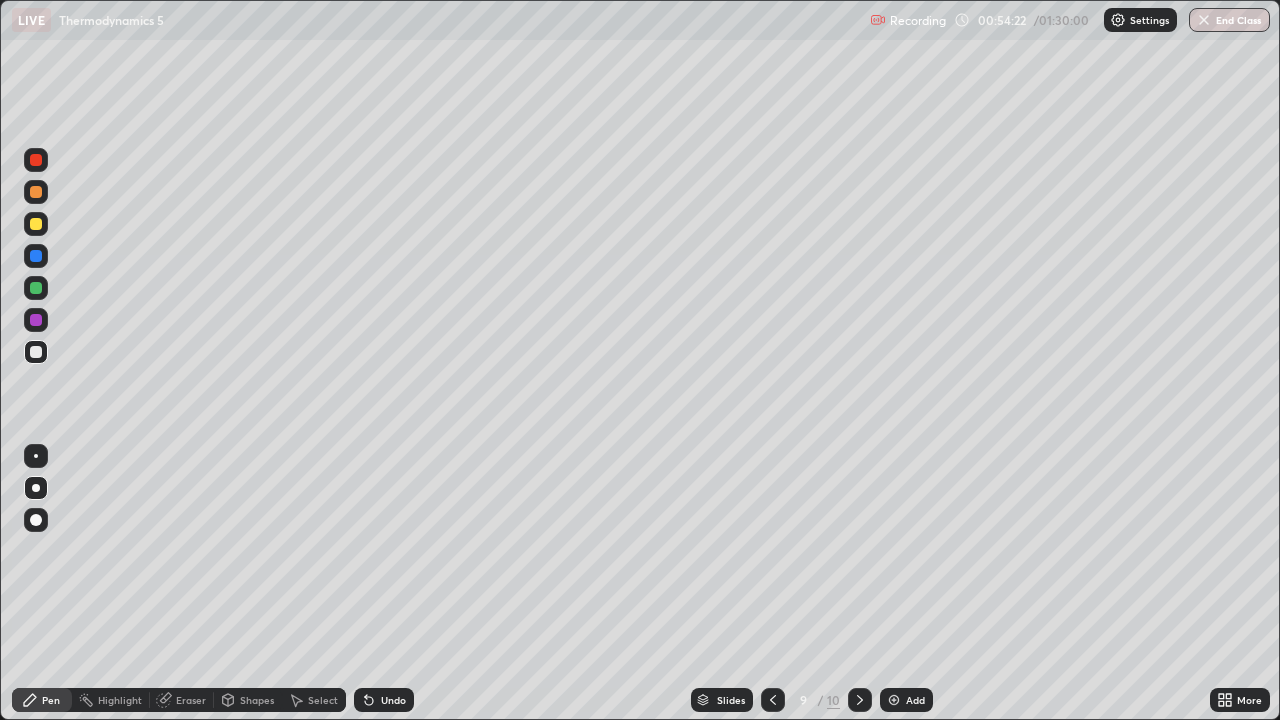 click 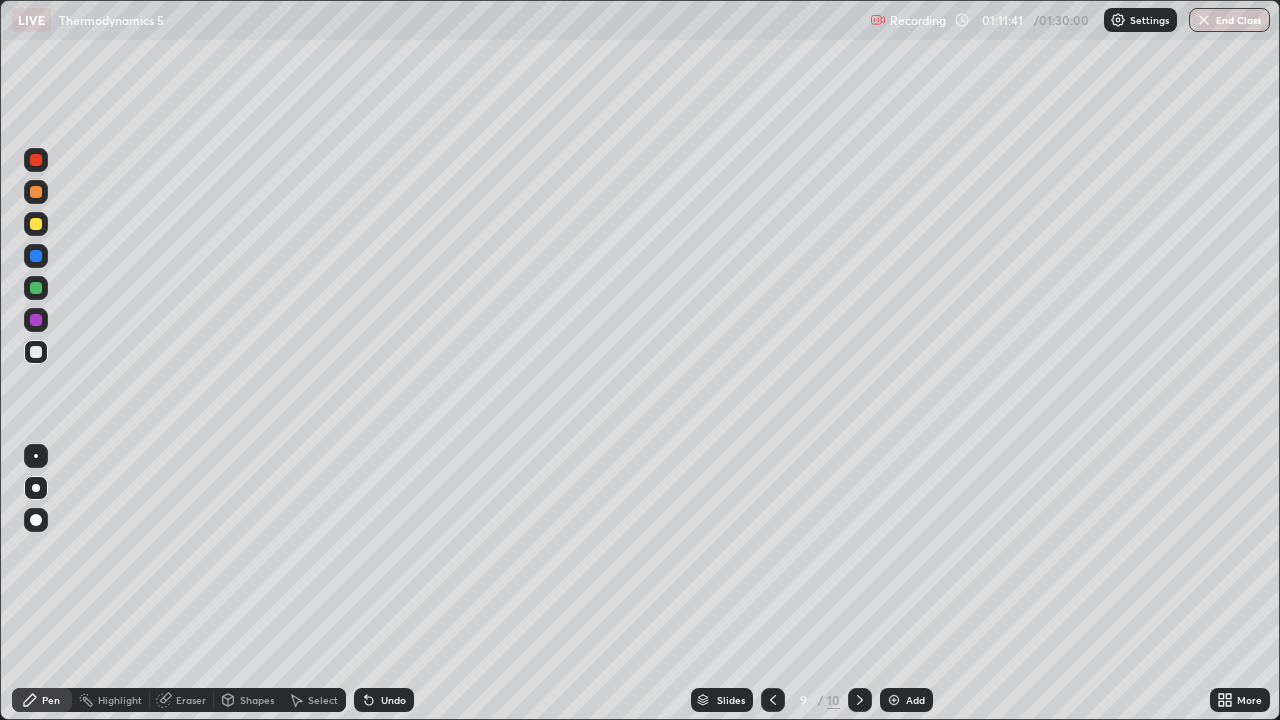click at bounding box center (894, 700) 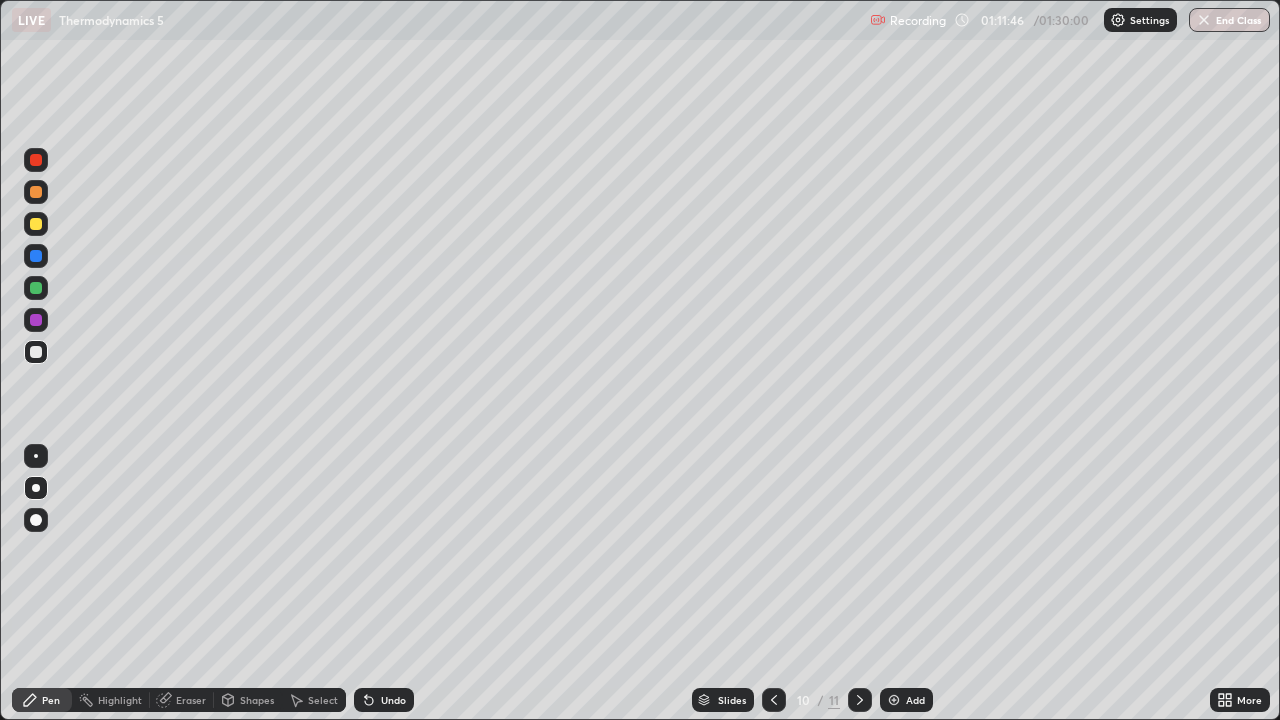 click at bounding box center [36, 352] 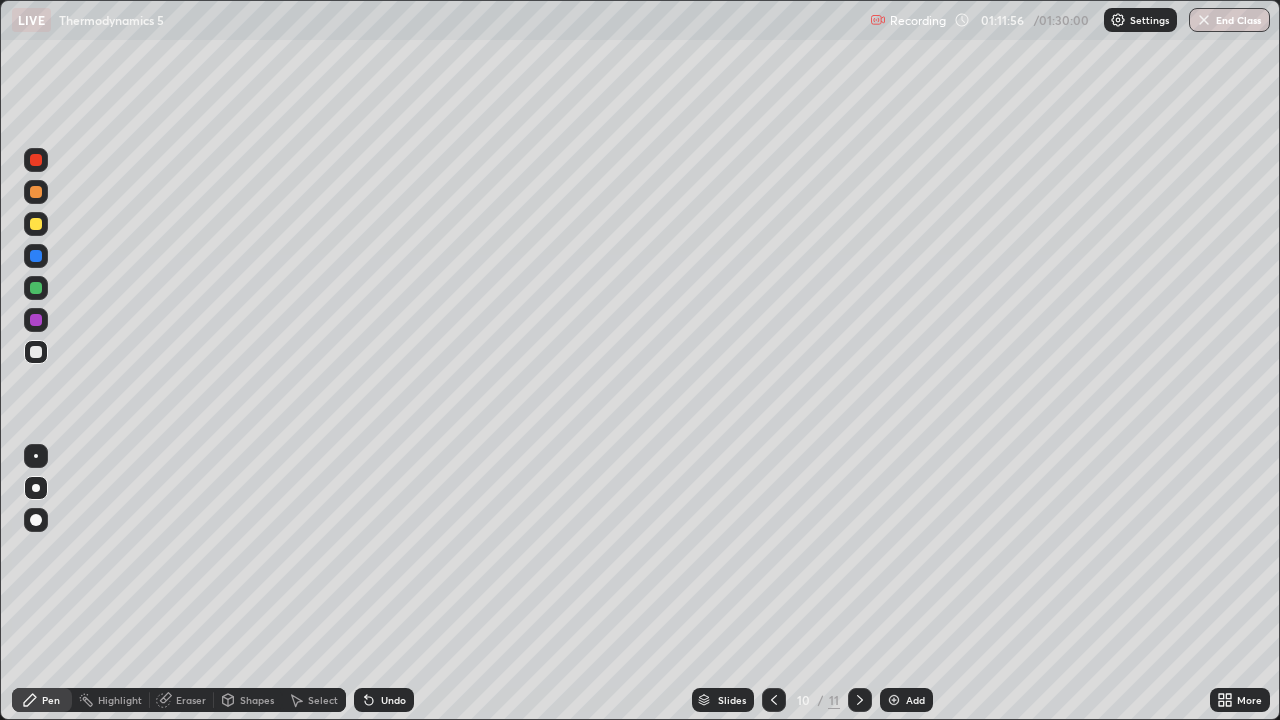 click on "Eraser" at bounding box center [182, 700] 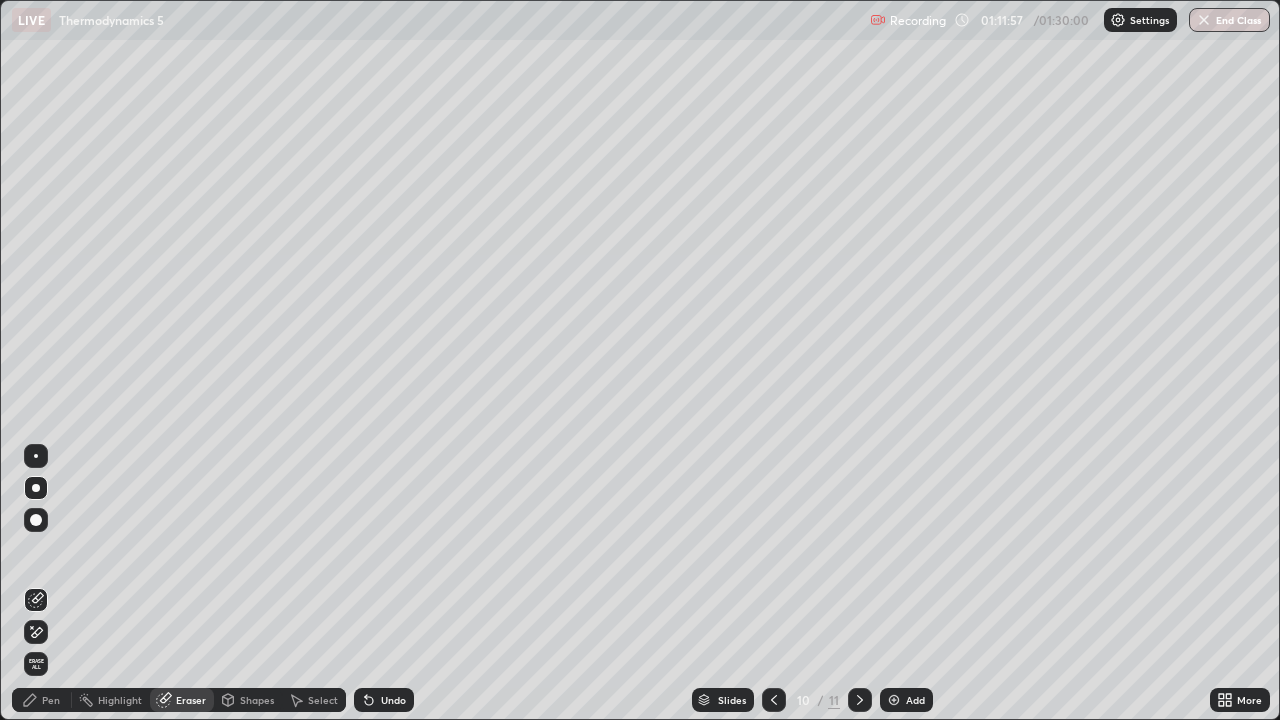click 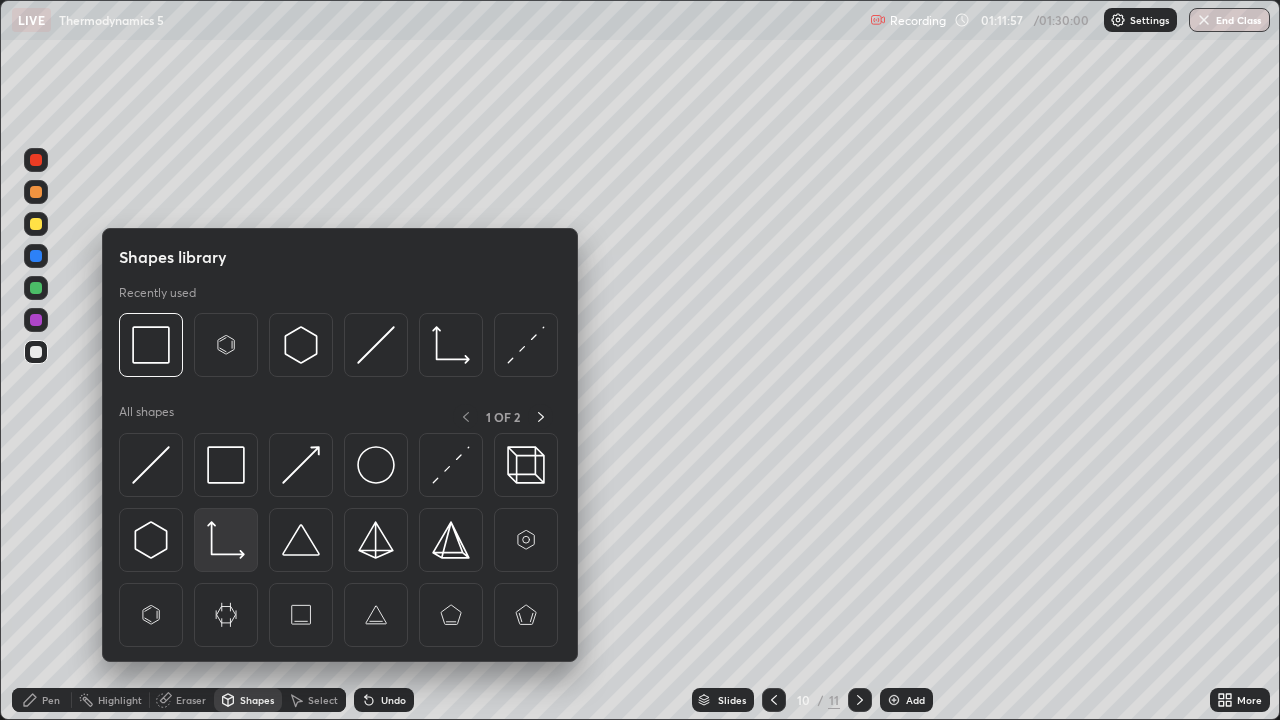 click at bounding box center (226, 540) 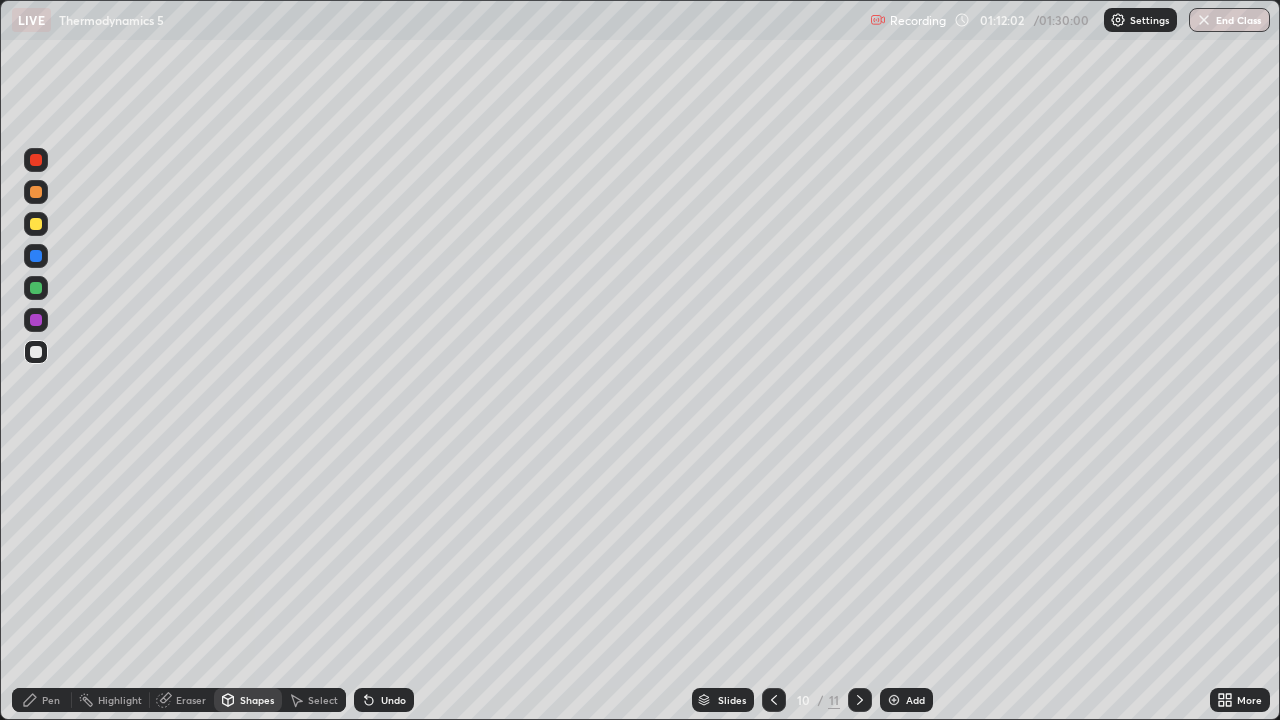 click on "Pen" at bounding box center [51, 700] 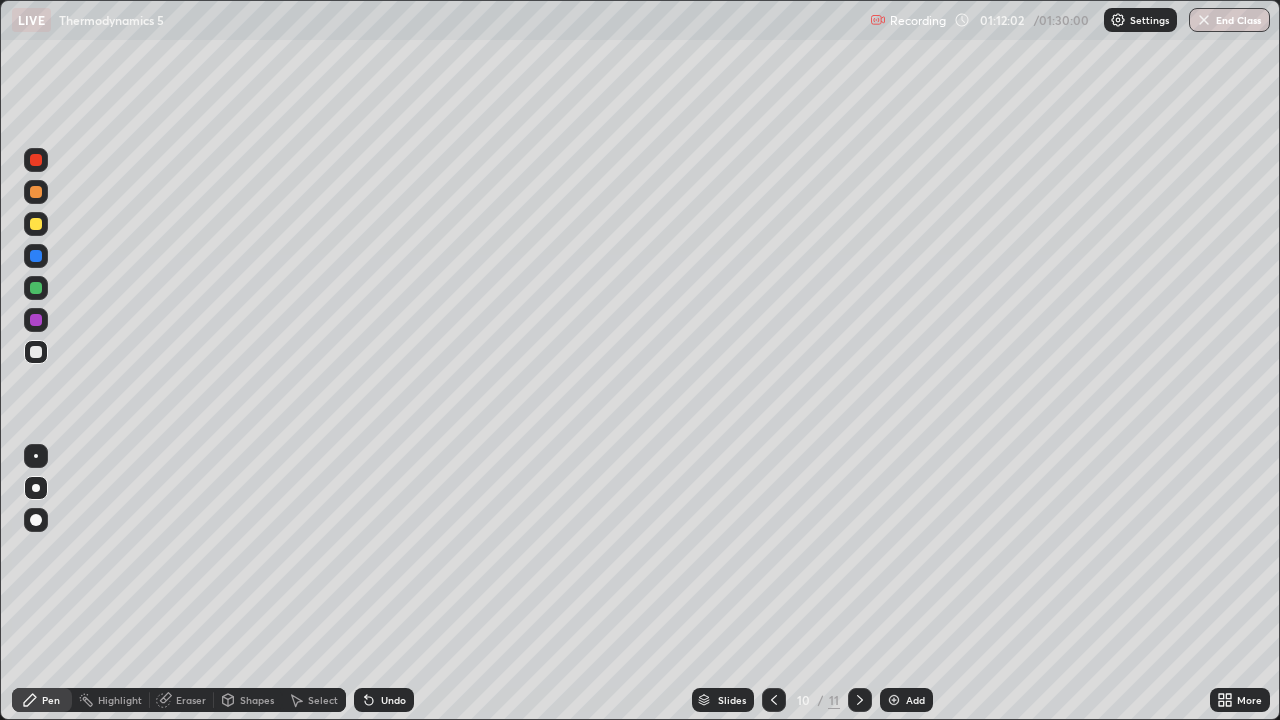 click at bounding box center (36, 352) 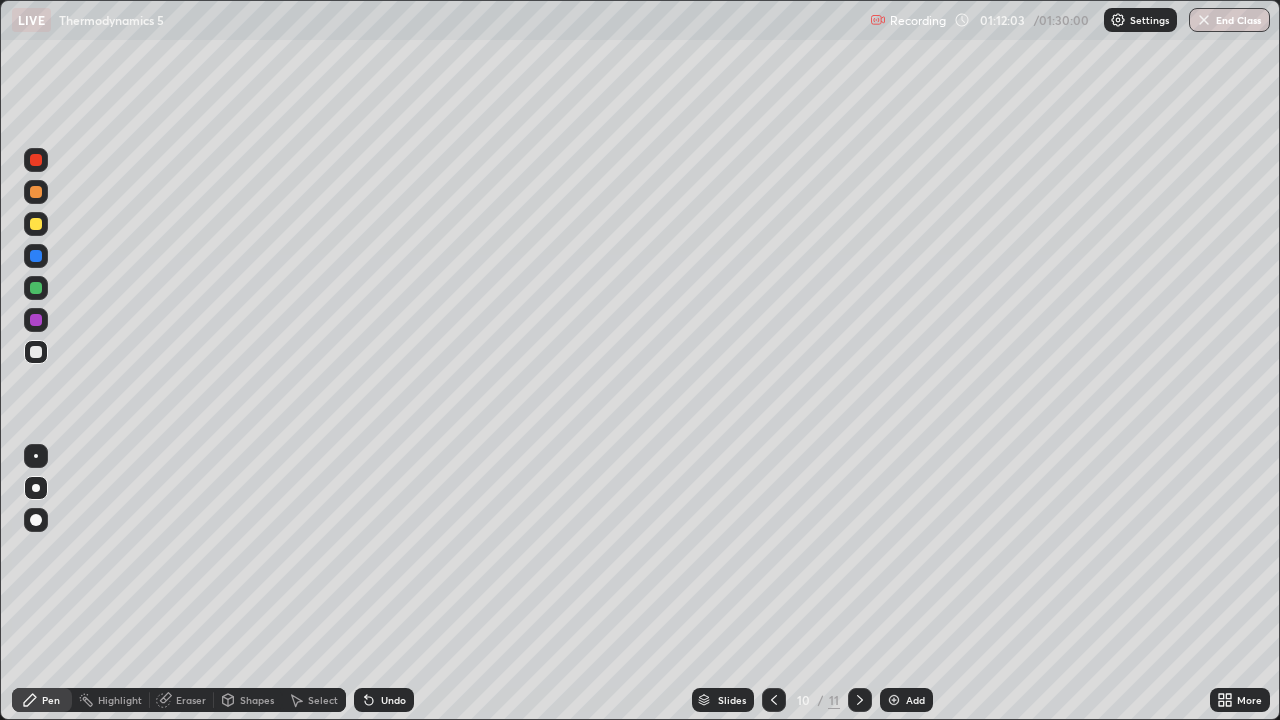 click at bounding box center [36, 456] 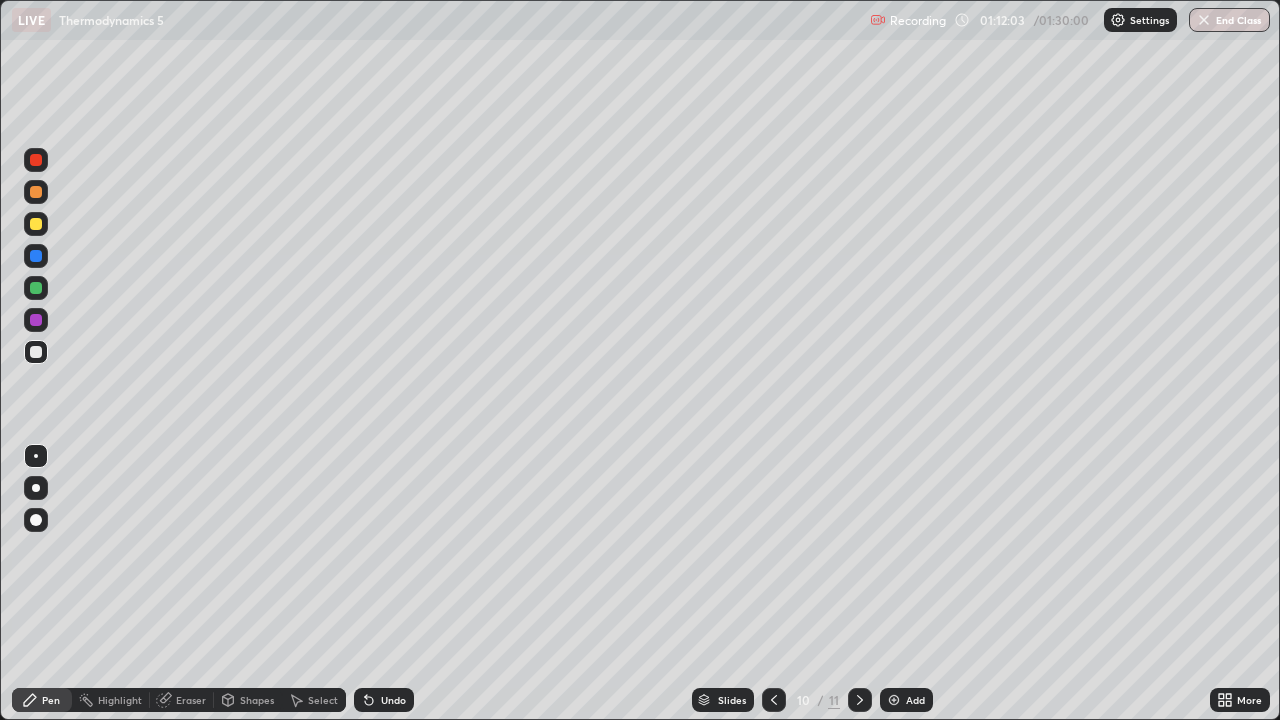click at bounding box center (36, 488) 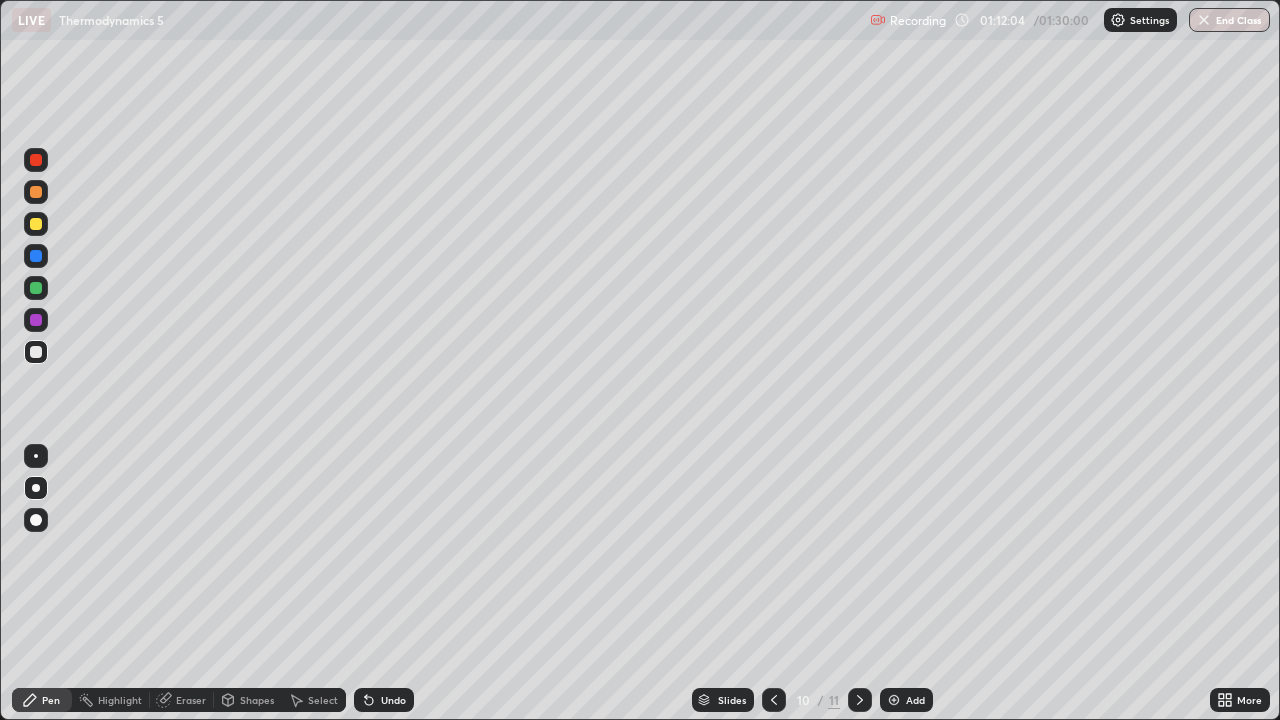 click at bounding box center [36, 488] 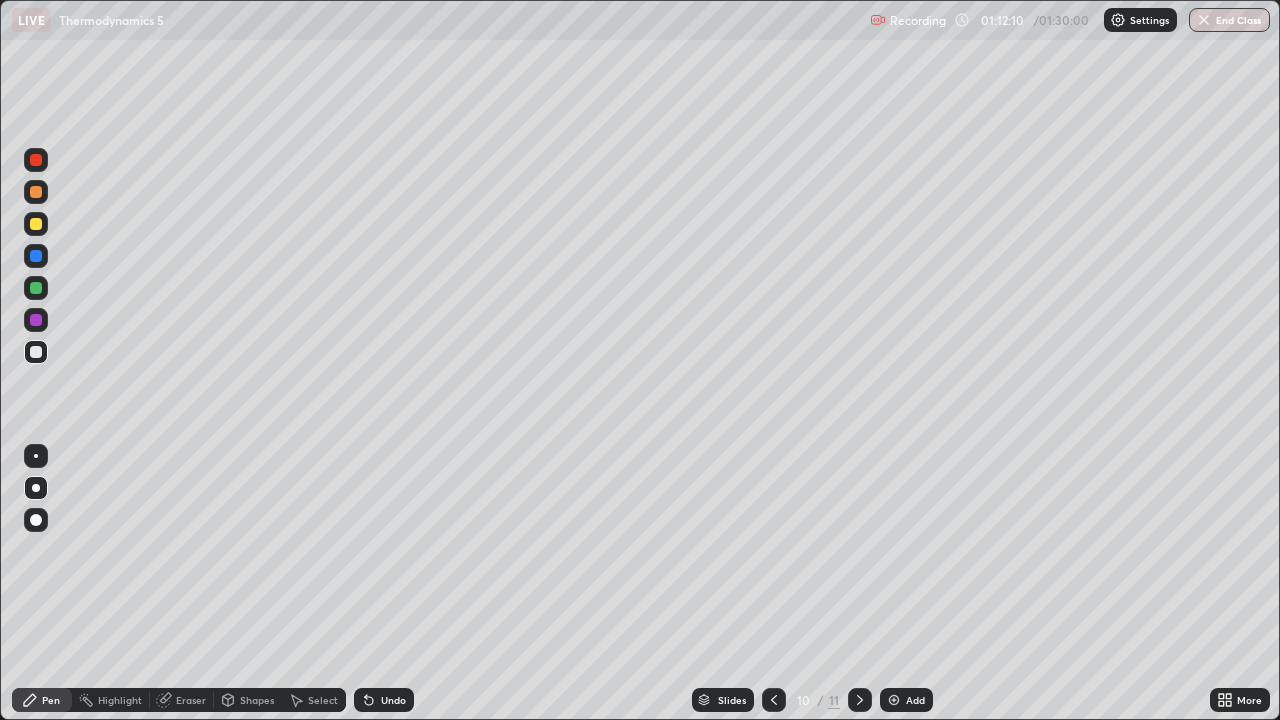 click 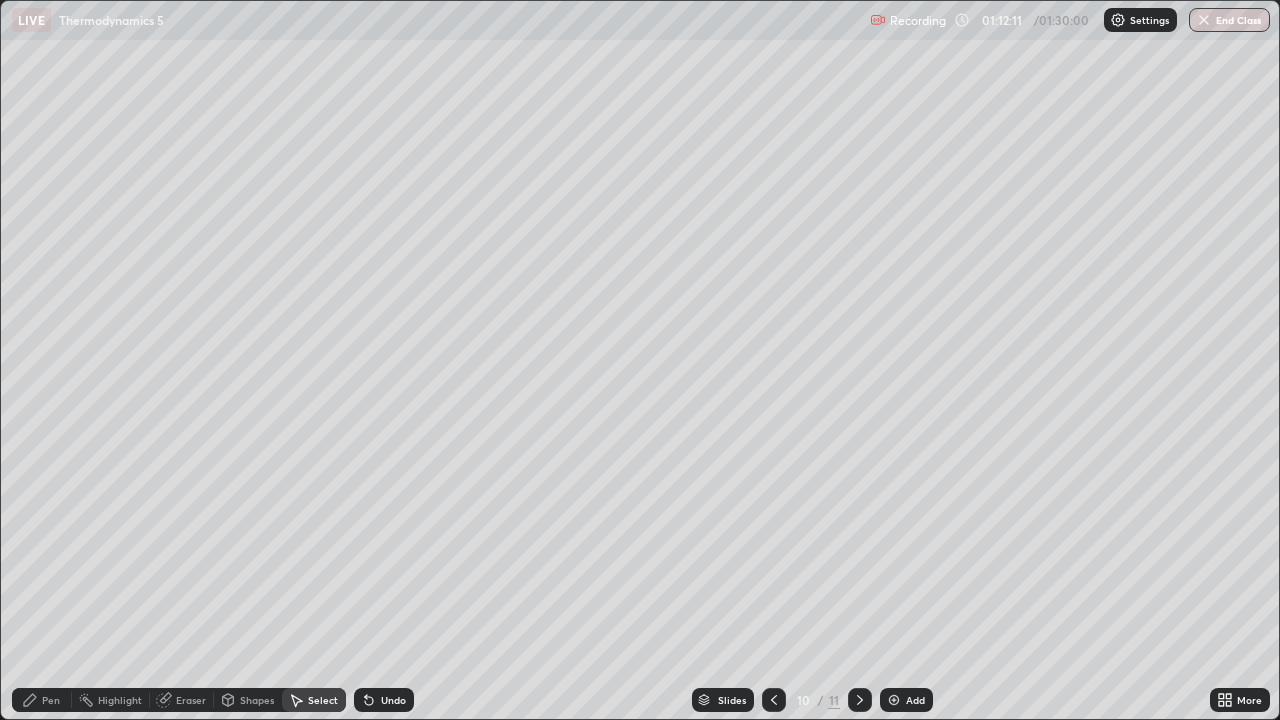 click on "Shapes" at bounding box center [257, 700] 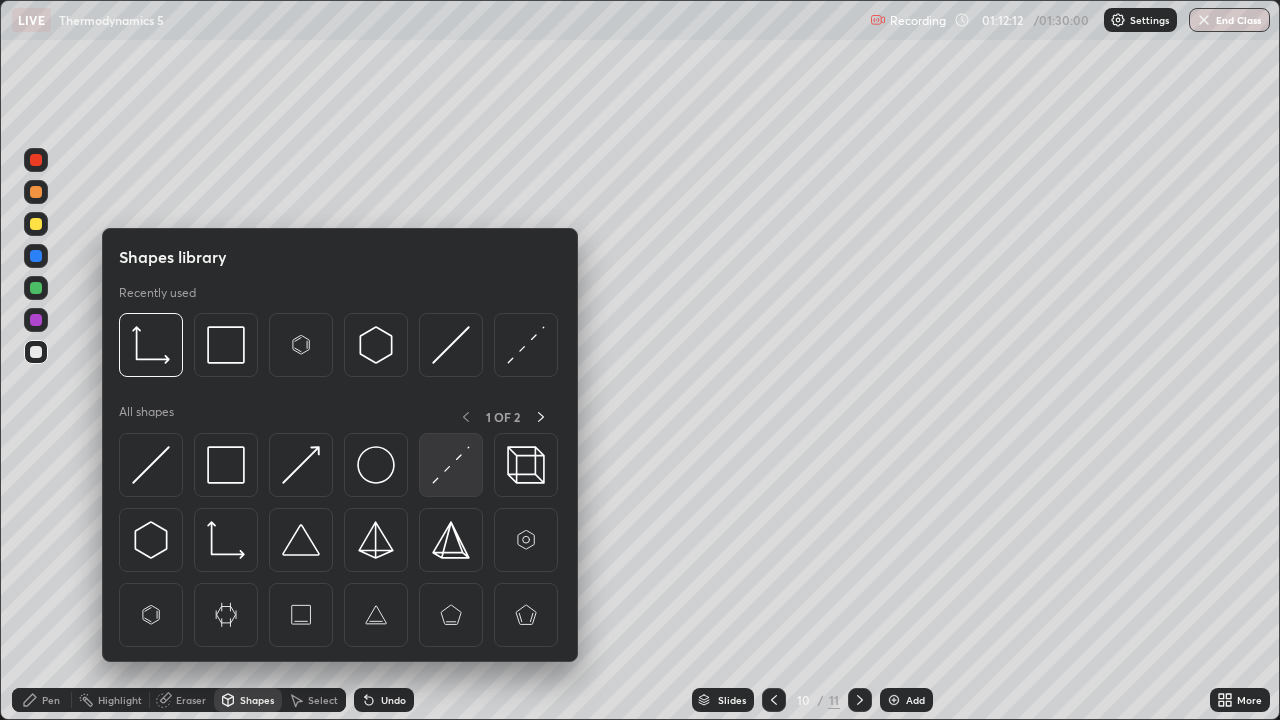 click at bounding box center (451, 465) 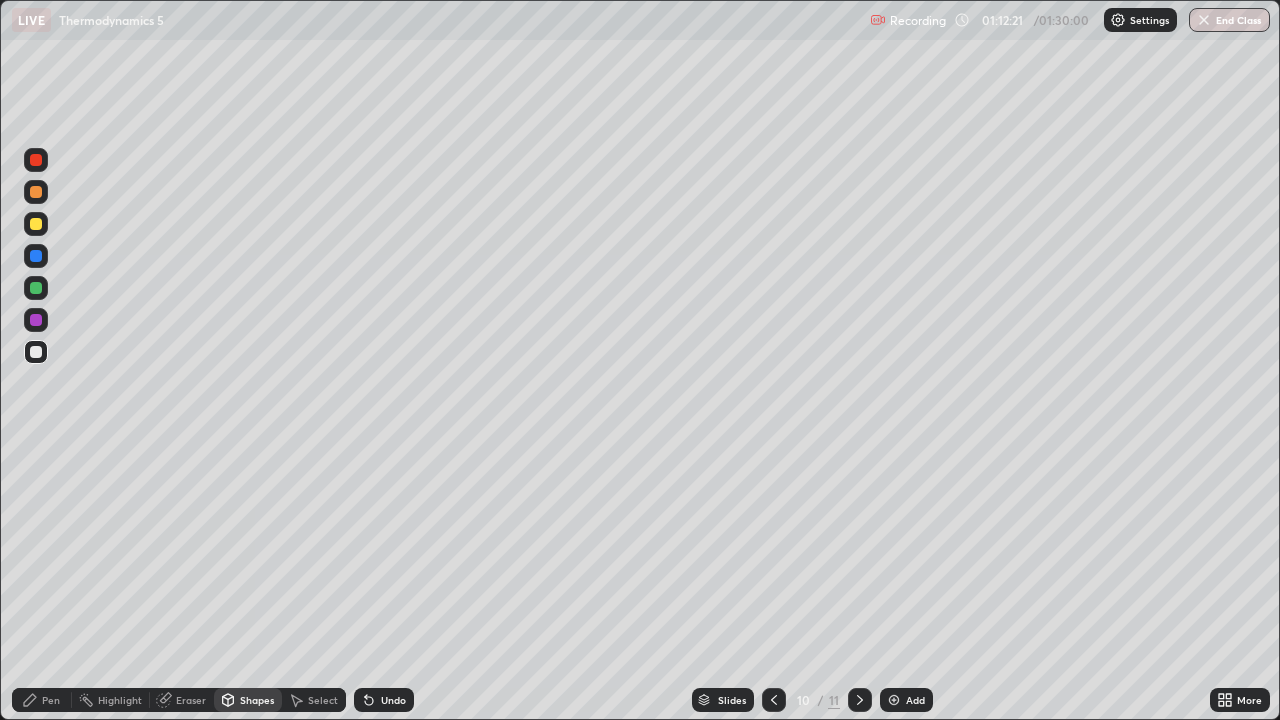 click on "Pen" at bounding box center [42, 700] 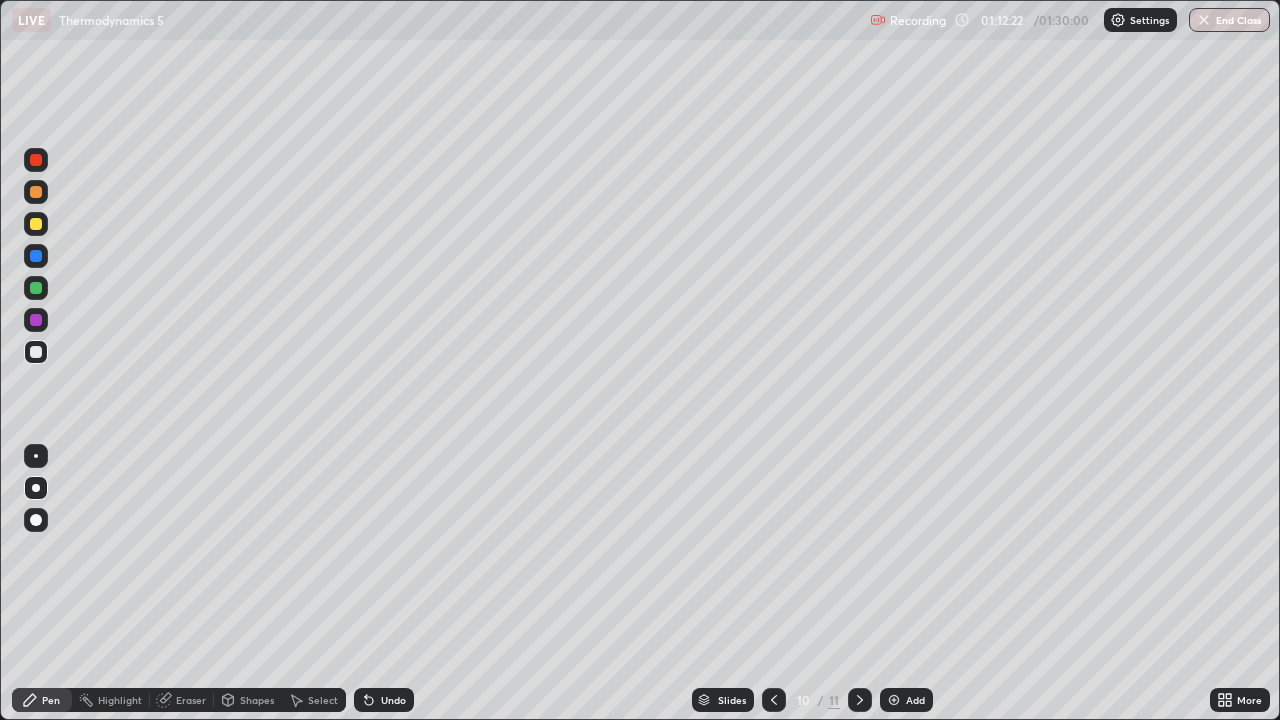 click at bounding box center (36, 352) 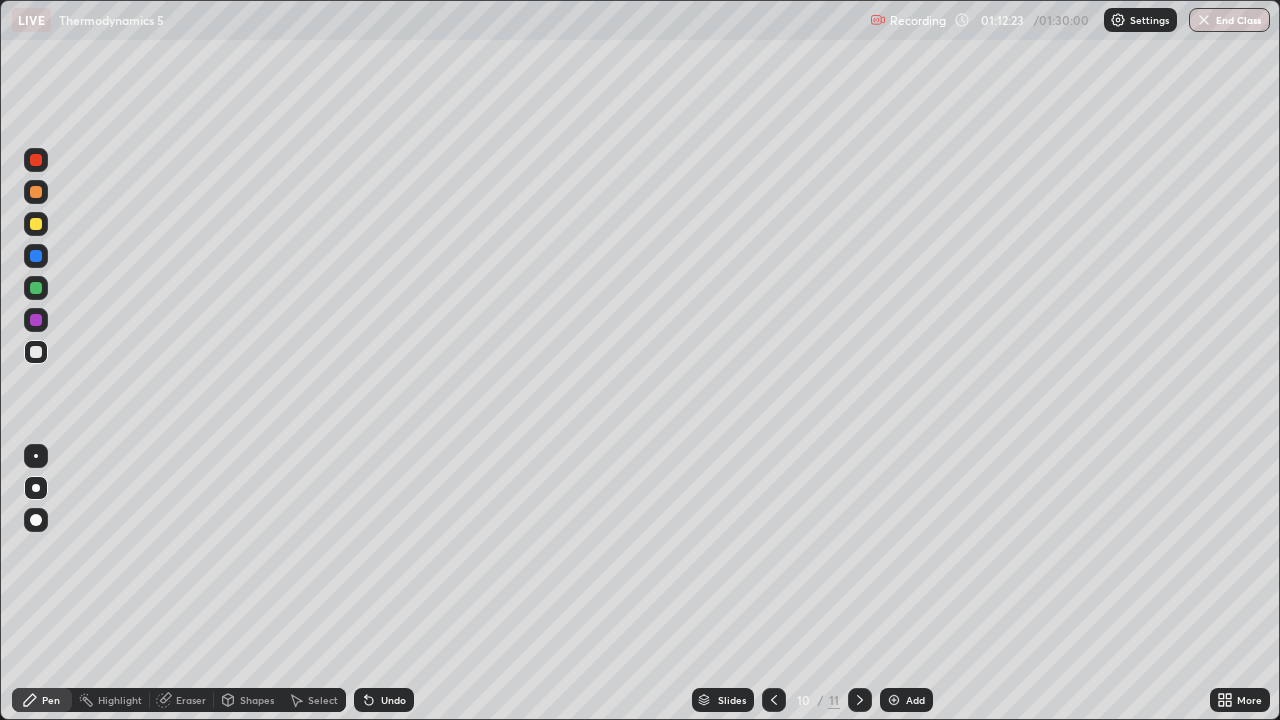click on "Shapes" at bounding box center (257, 700) 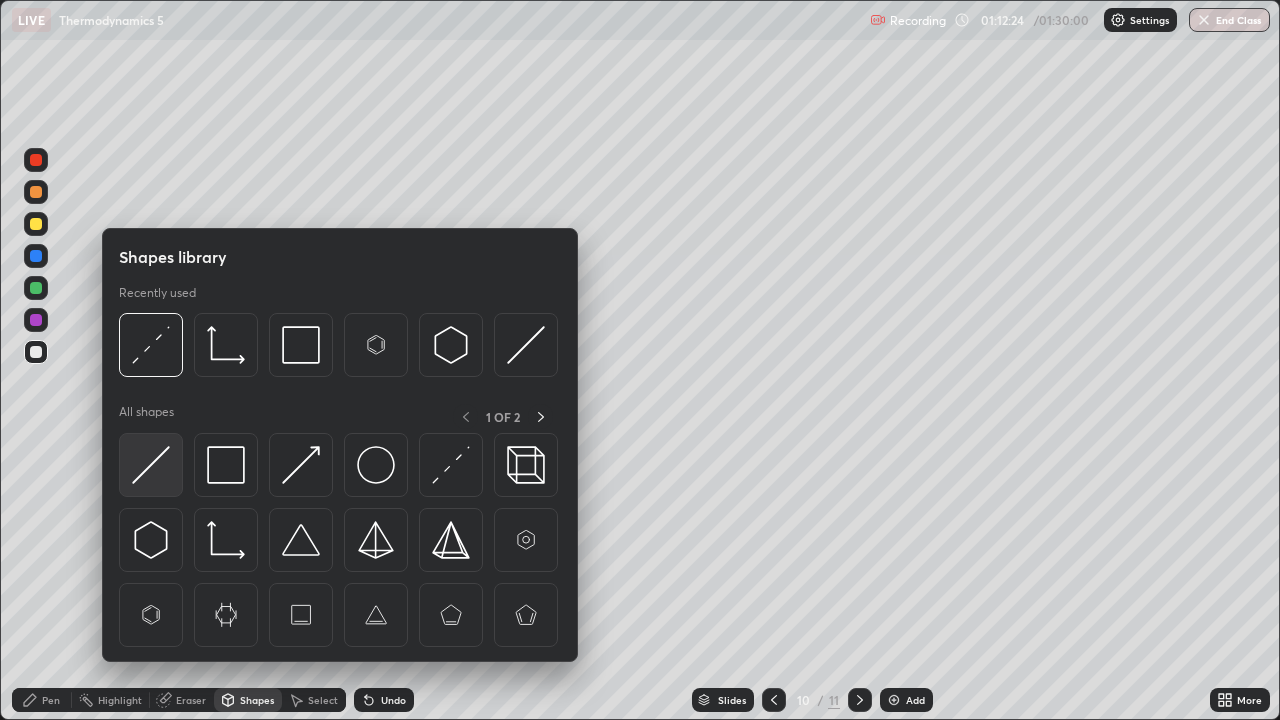 click at bounding box center (151, 465) 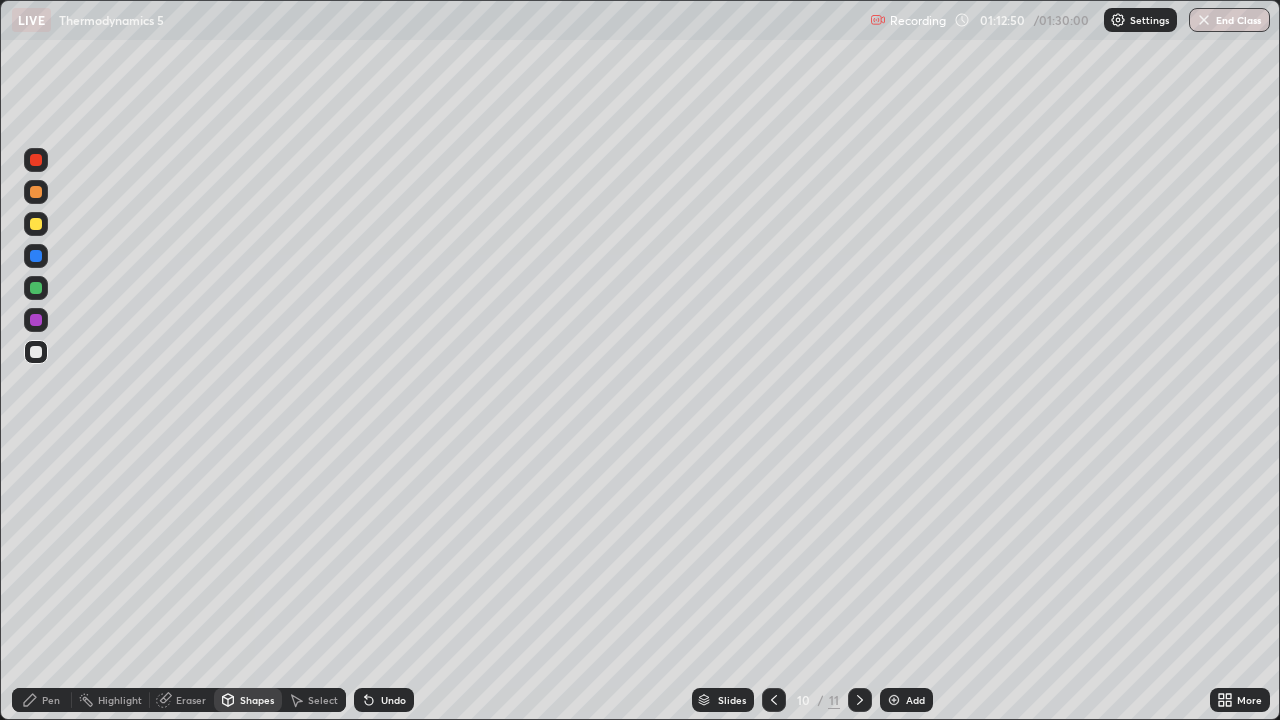 click at bounding box center (36, 320) 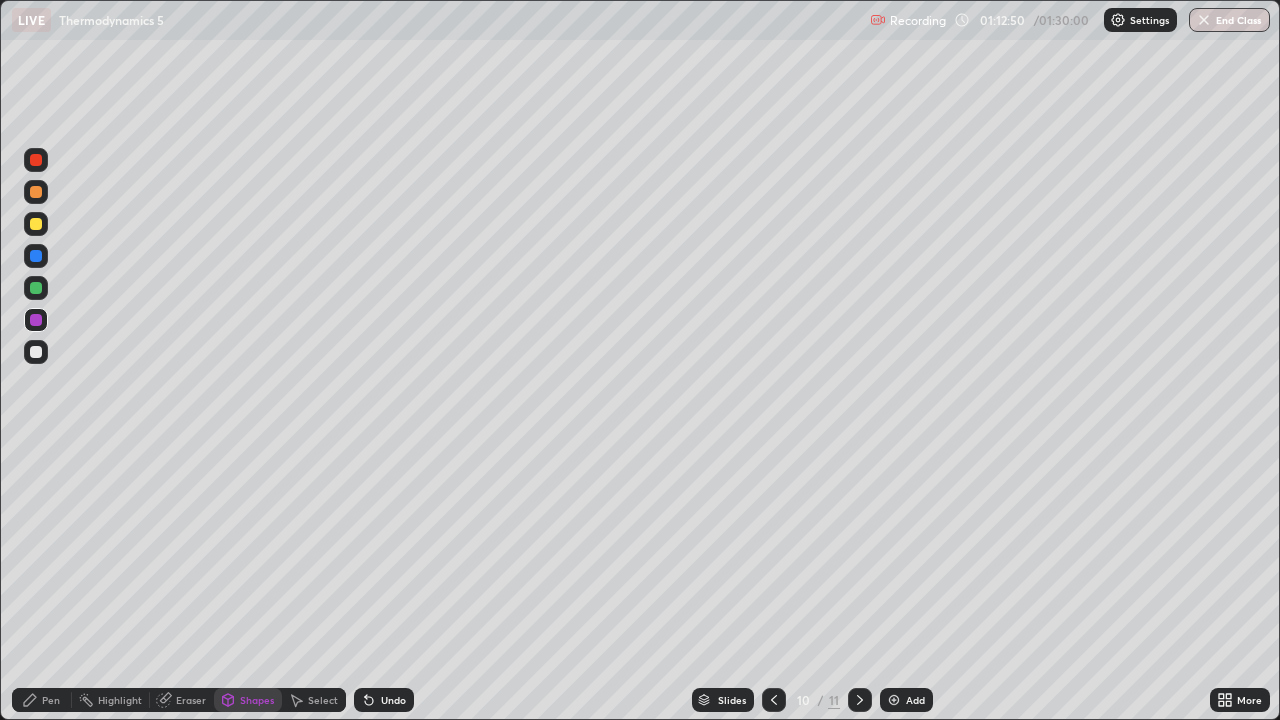 click at bounding box center (36, 352) 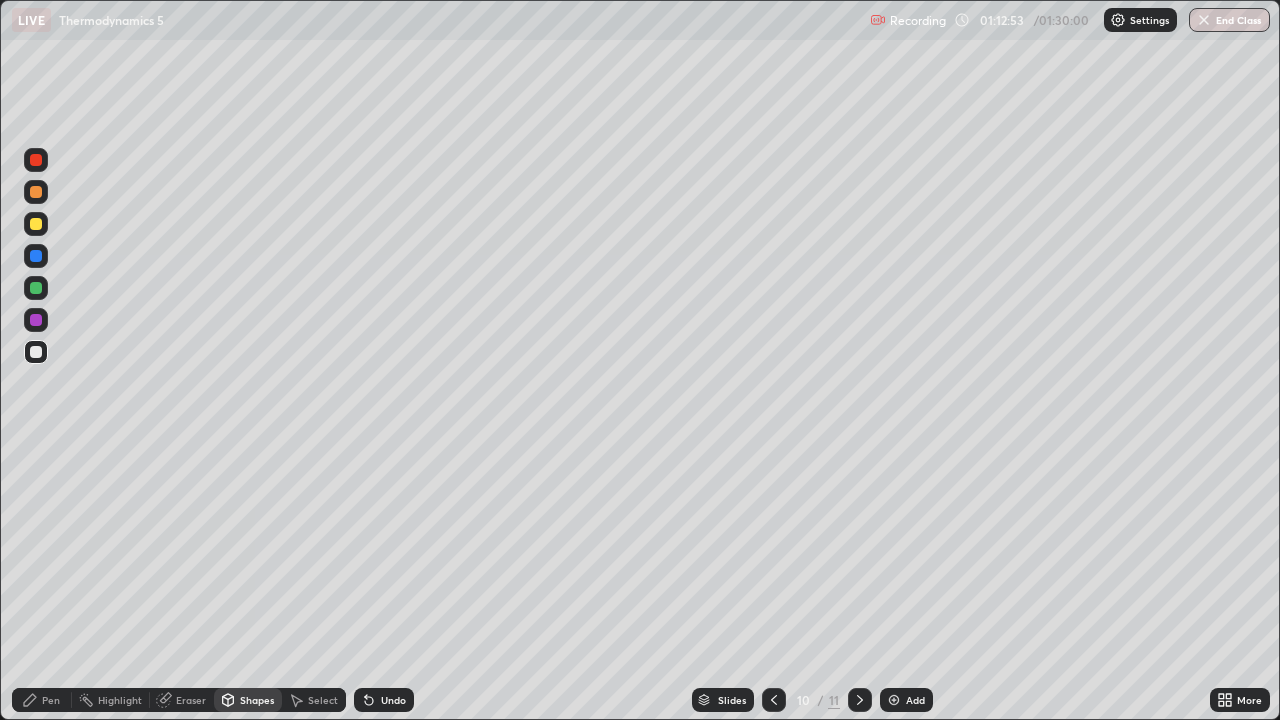 click on "Eraser" at bounding box center [191, 700] 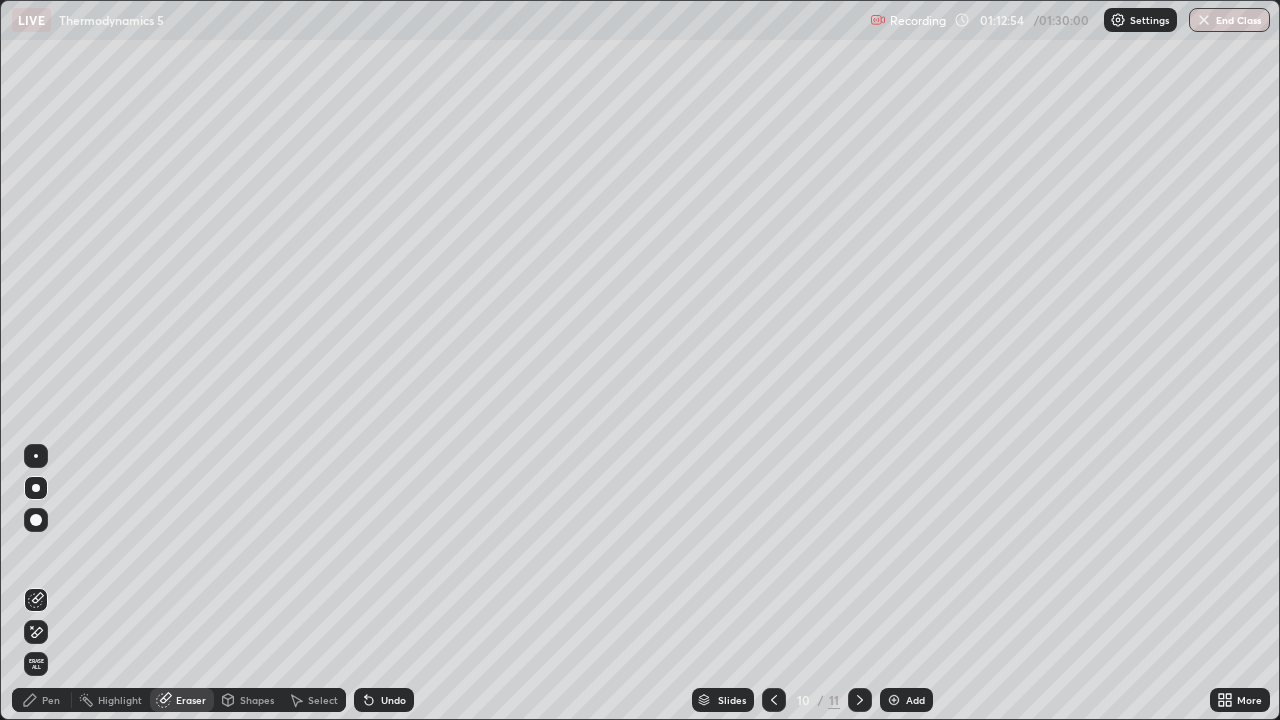 click on "Pen" at bounding box center (51, 700) 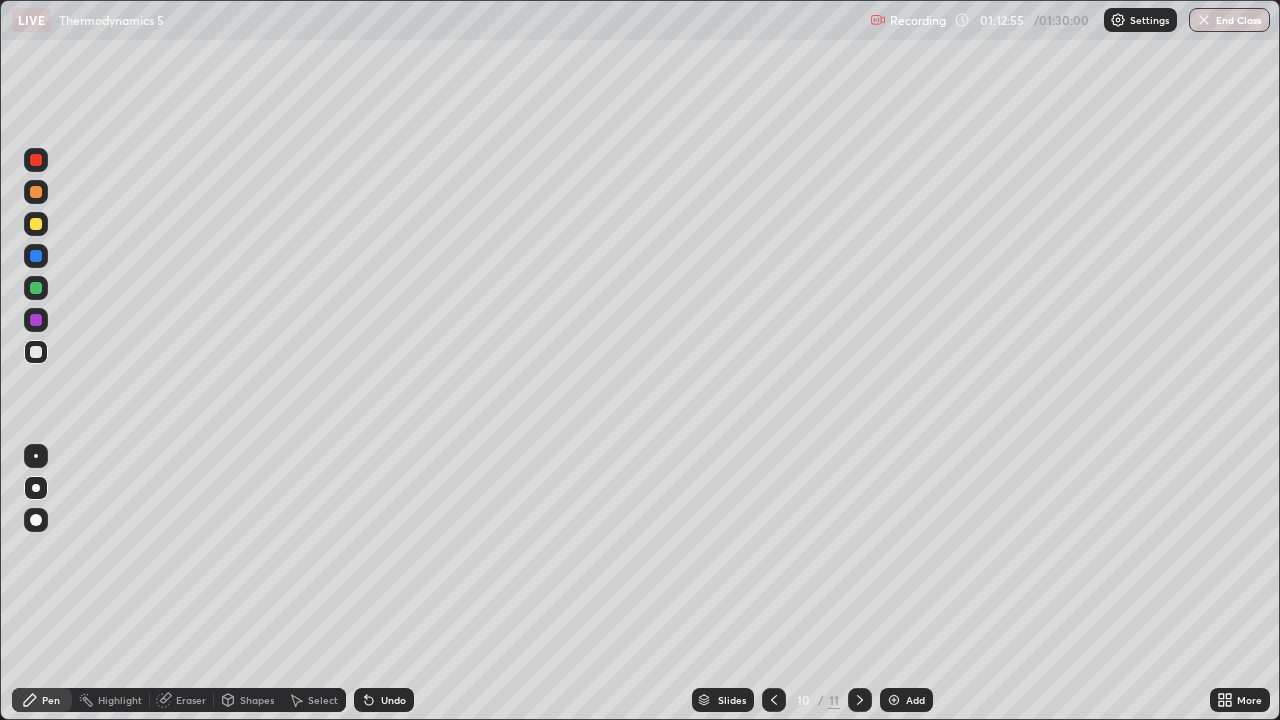 click at bounding box center [36, 352] 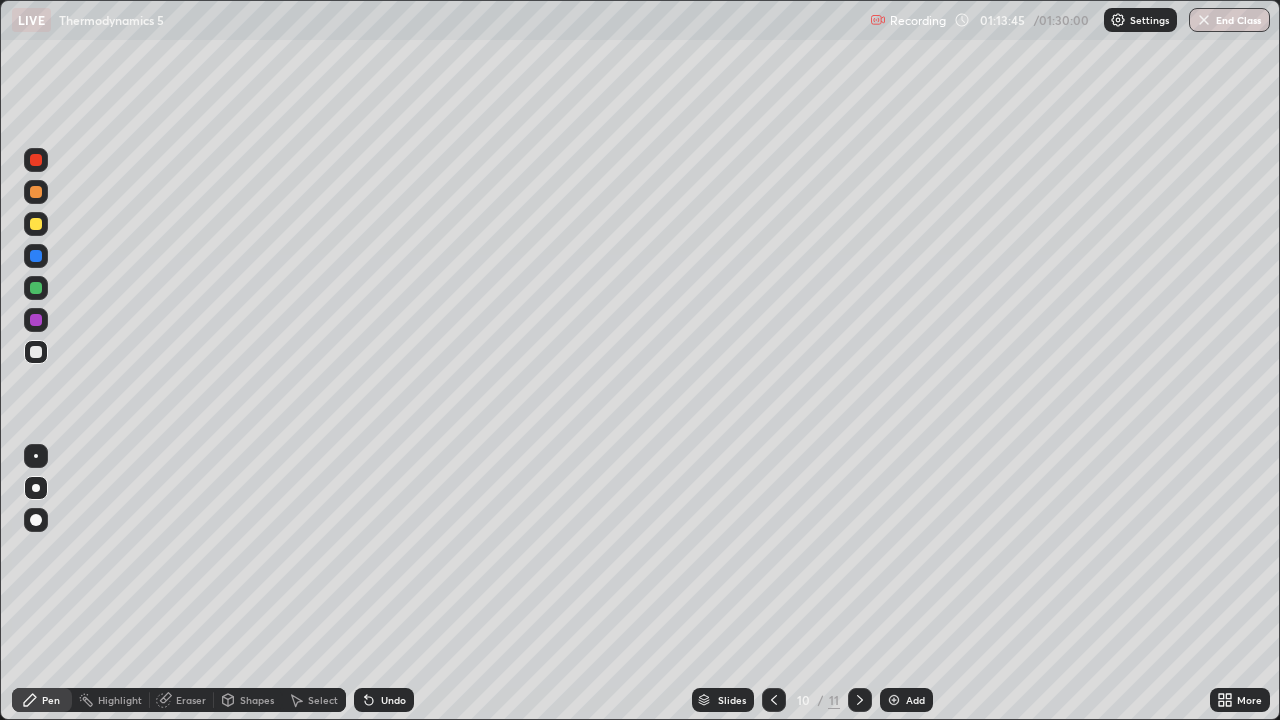click on "Eraser" at bounding box center [182, 700] 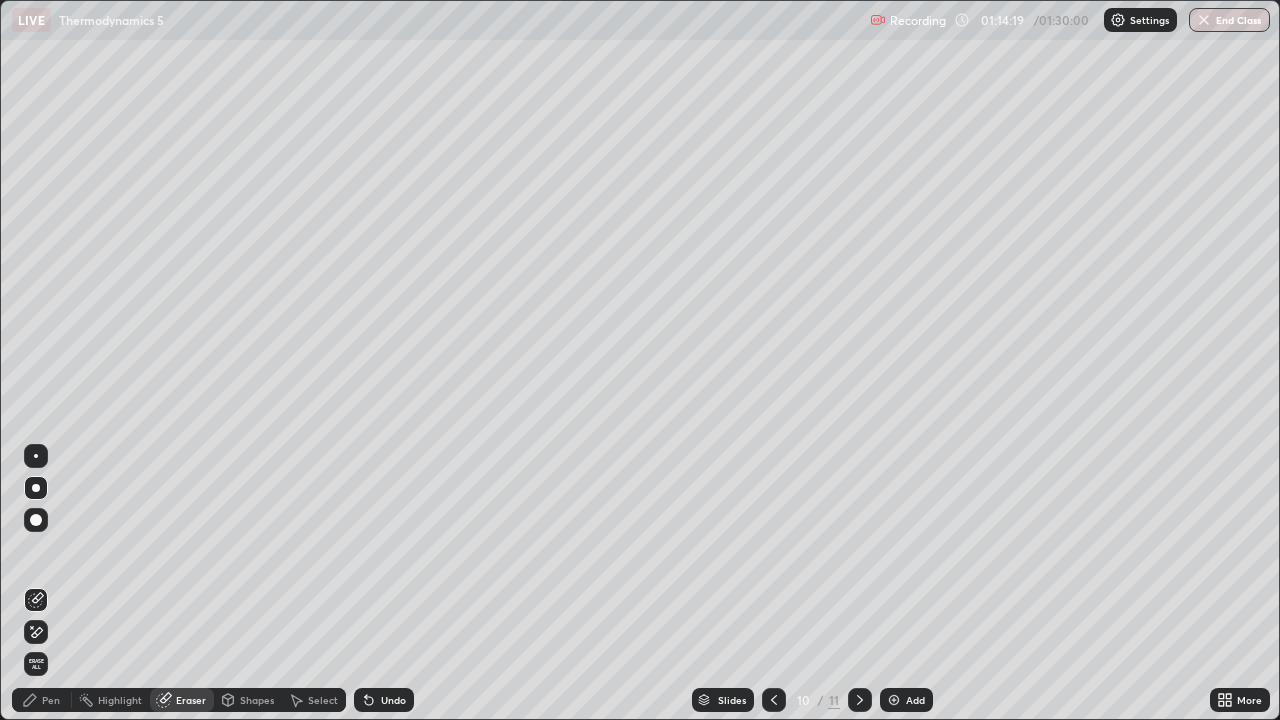 click on "Pen" at bounding box center (51, 700) 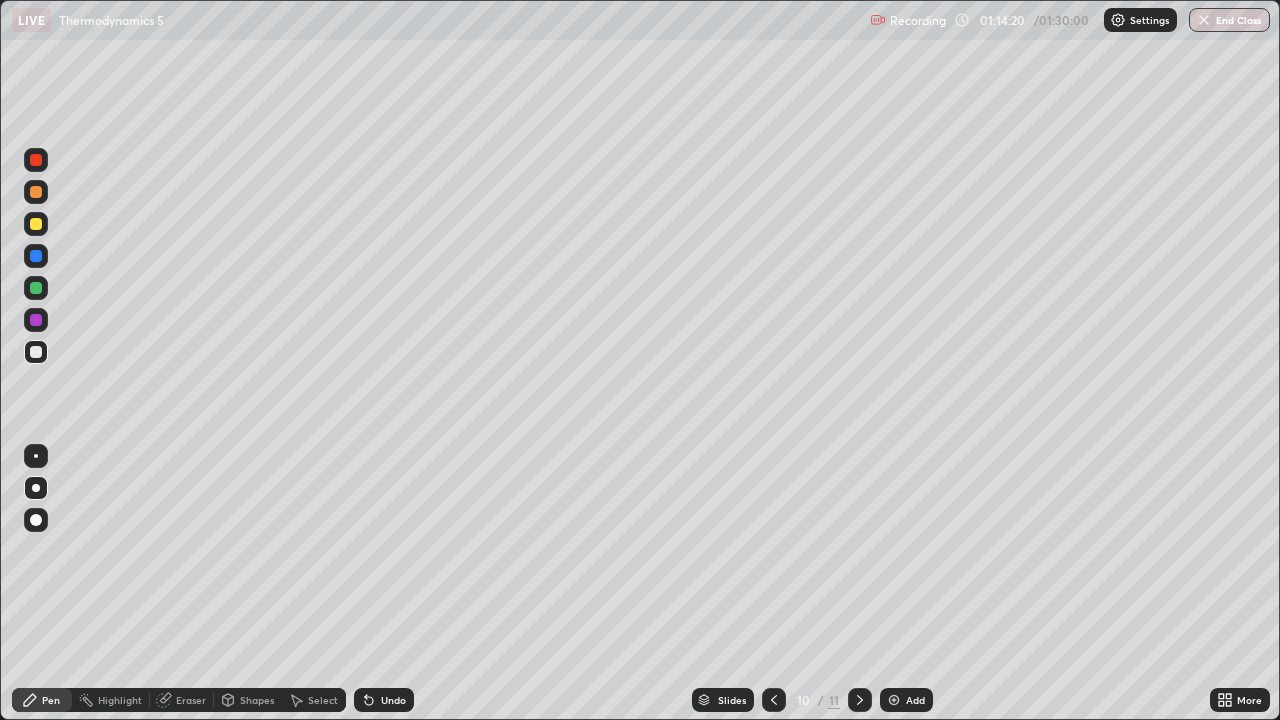 click at bounding box center (36, 224) 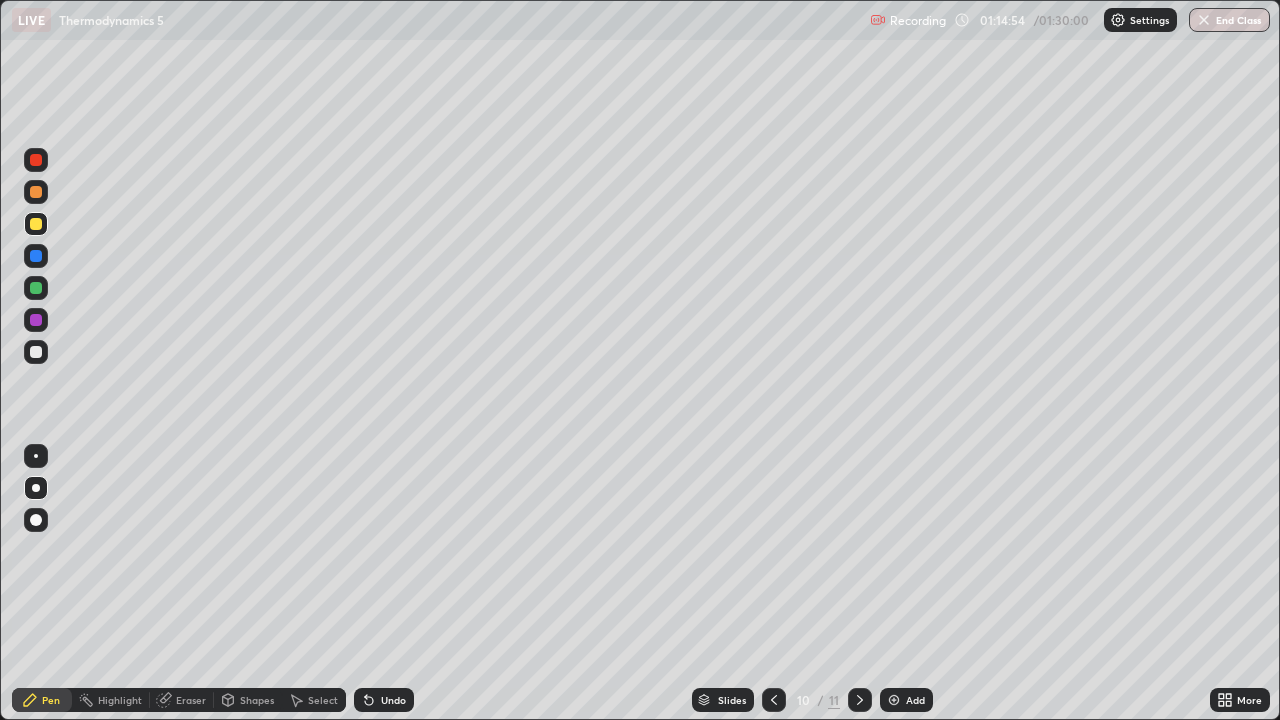 click on "Eraser" at bounding box center [182, 700] 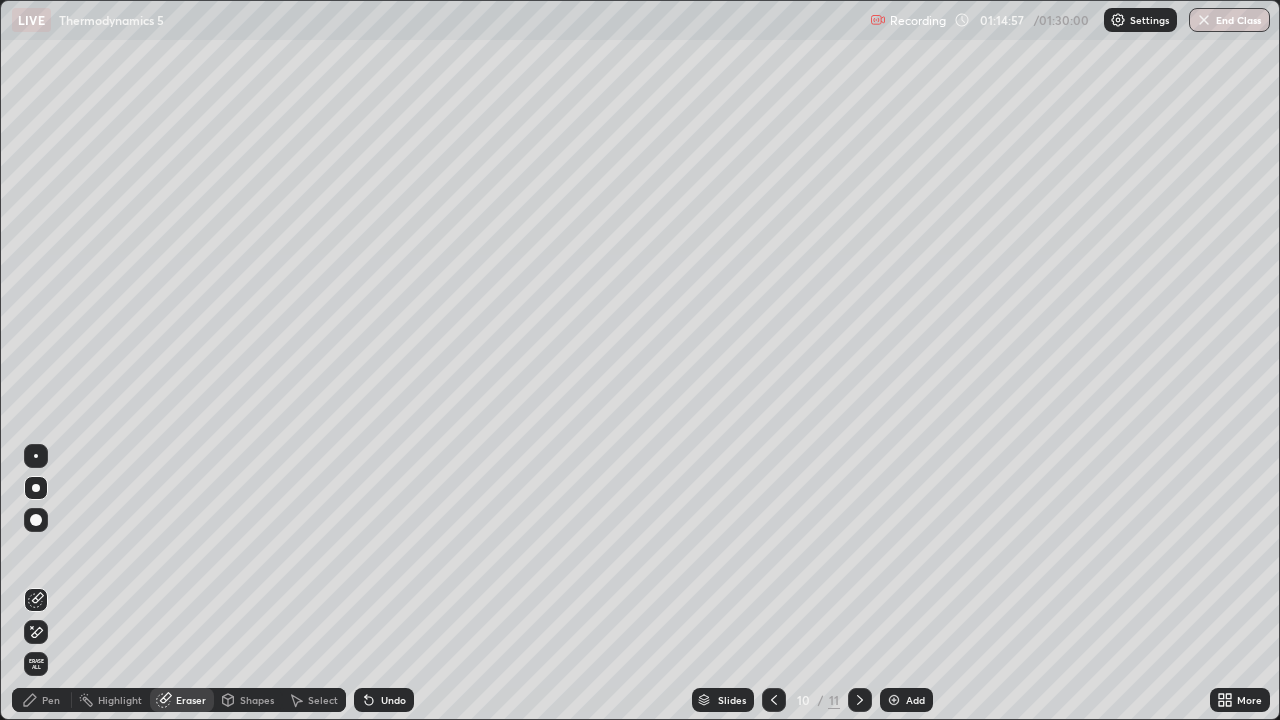 click on "Pen" at bounding box center (51, 700) 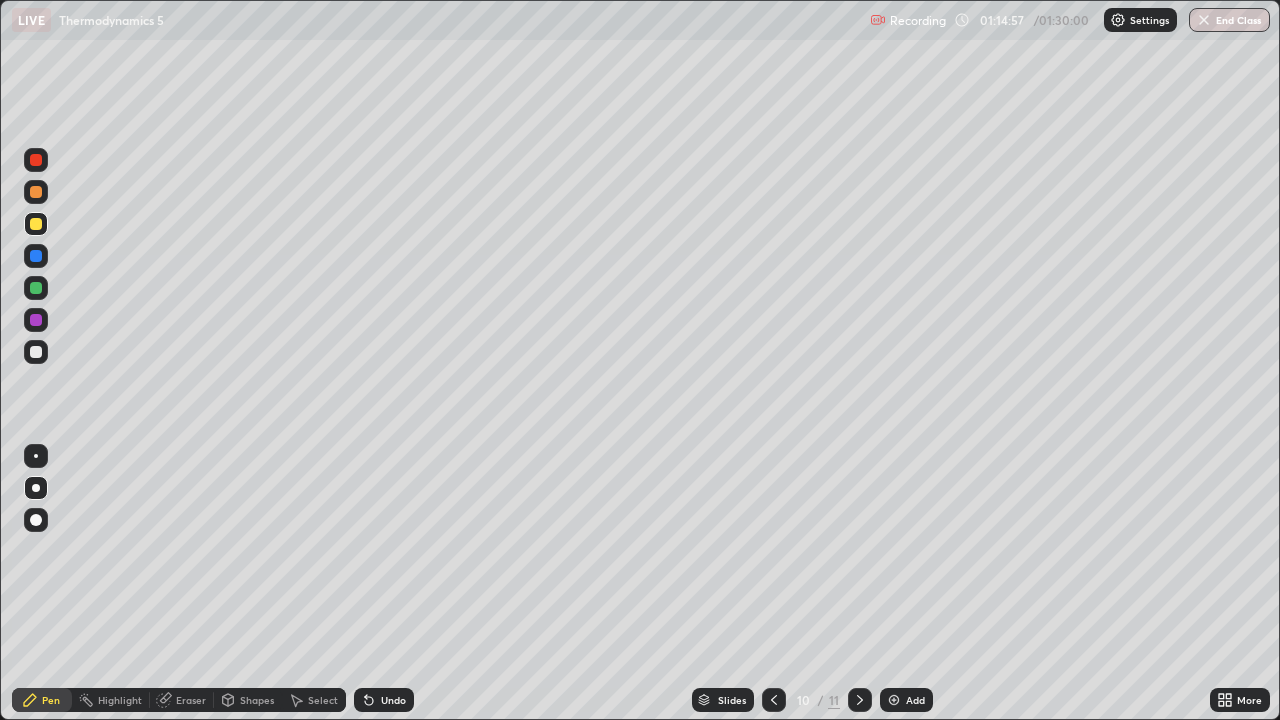 click at bounding box center (36, 352) 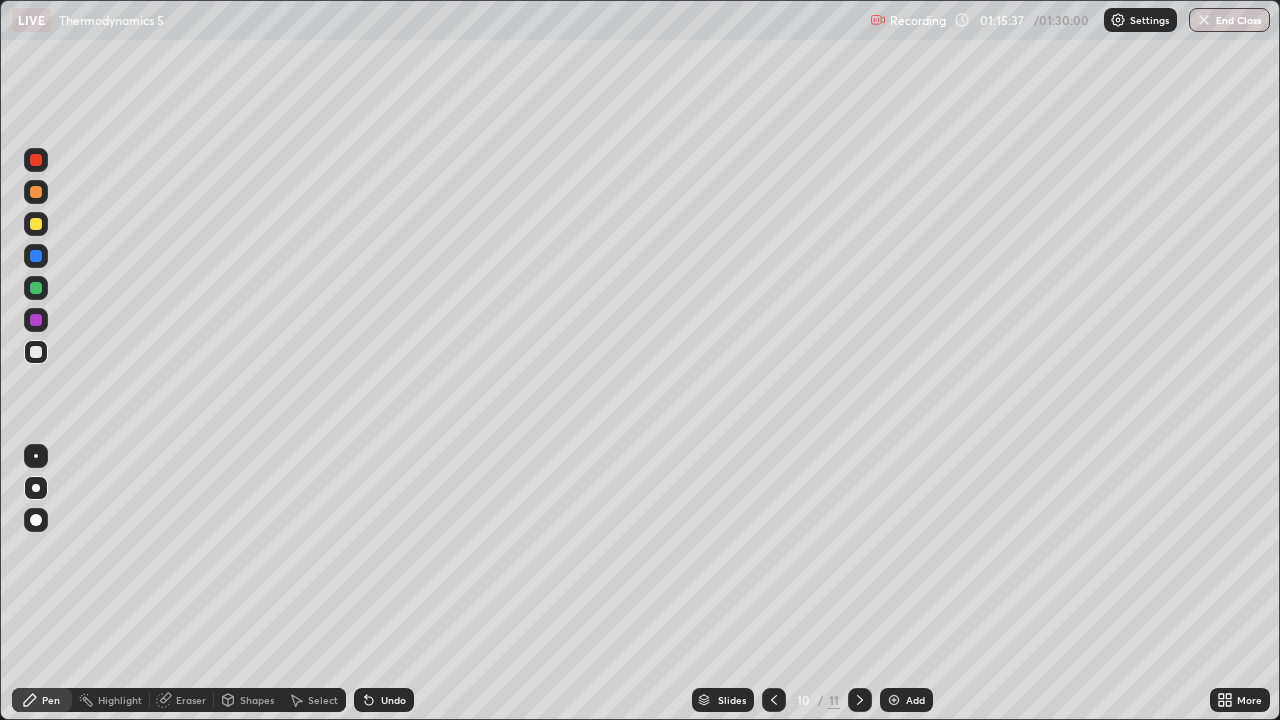 click at bounding box center (36, 224) 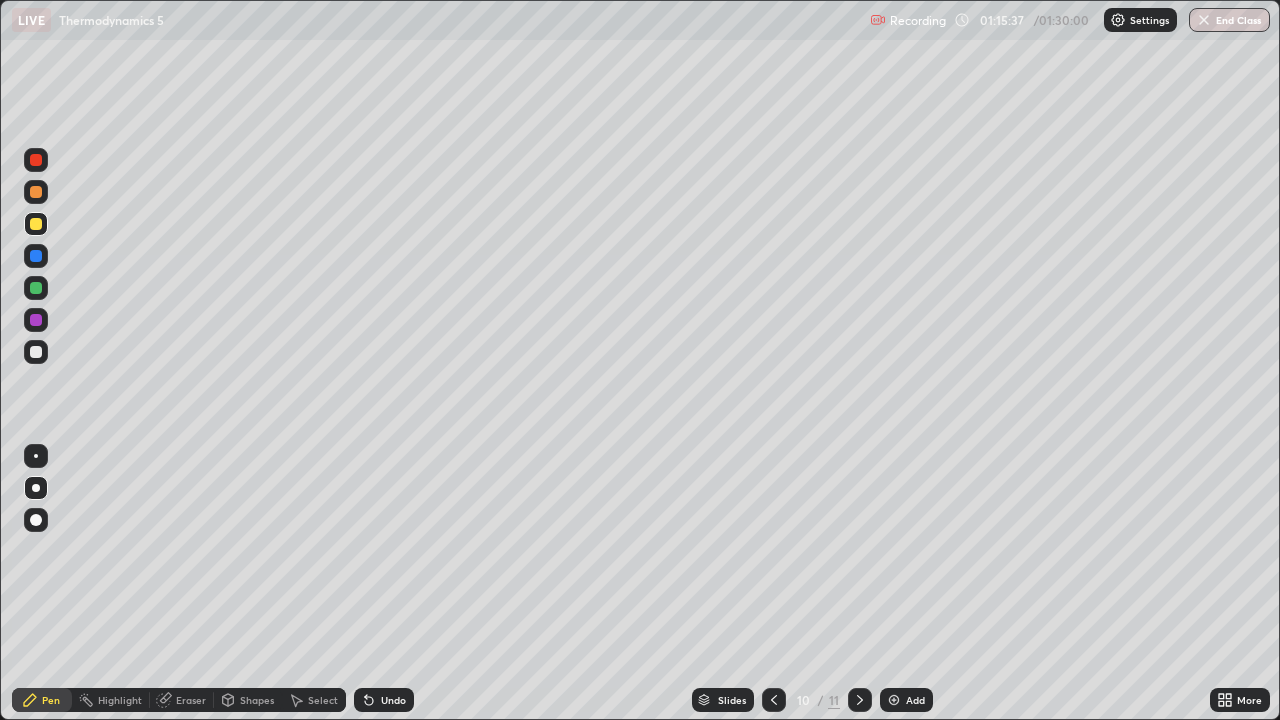 click on "Eraser" at bounding box center [191, 700] 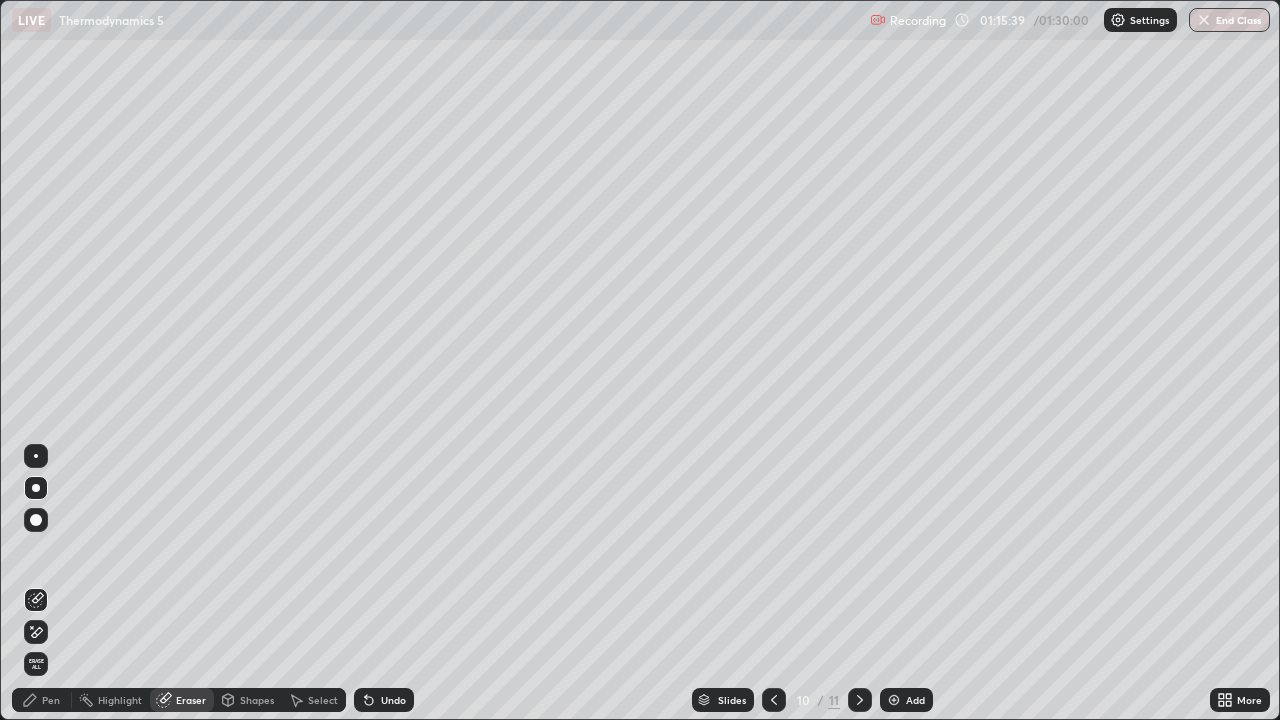 click on "Shapes" at bounding box center [257, 700] 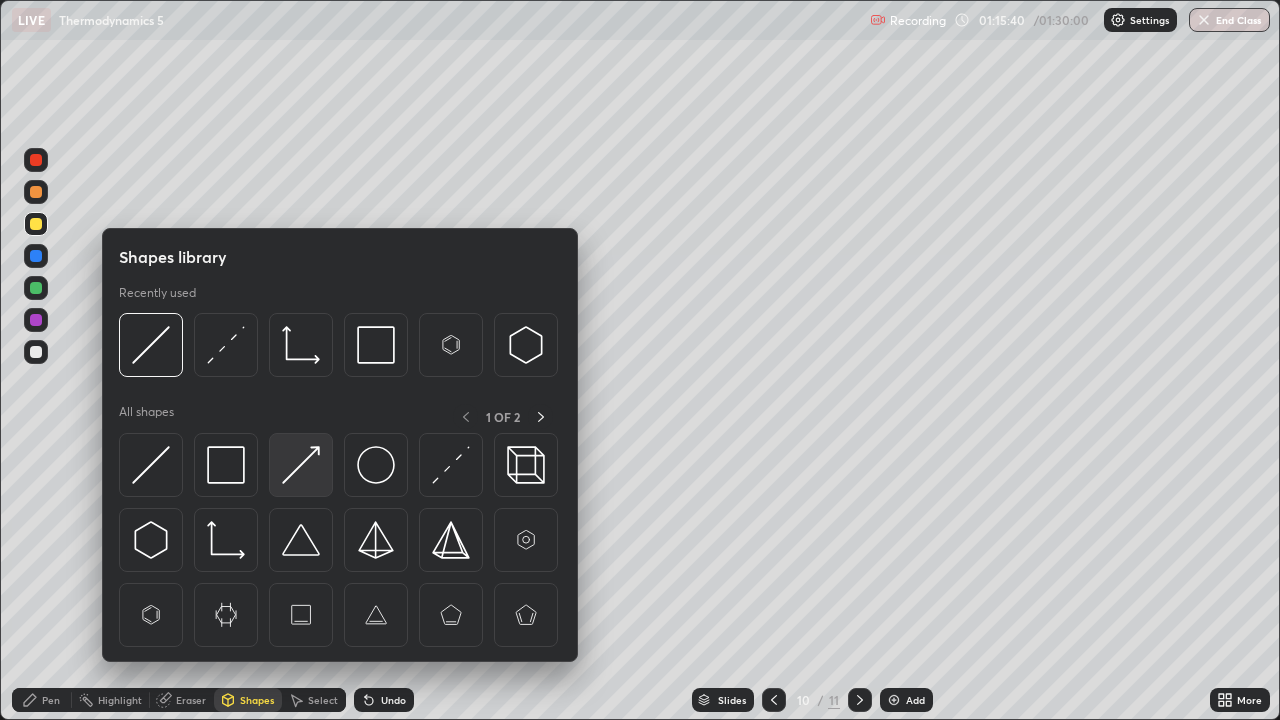 click at bounding box center [301, 465] 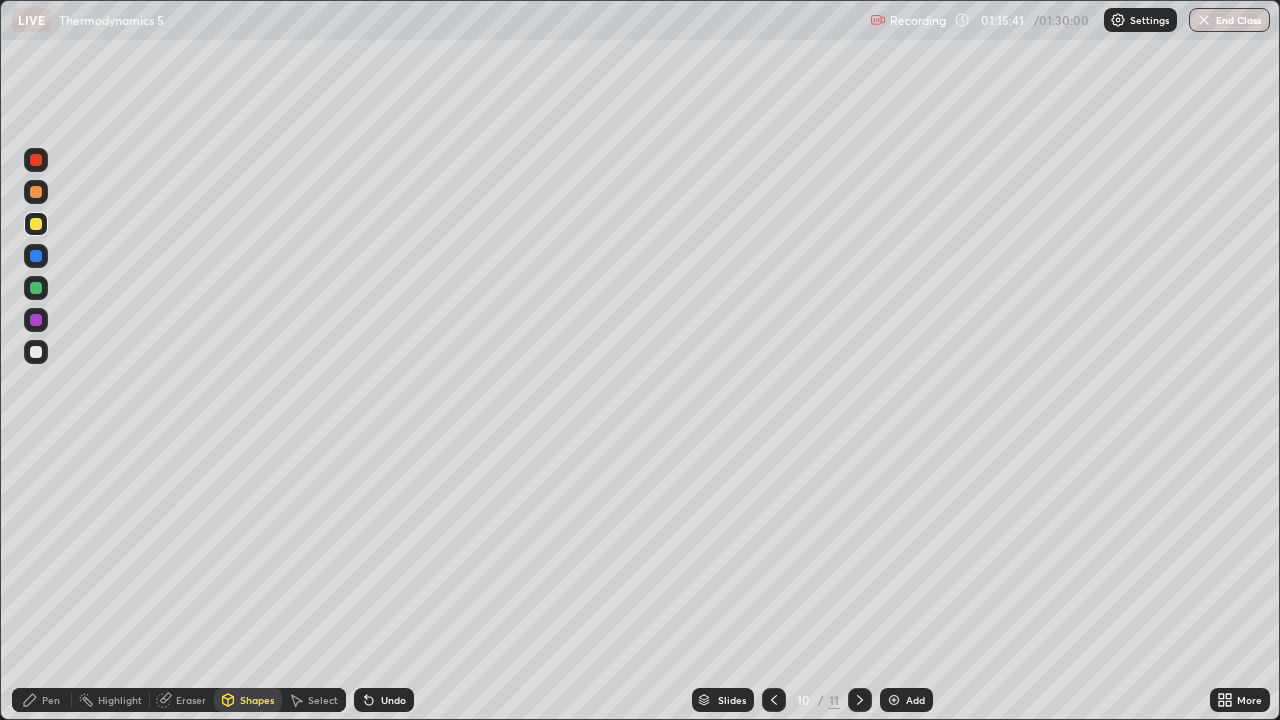click at bounding box center [36, 352] 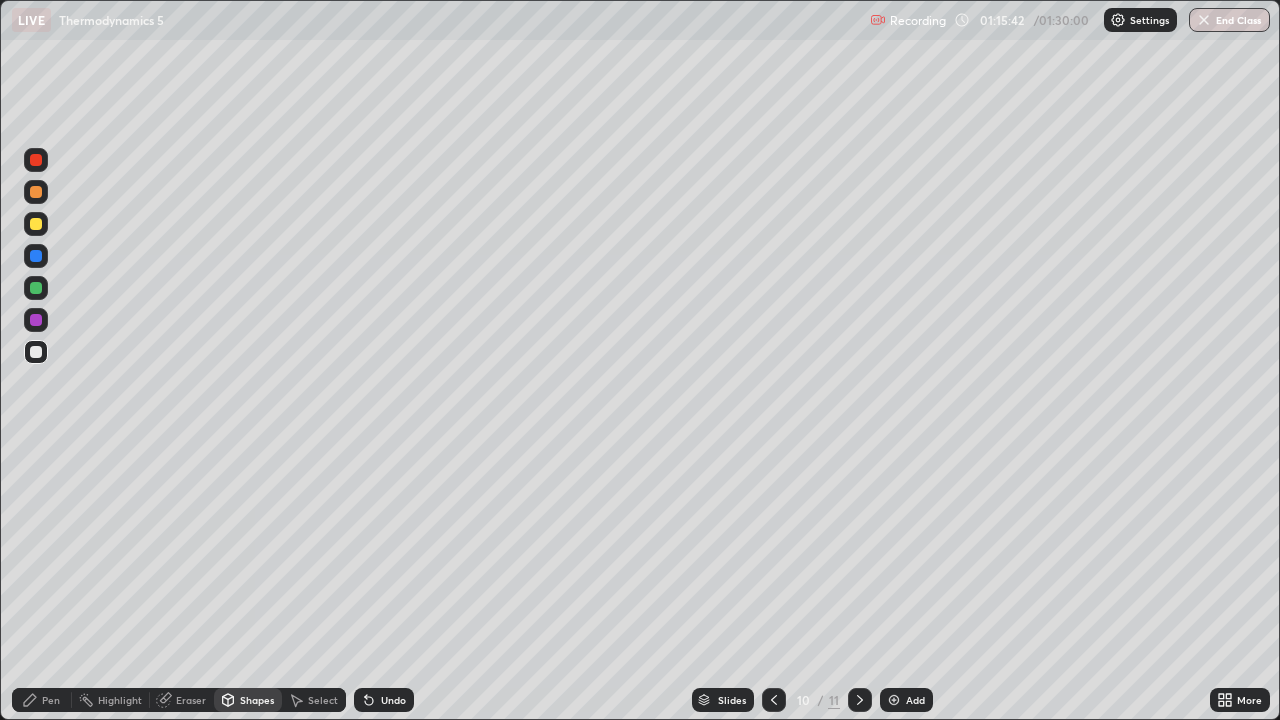 click at bounding box center (36, 288) 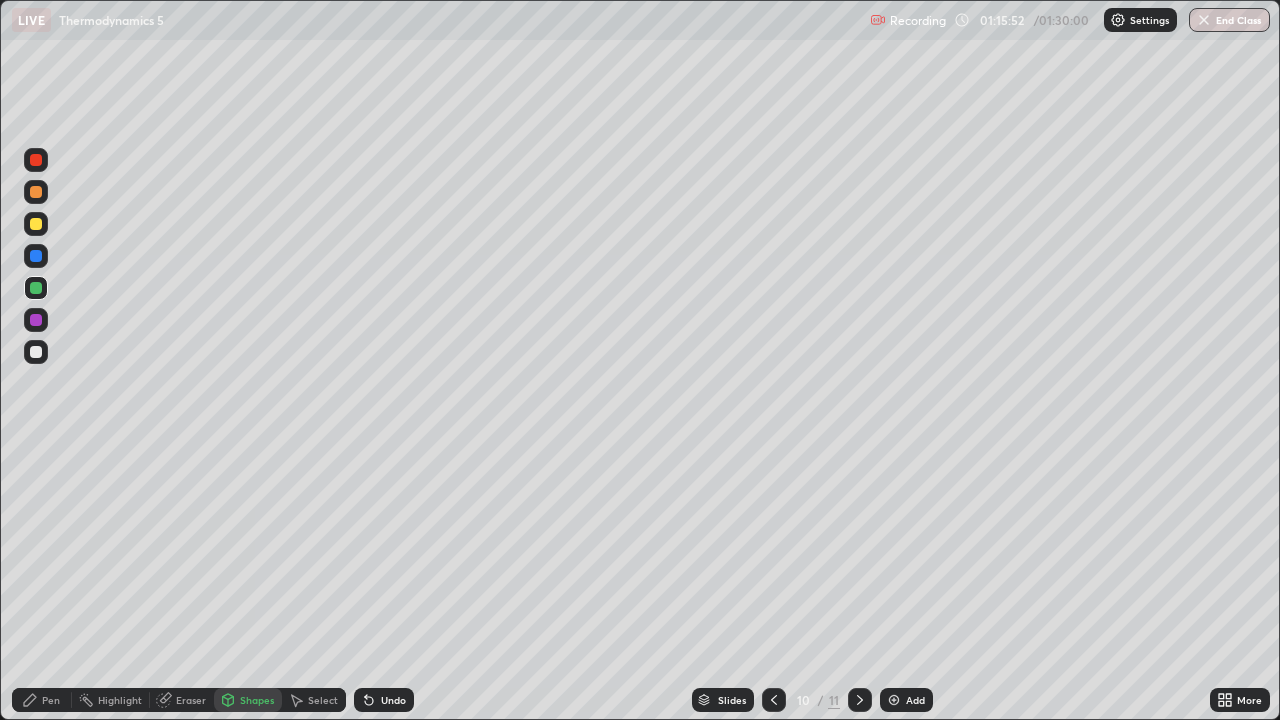click at bounding box center [36, 352] 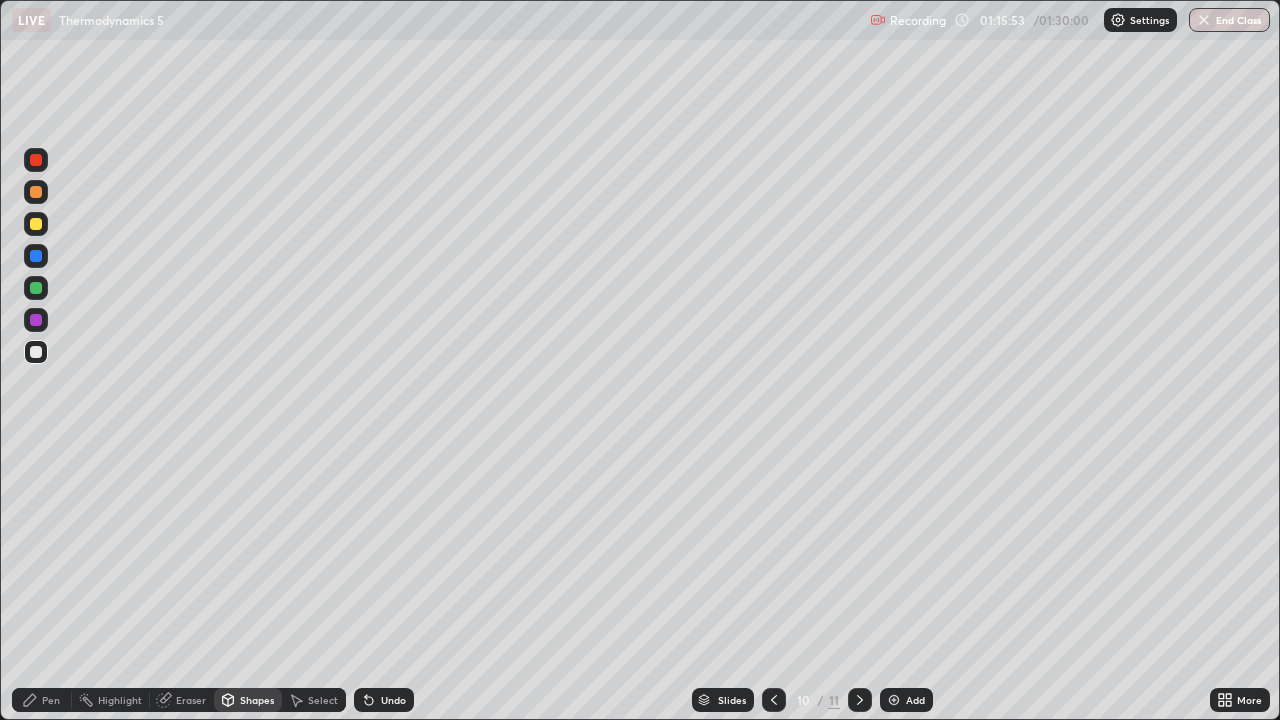 click at bounding box center [36, 288] 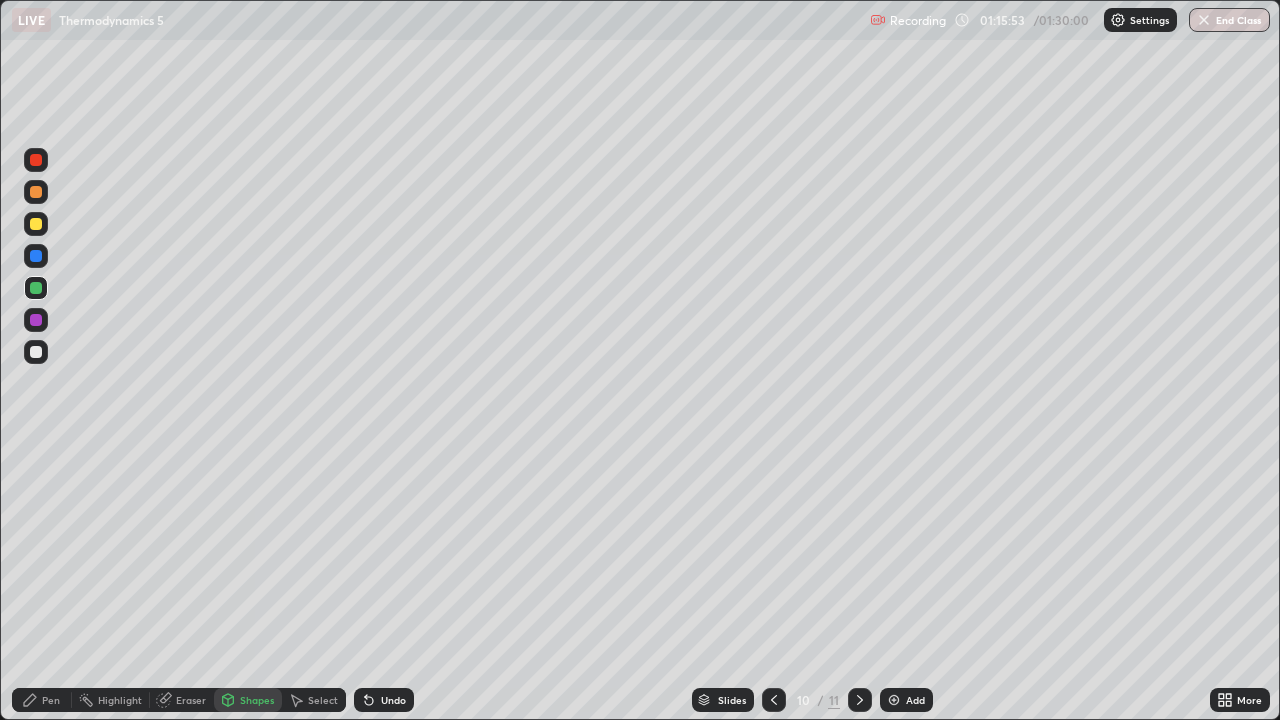 click at bounding box center (36, 256) 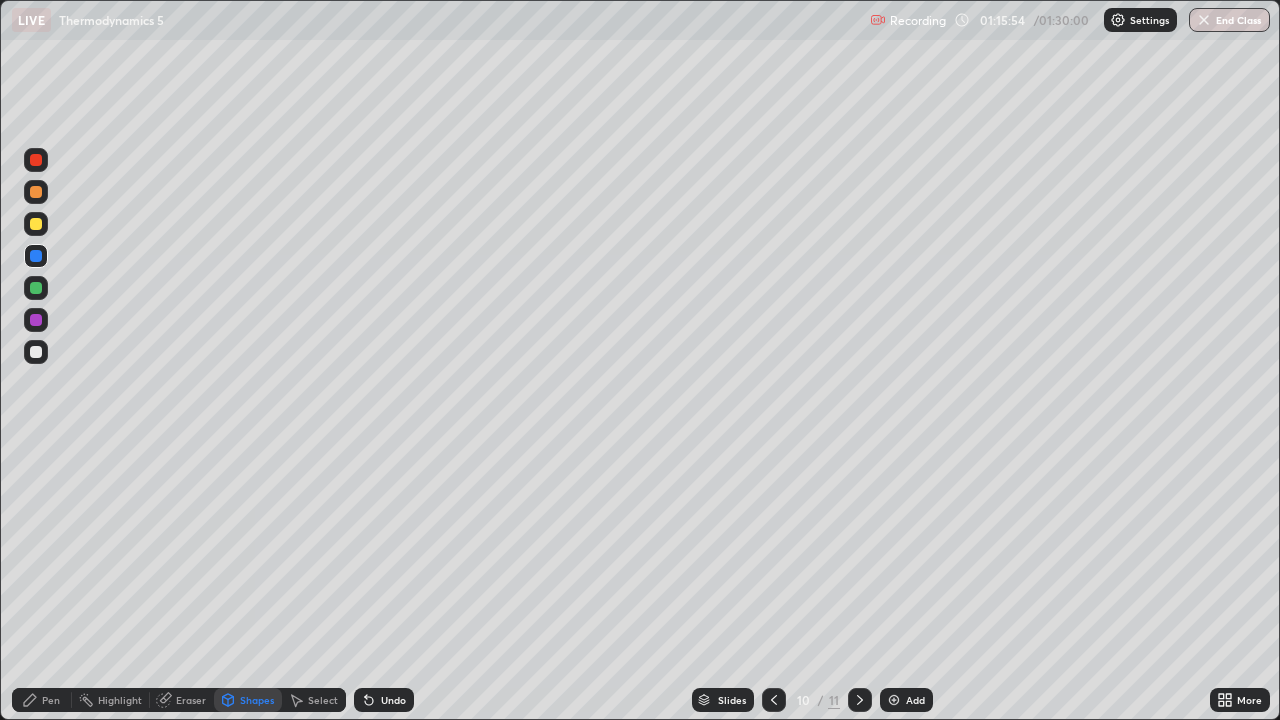 click on "Pen" at bounding box center (51, 700) 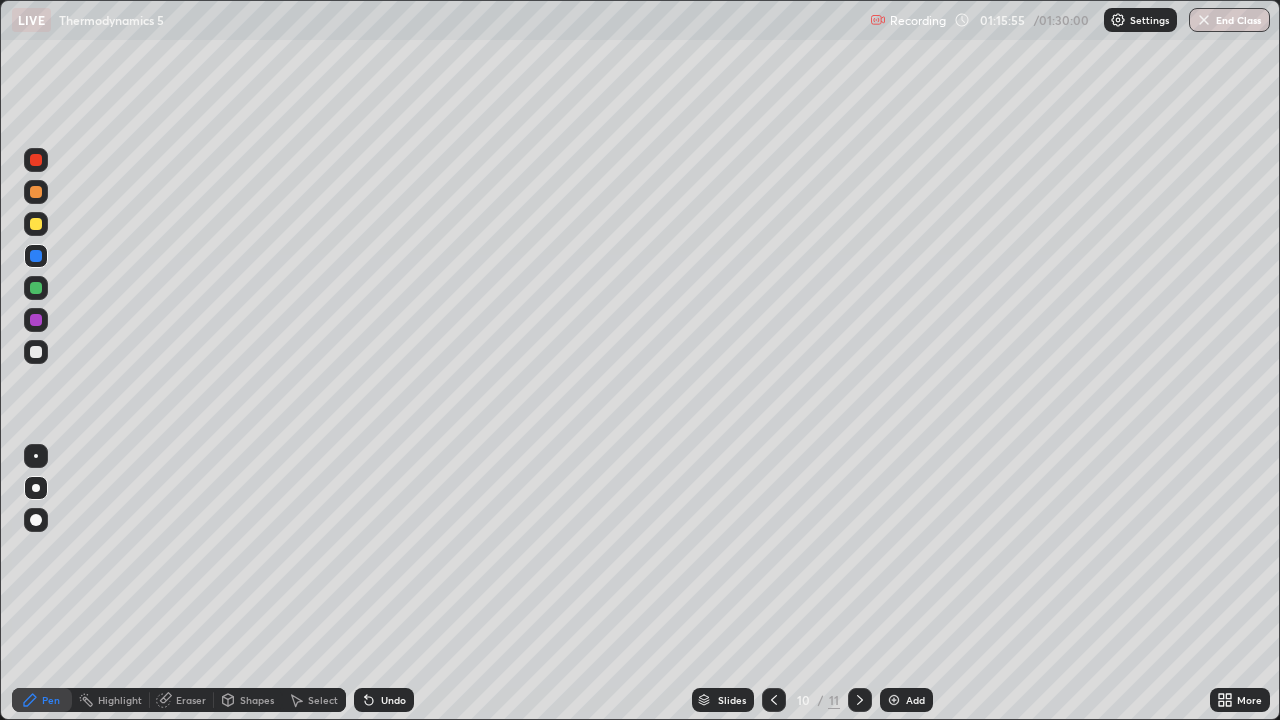 click at bounding box center (36, 224) 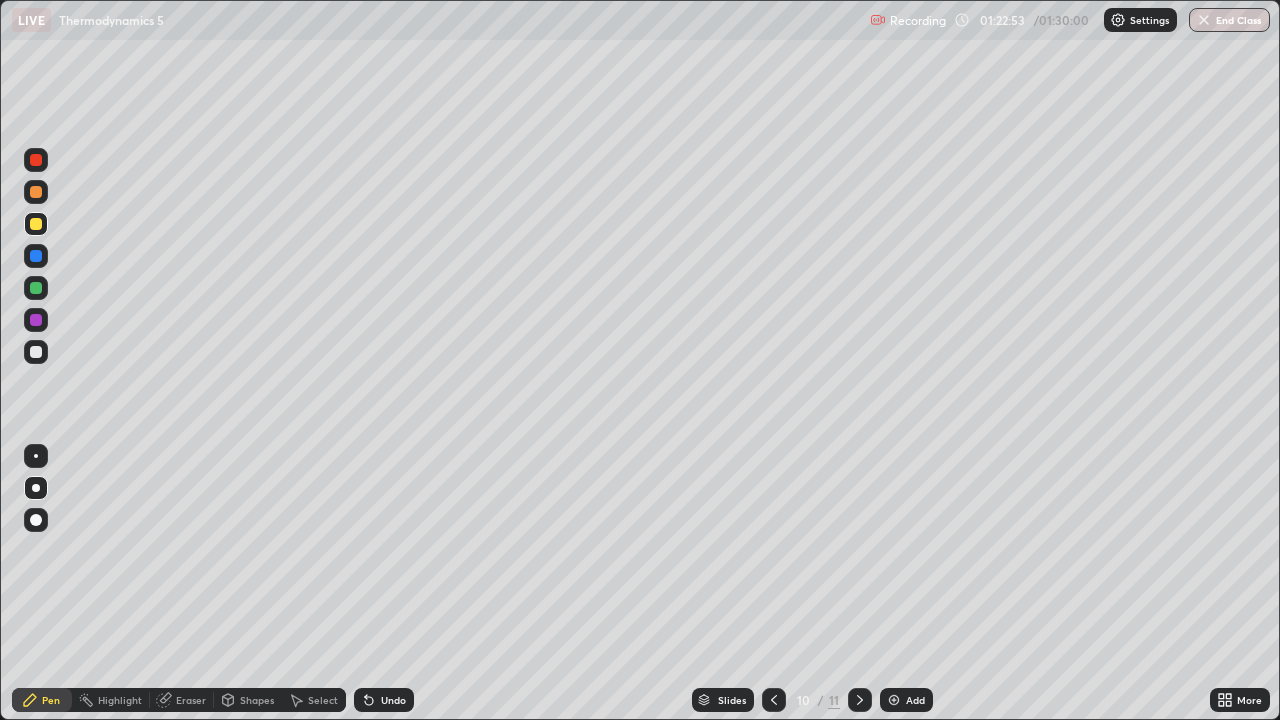 click at bounding box center [36, 224] 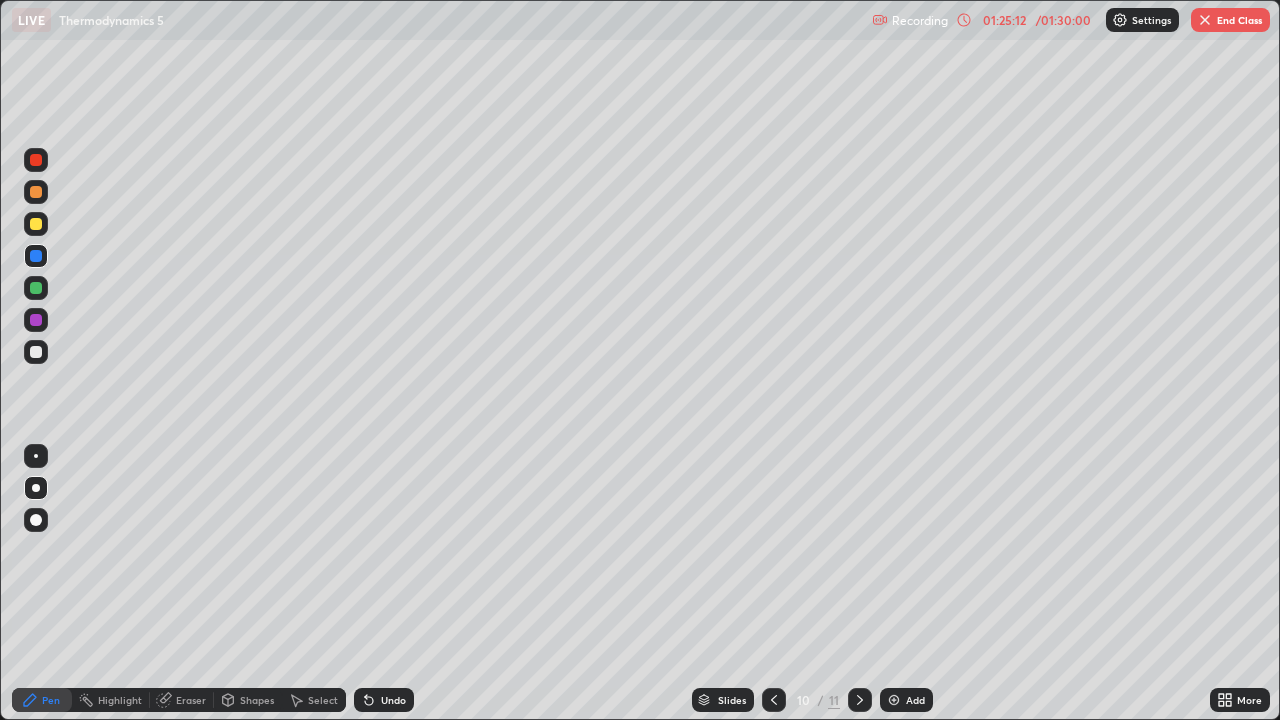 click at bounding box center [36, 352] 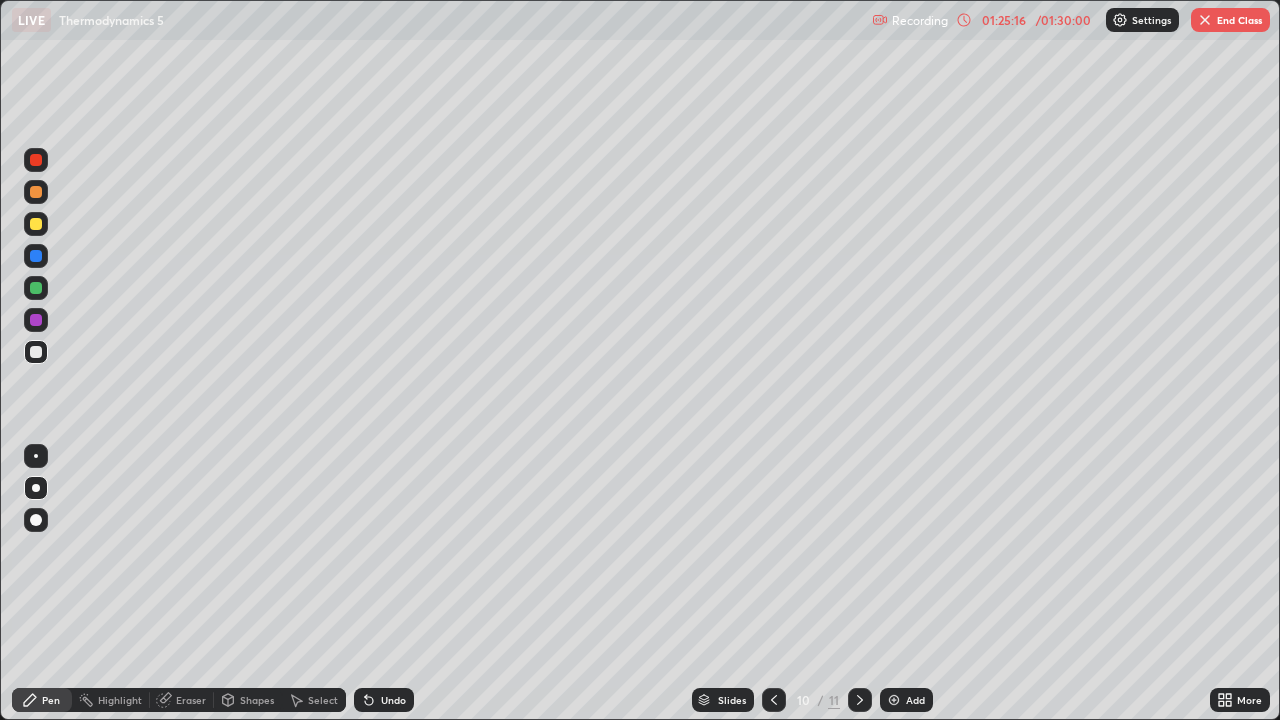 click on "Eraser" at bounding box center [182, 700] 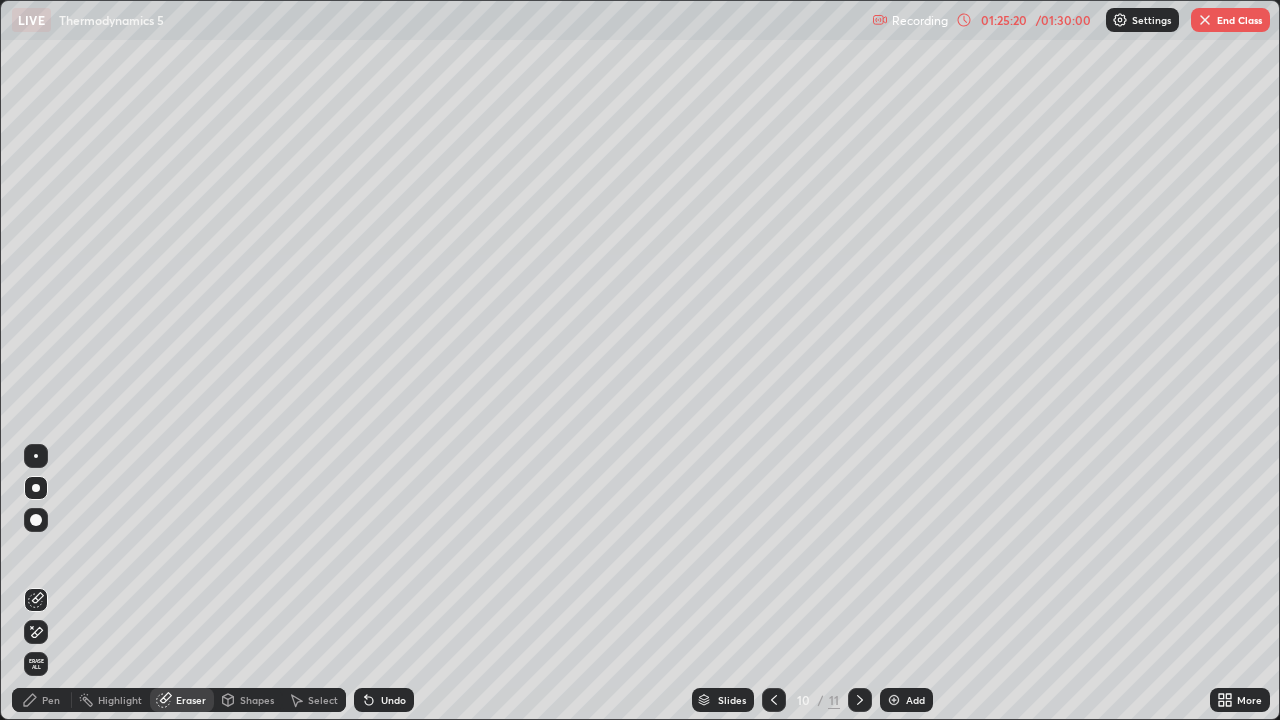 click on "Pen" at bounding box center [42, 700] 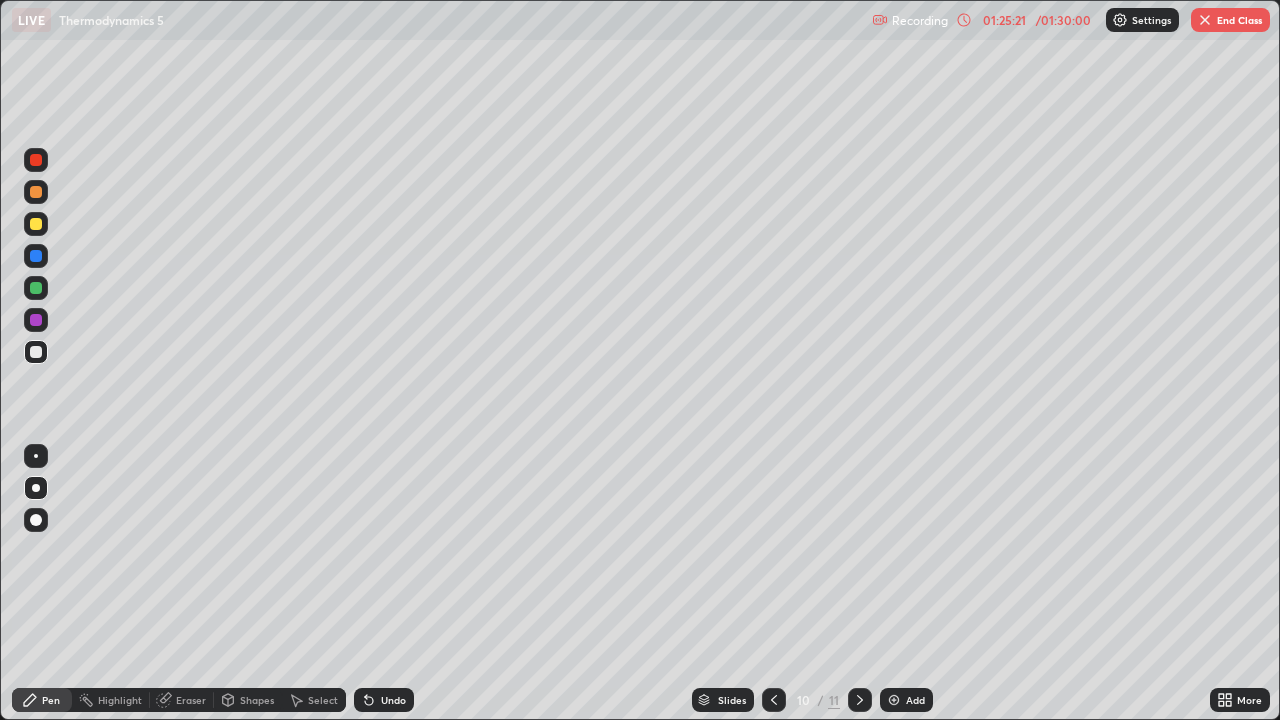 click at bounding box center [36, 352] 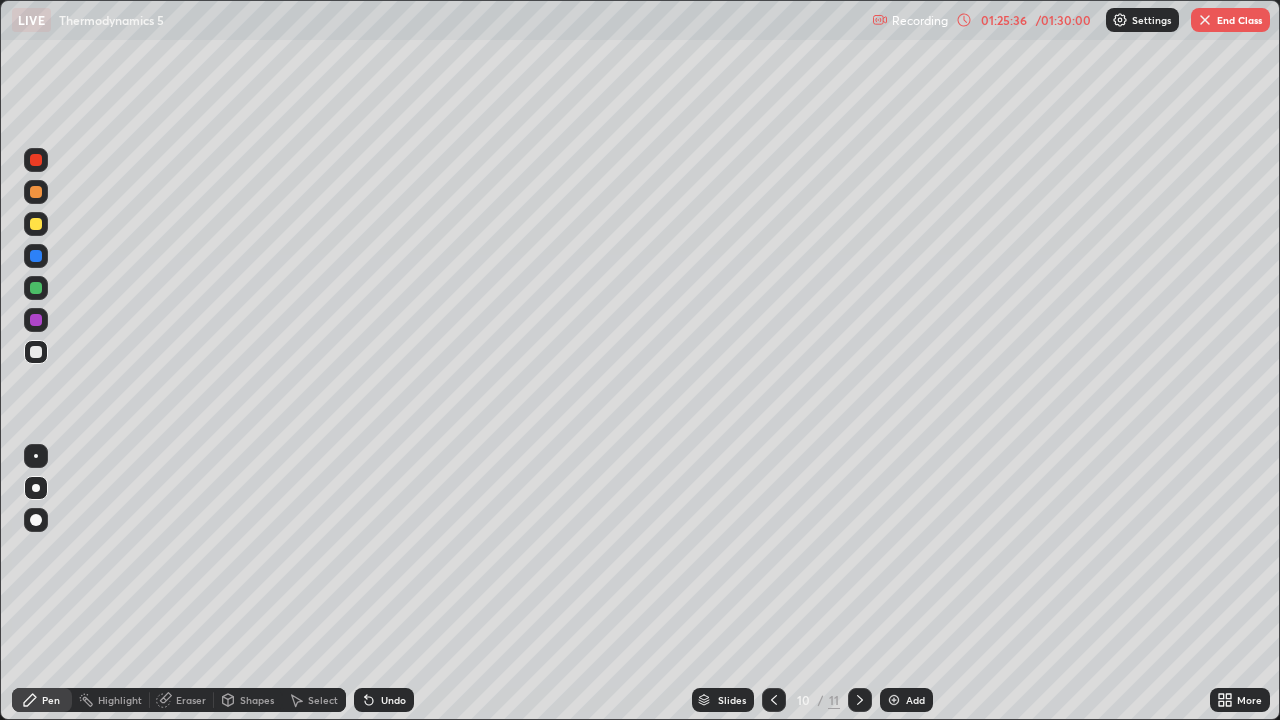 click at bounding box center (36, 352) 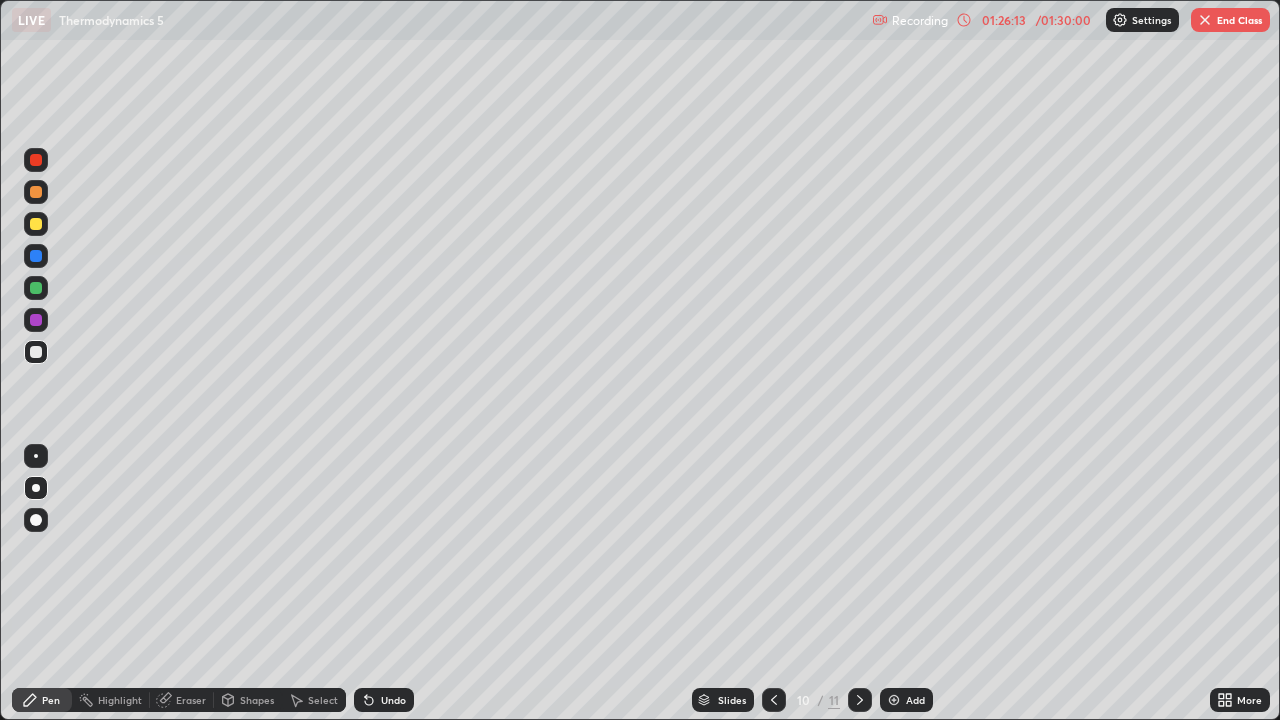 click at bounding box center (36, 352) 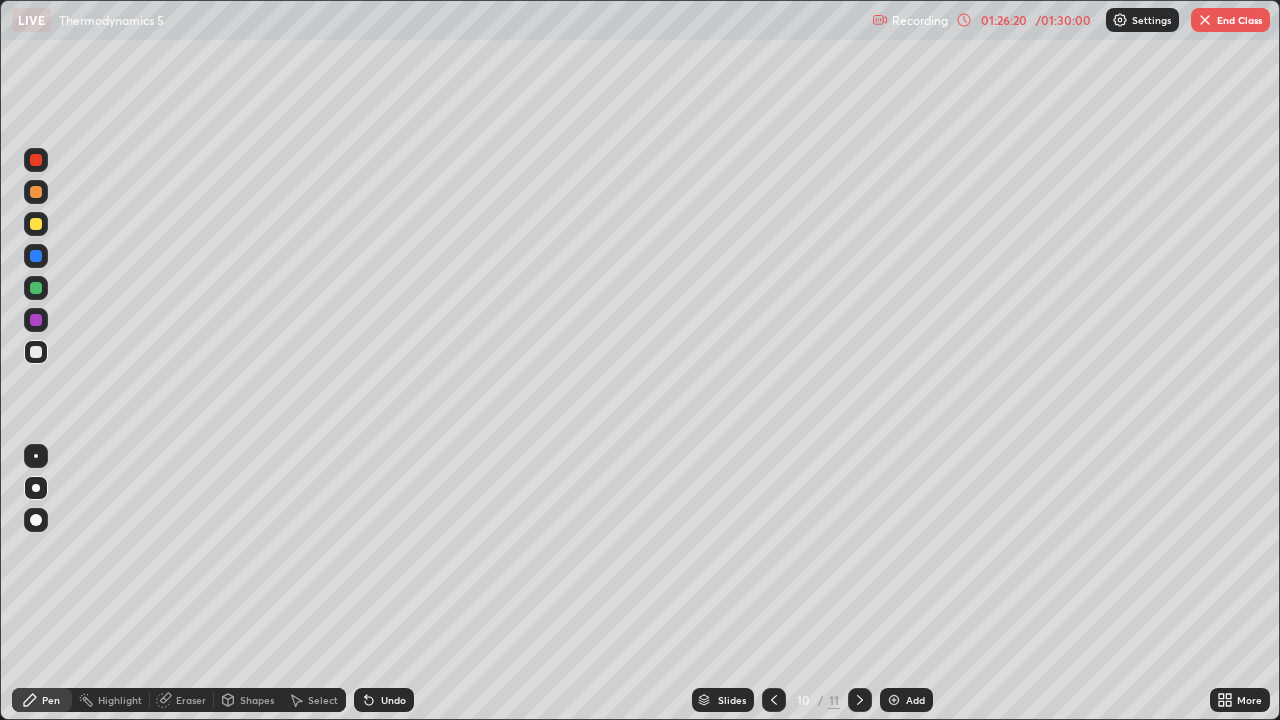 click on "Eraser" at bounding box center (191, 700) 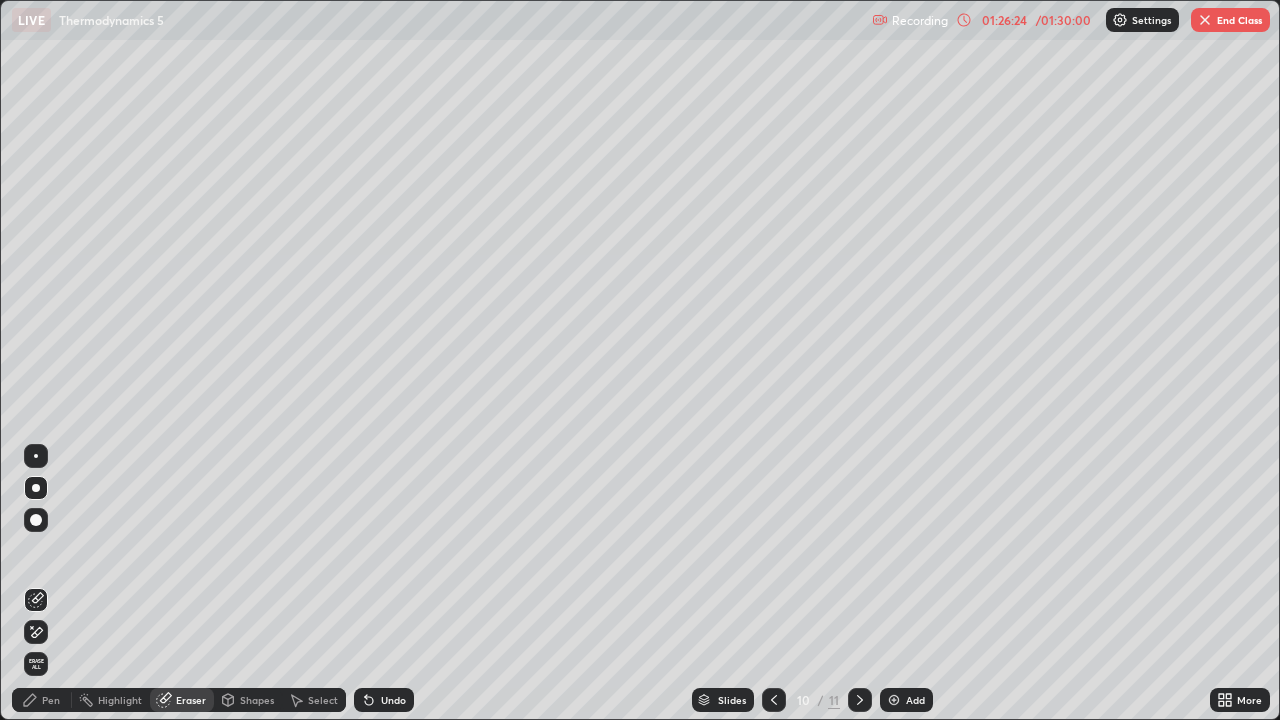 click on "Pen" at bounding box center (42, 700) 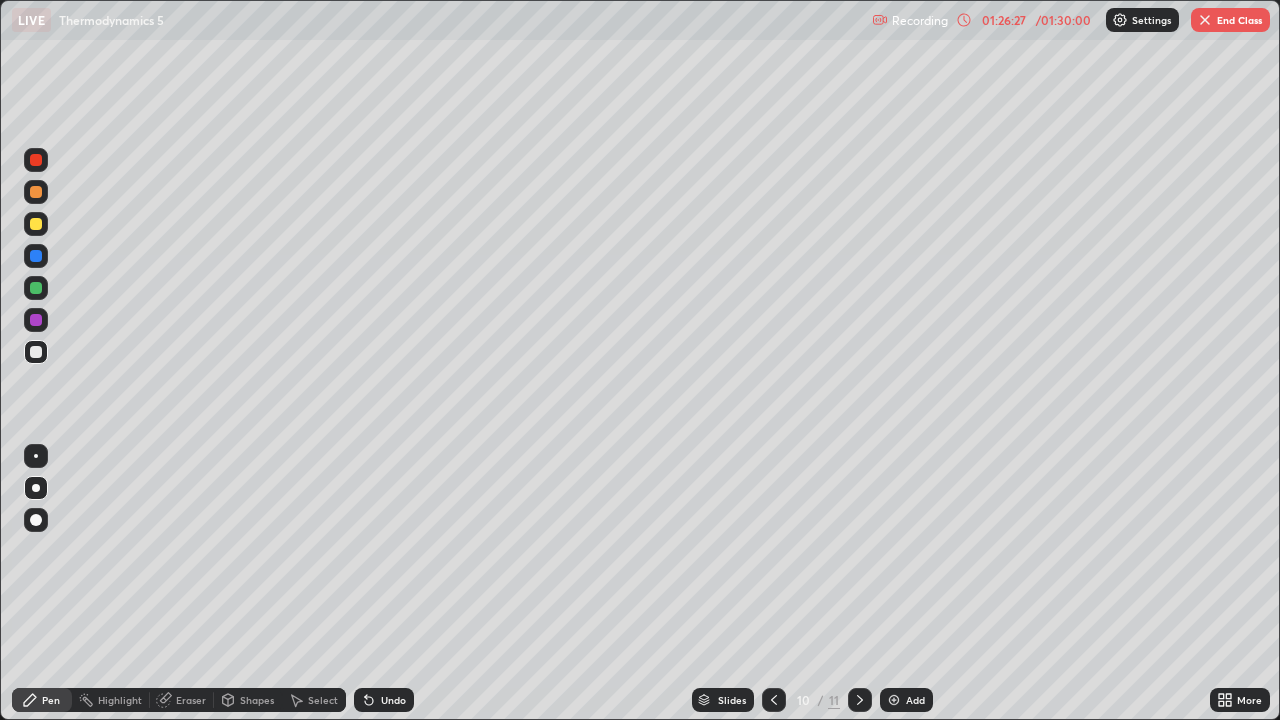 click at bounding box center (36, 288) 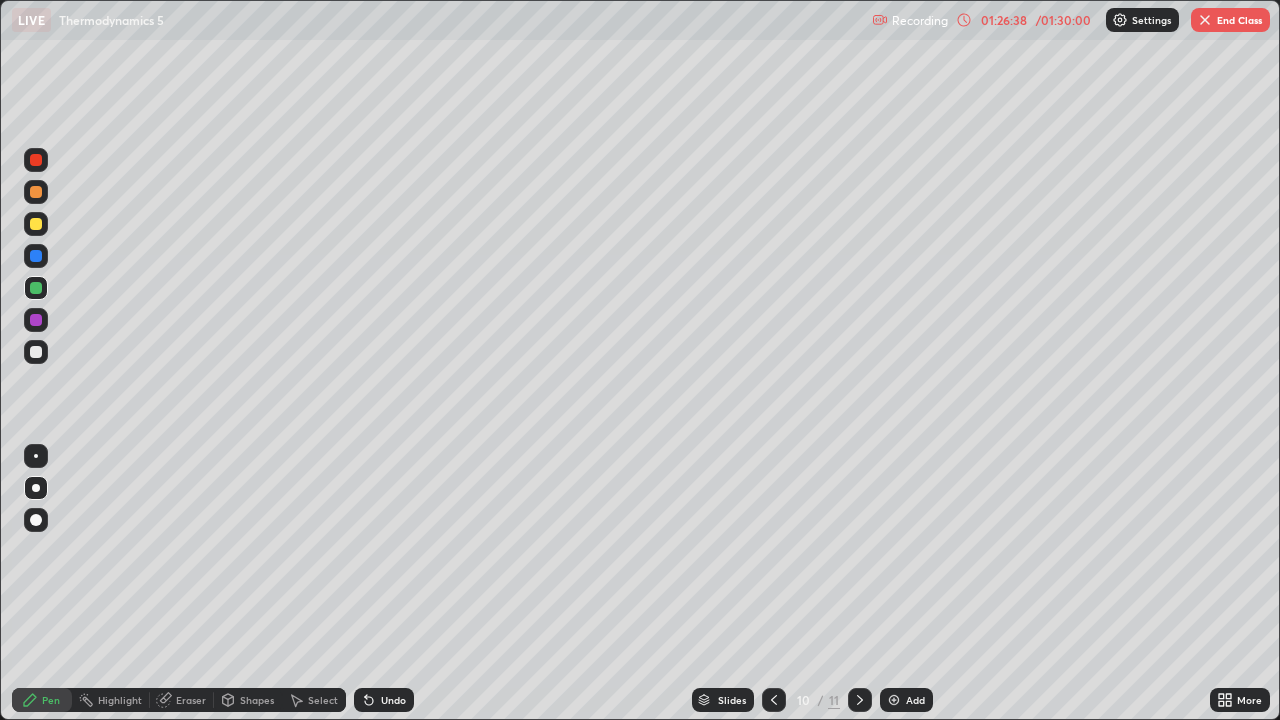 click 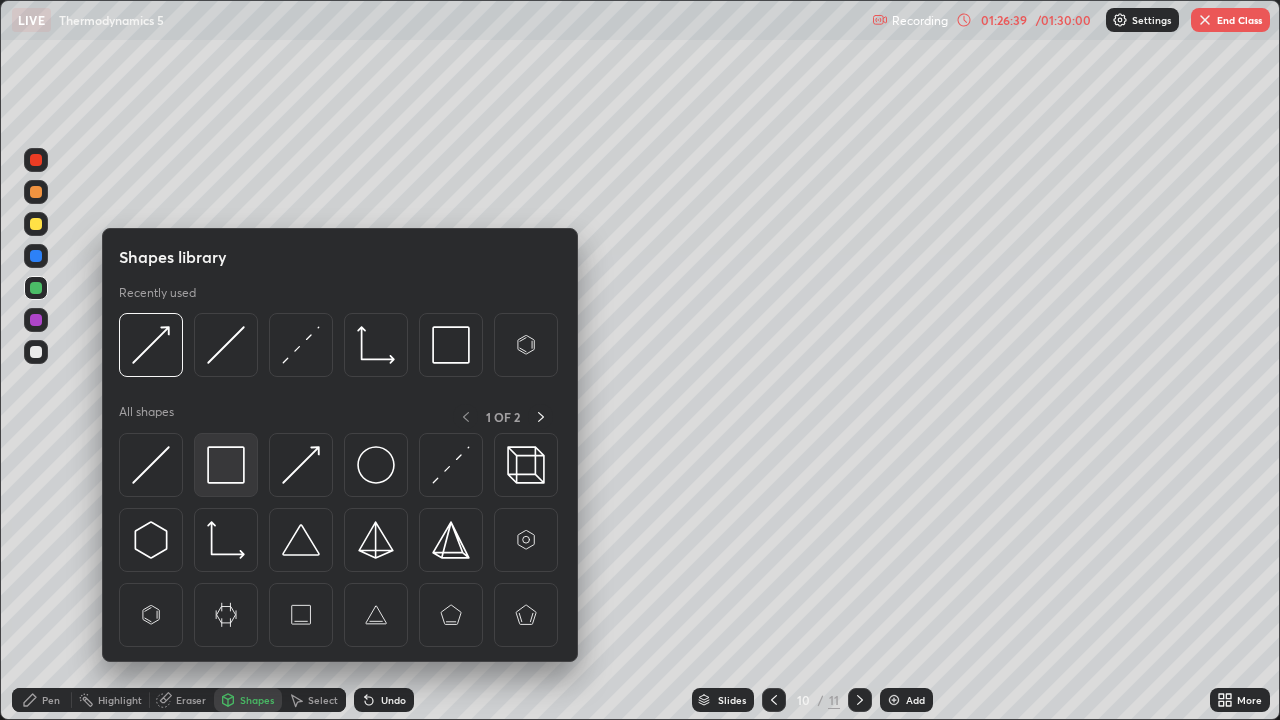 click at bounding box center (226, 465) 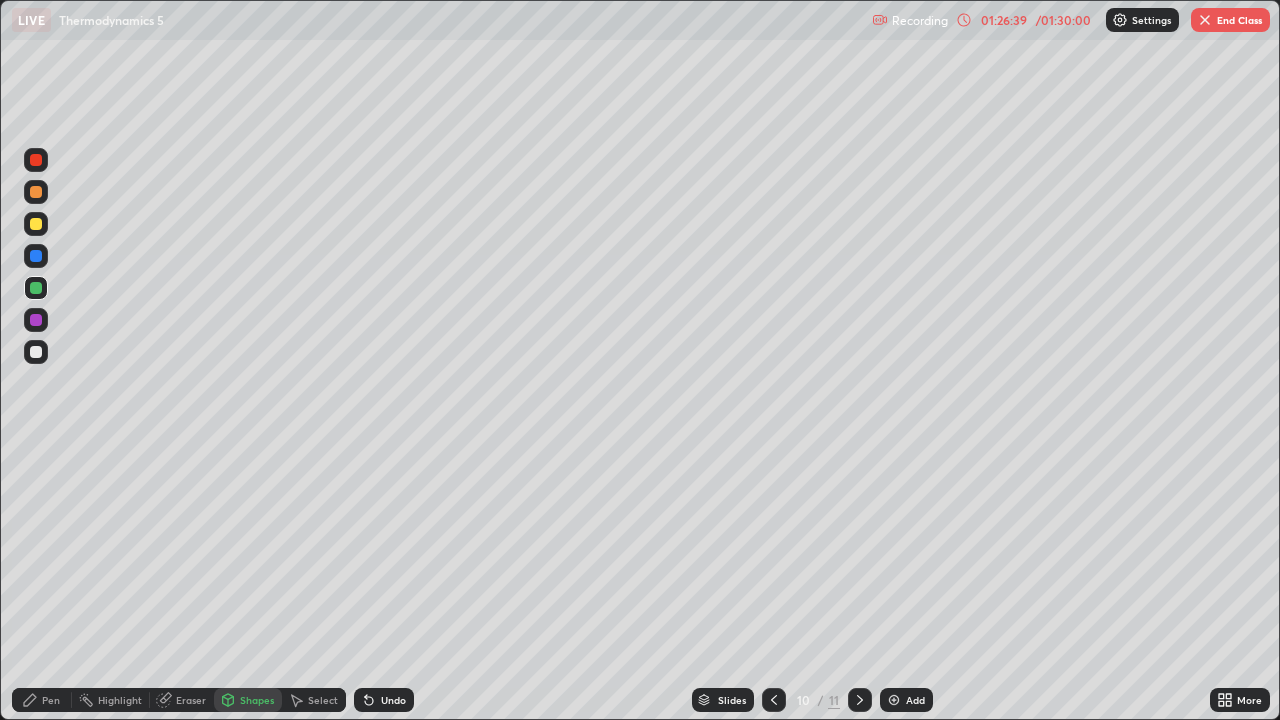 click at bounding box center (36, 320) 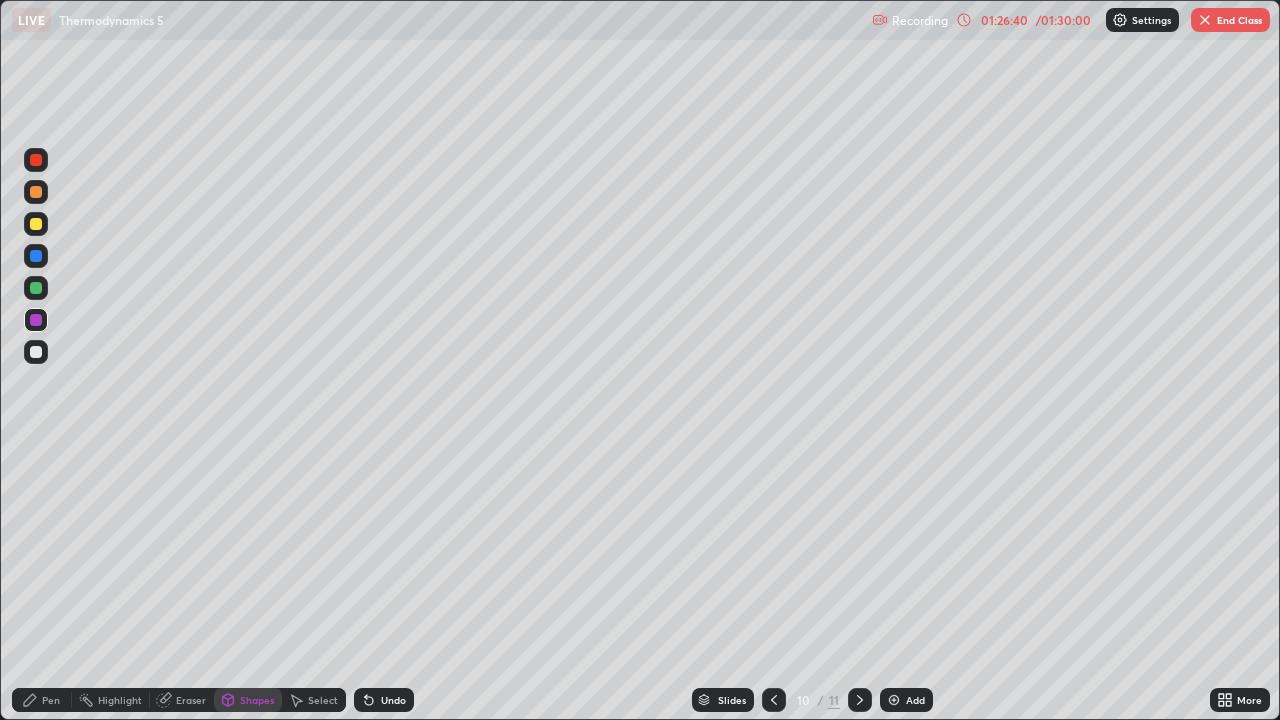 click at bounding box center [36, 288] 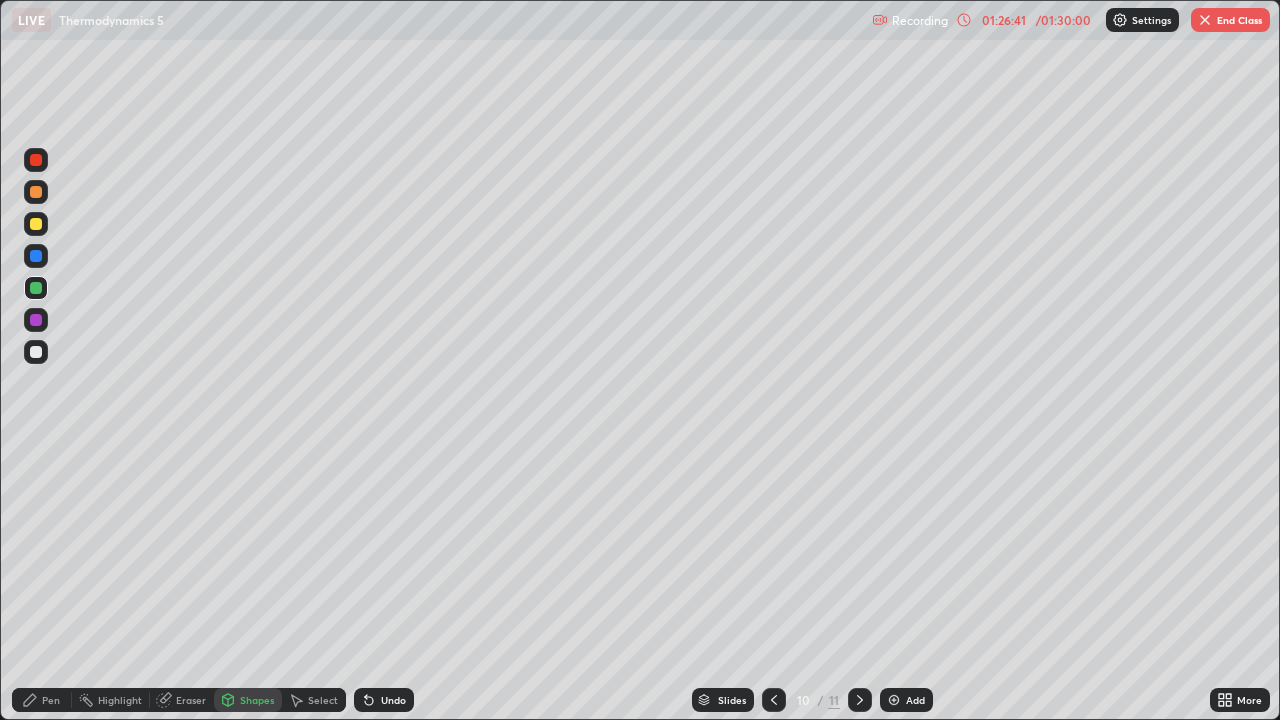 click 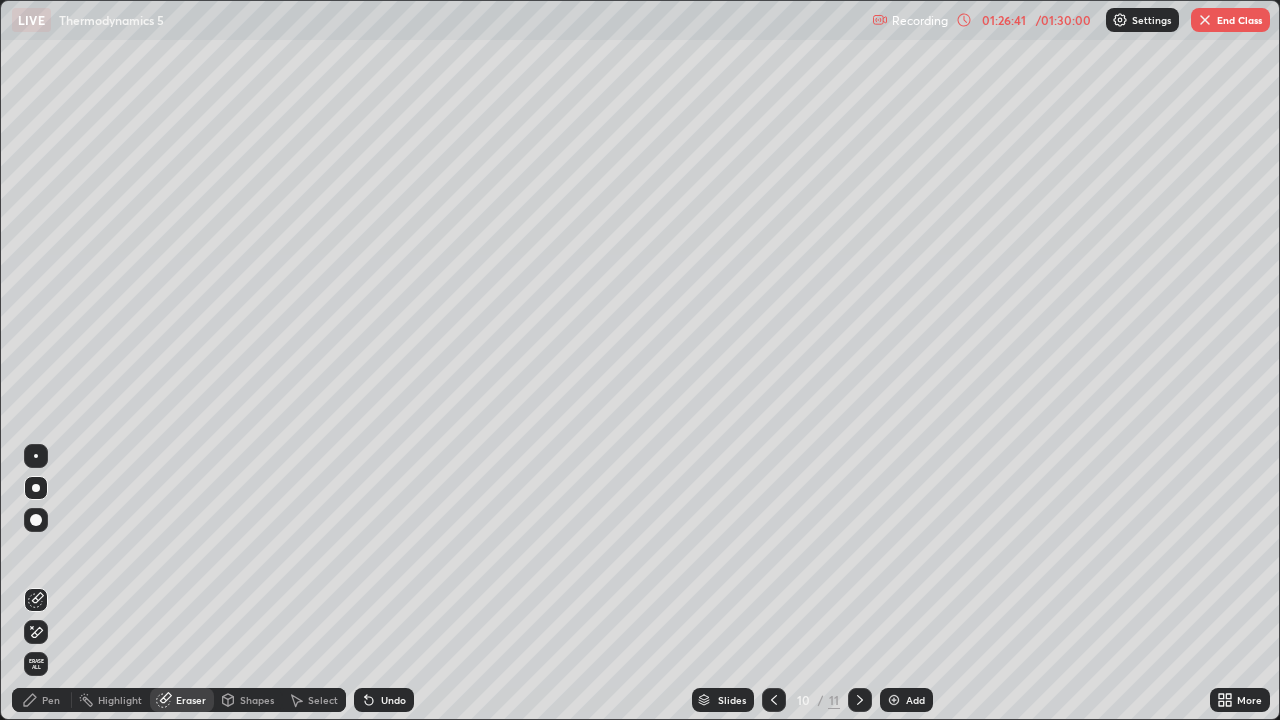 click on "Shapes" at bounding box center (257, 700) 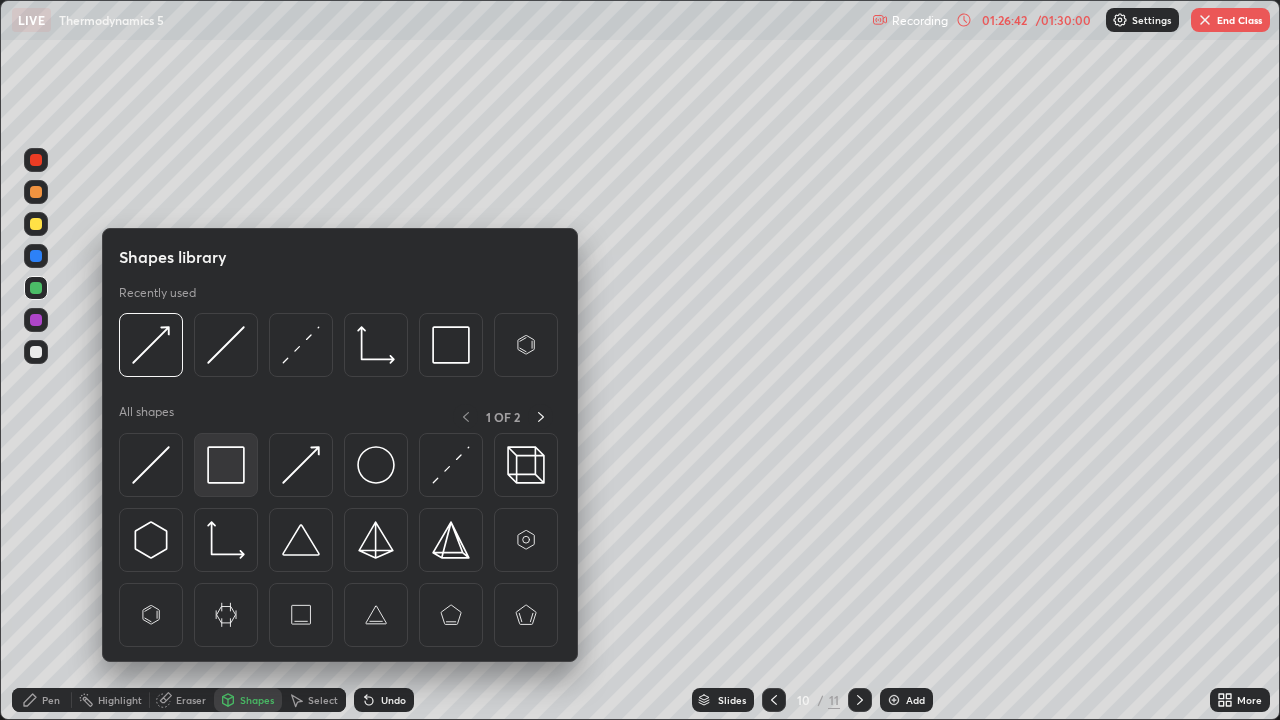 click at bounding box center [226, 465] 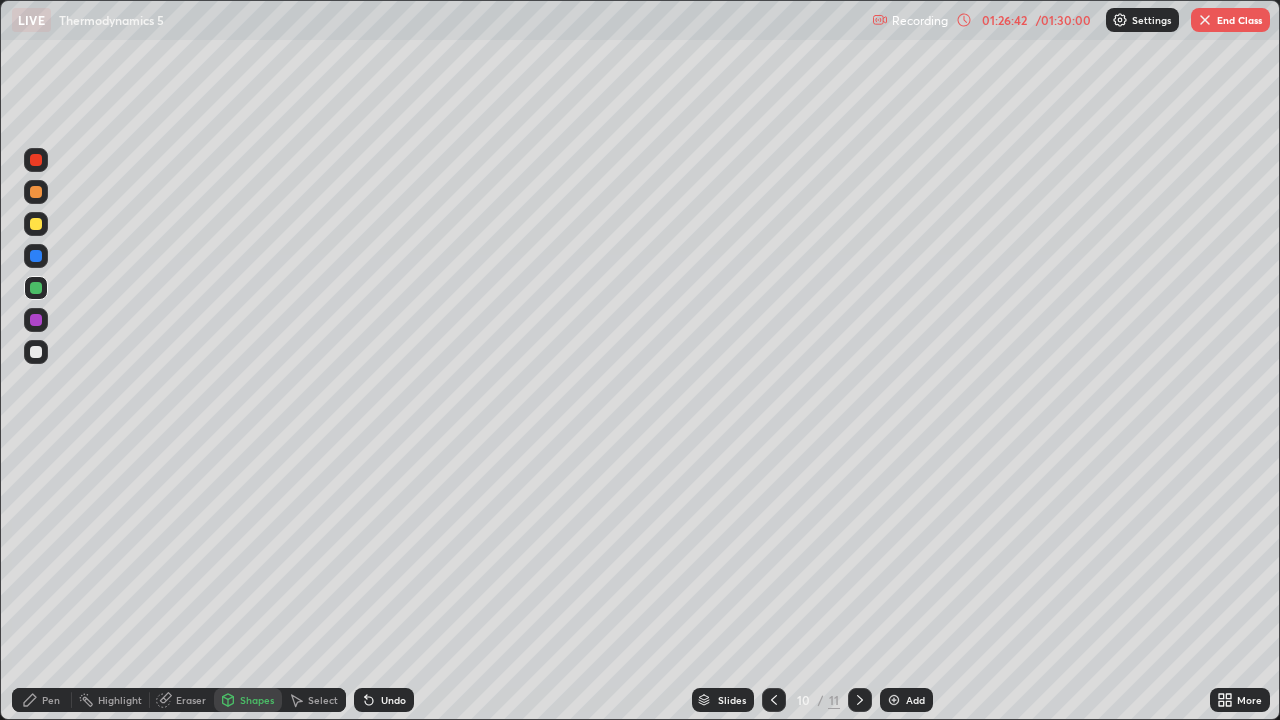 click at bounding box center (36, 352) 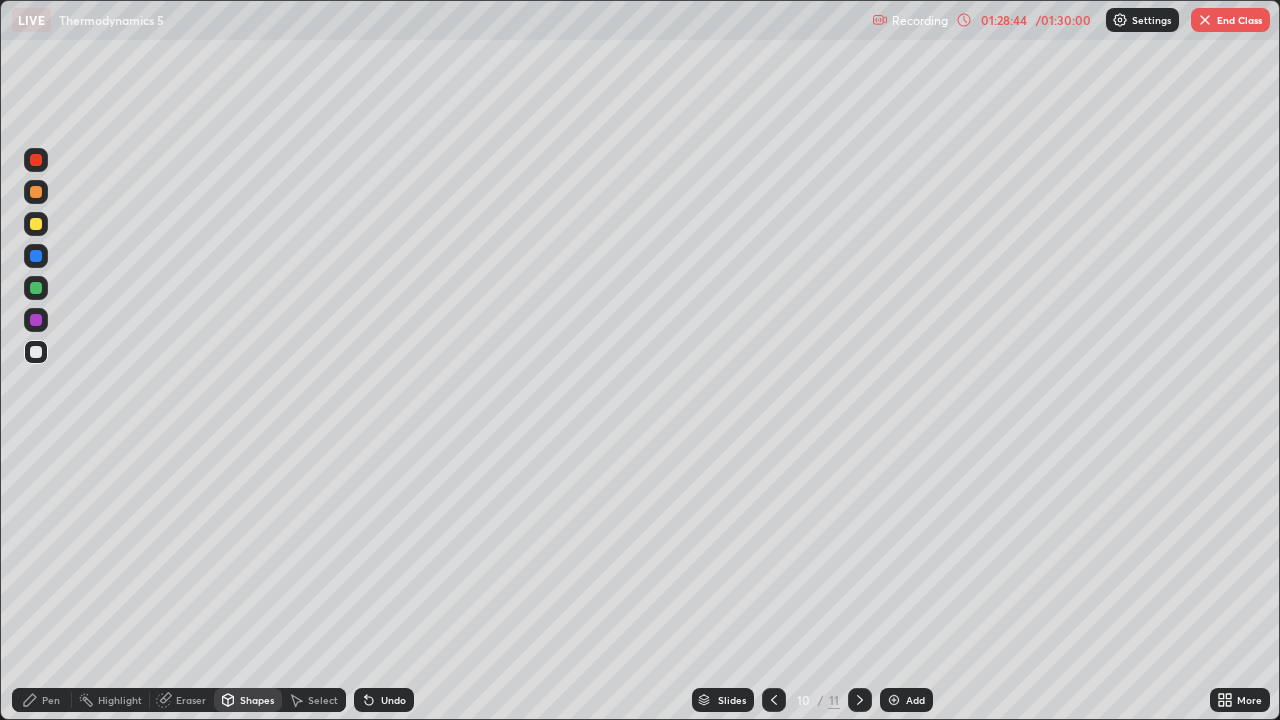 click on "Add" at bounding box center (915, 700) 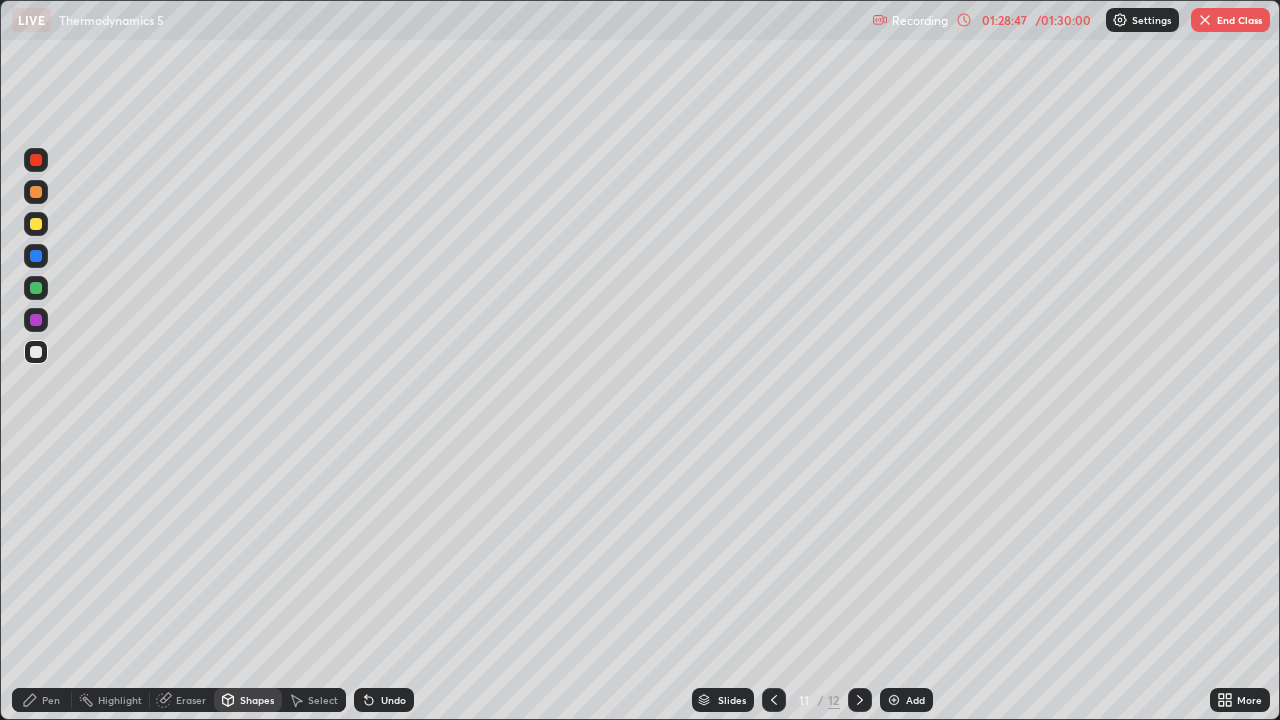 click on "Pen" at bounding box center [42, 700] 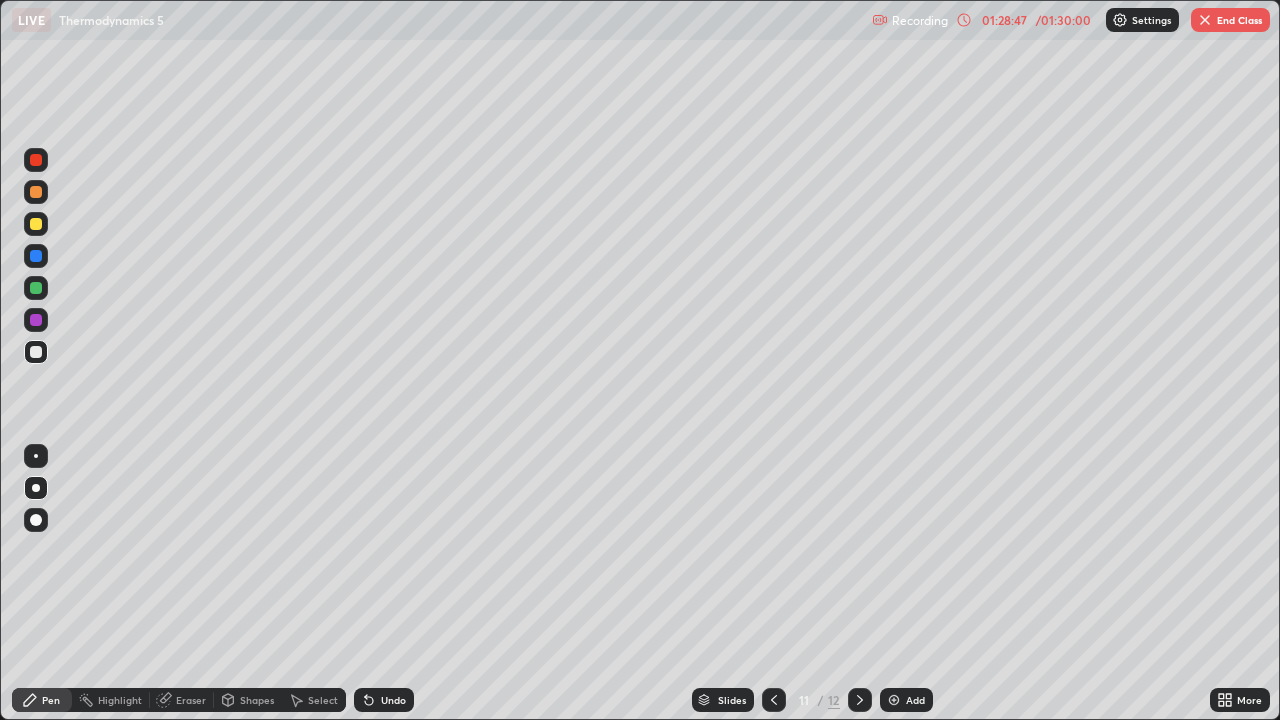 click at bounding box center (36, 352) 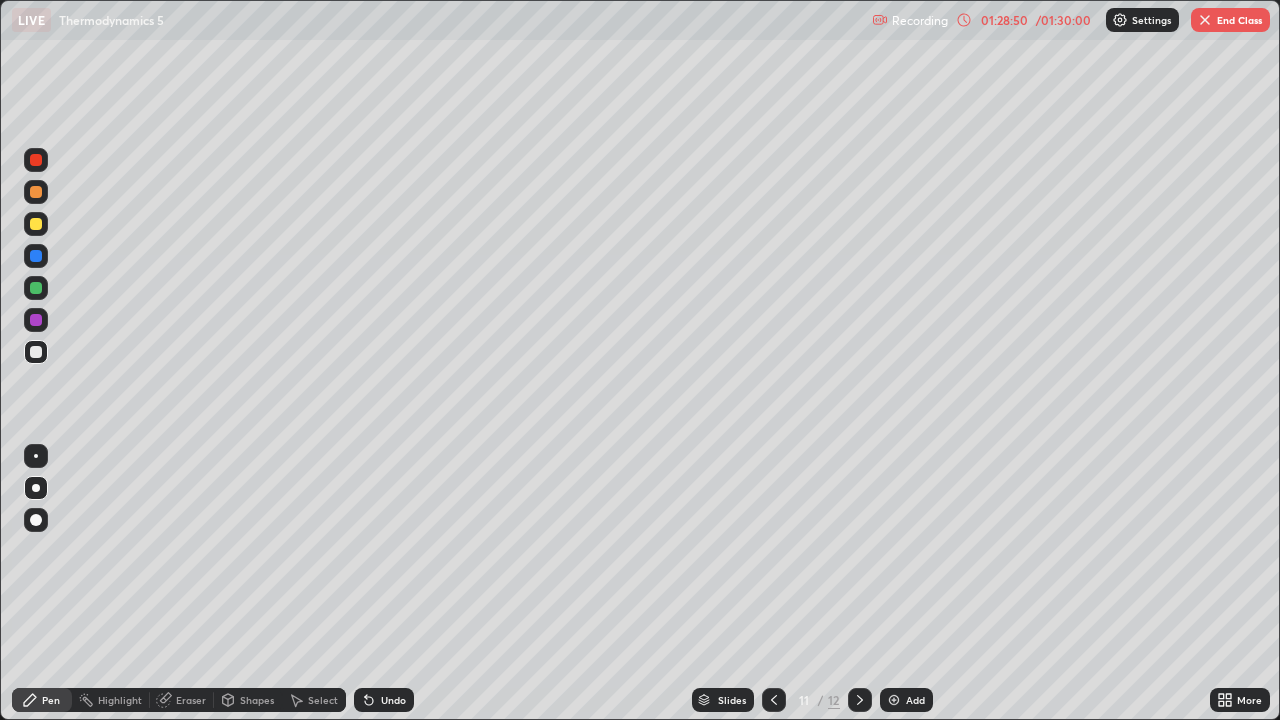 click at bounding box center (774, 700) 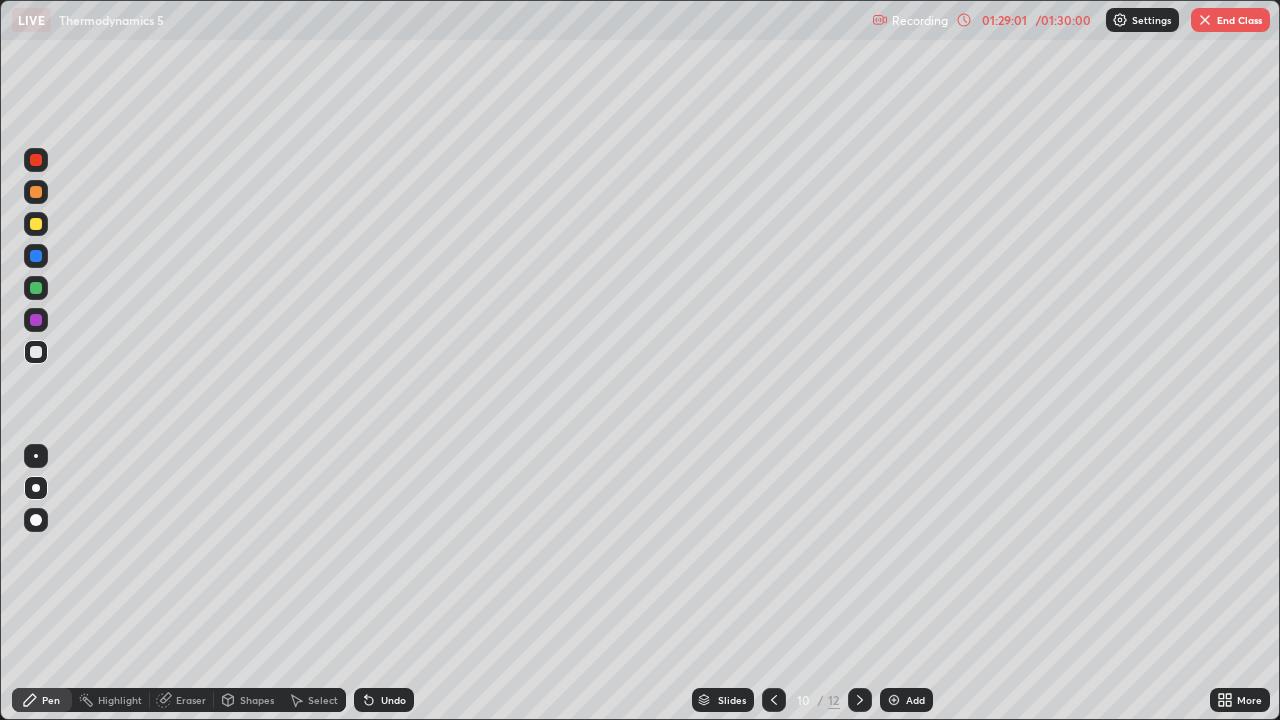 click at bounding box center (860, 700) 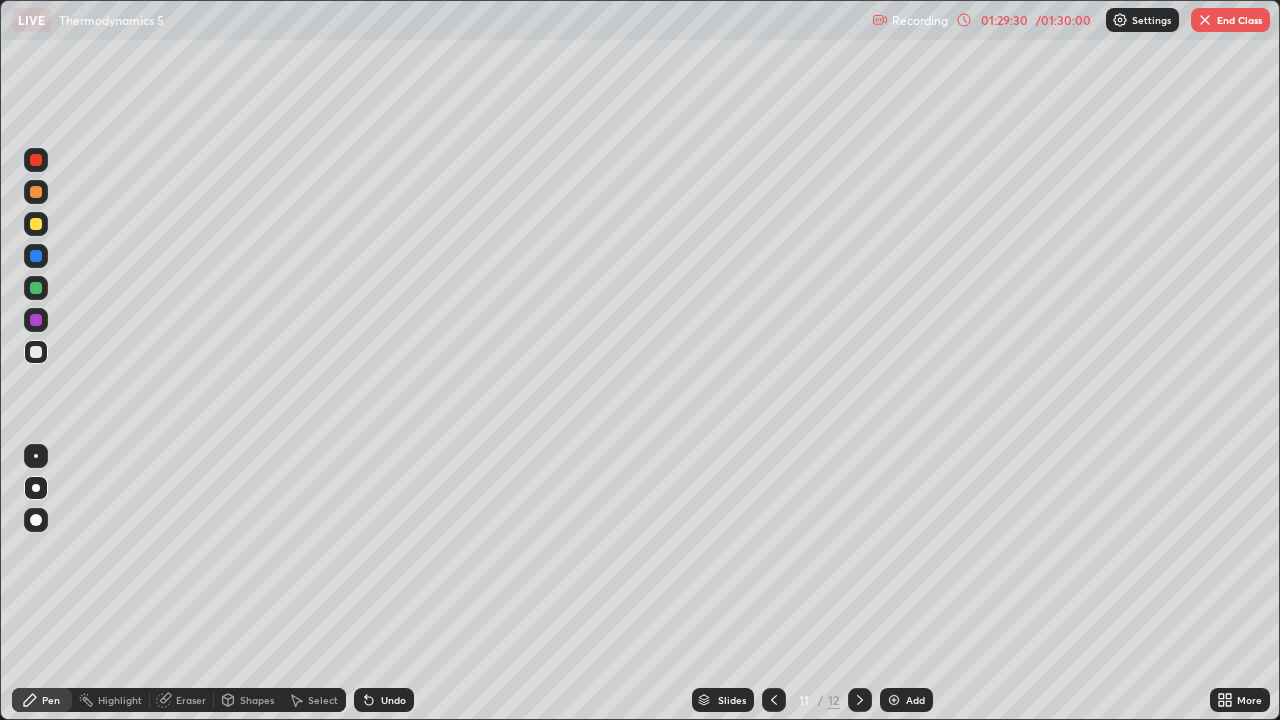 click on "Eraser" at bounding box center (191, 700) 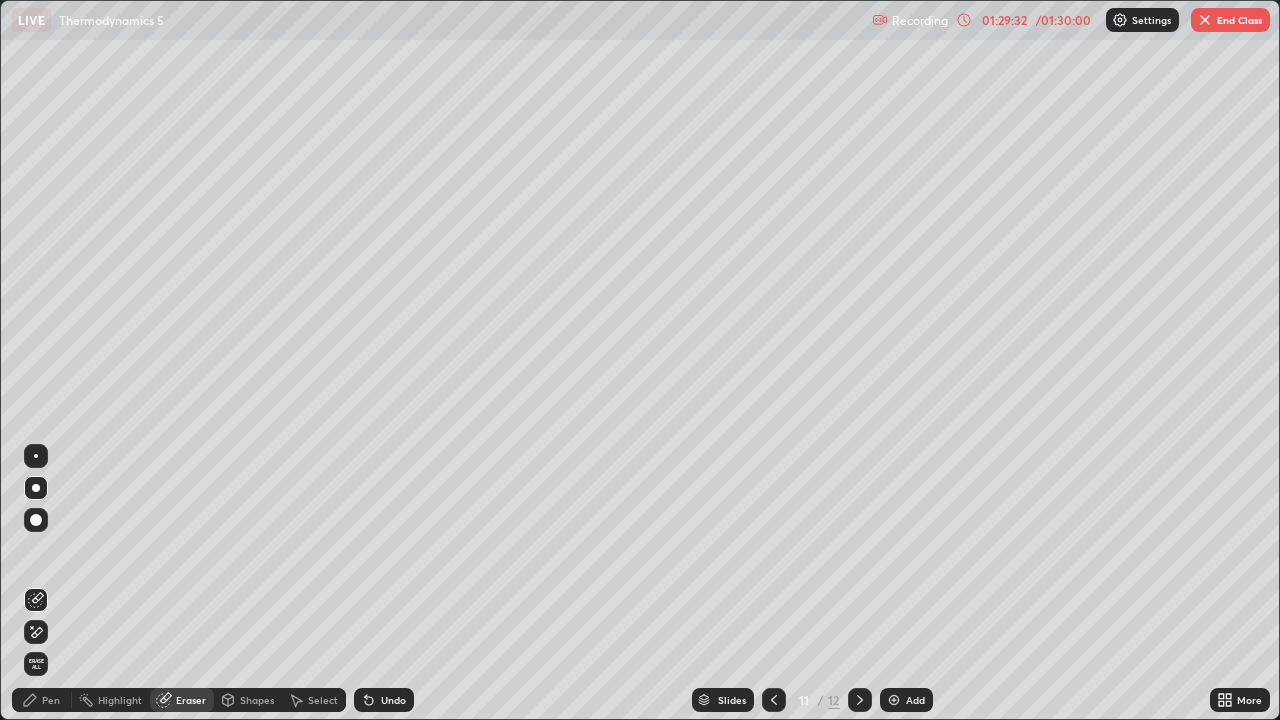 click on "Pen" at bounding box center (42, 700) 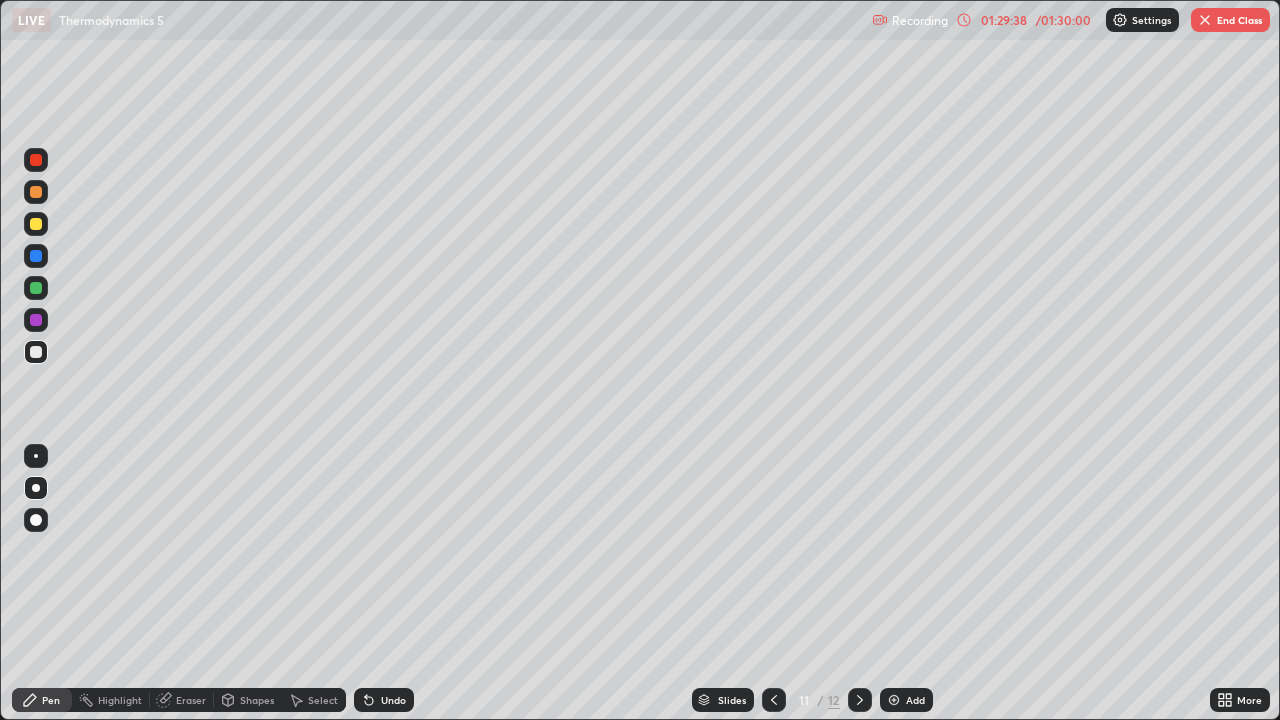 click at bounding box center [36, 224] 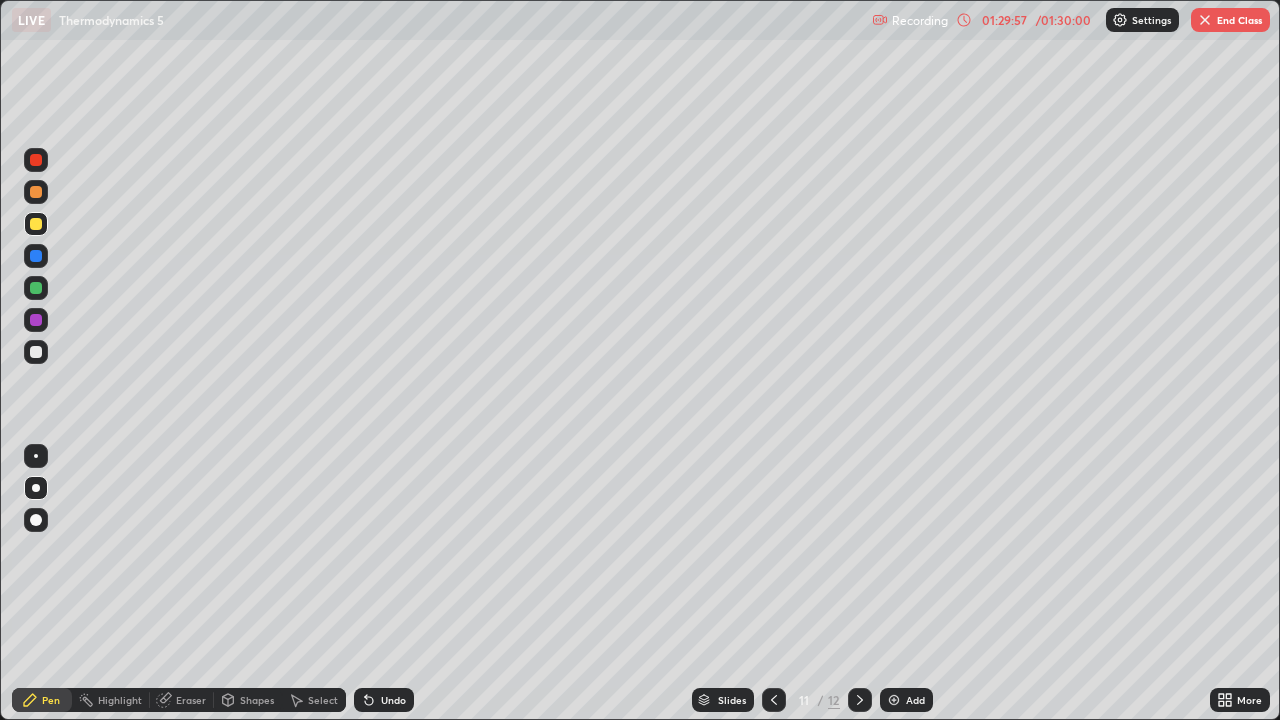 click 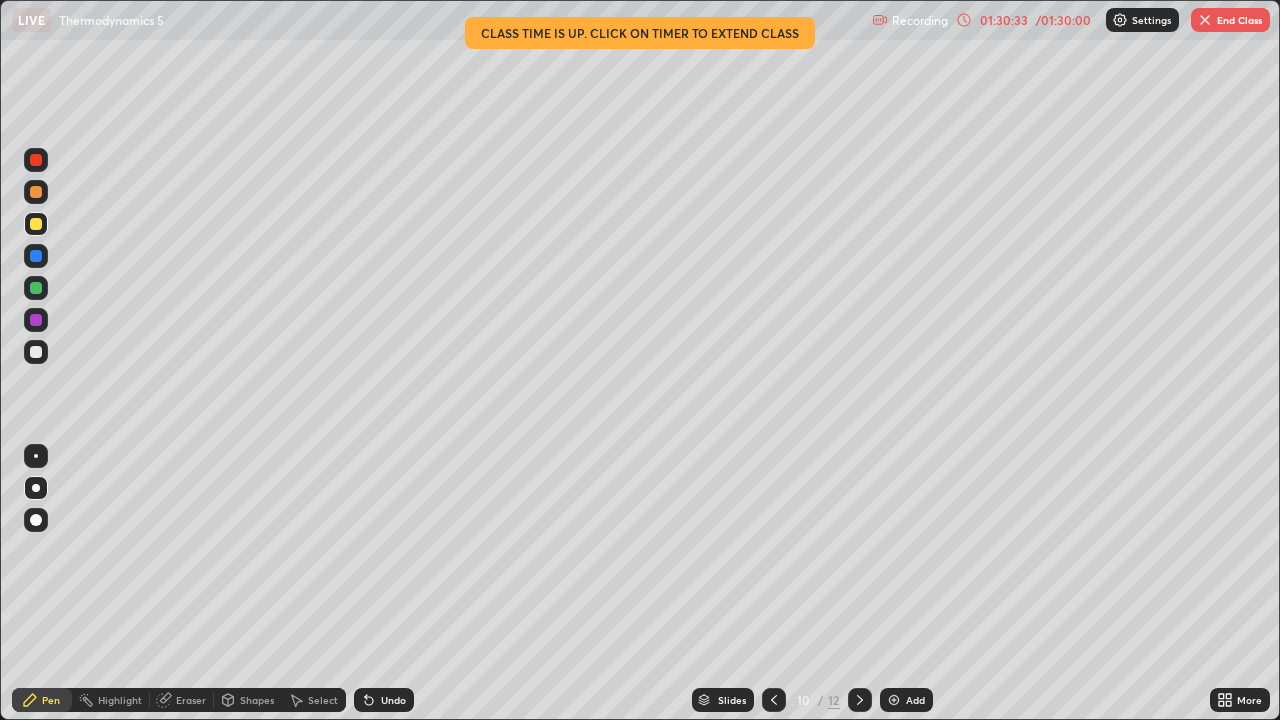 click at bounding box center [860, 700] 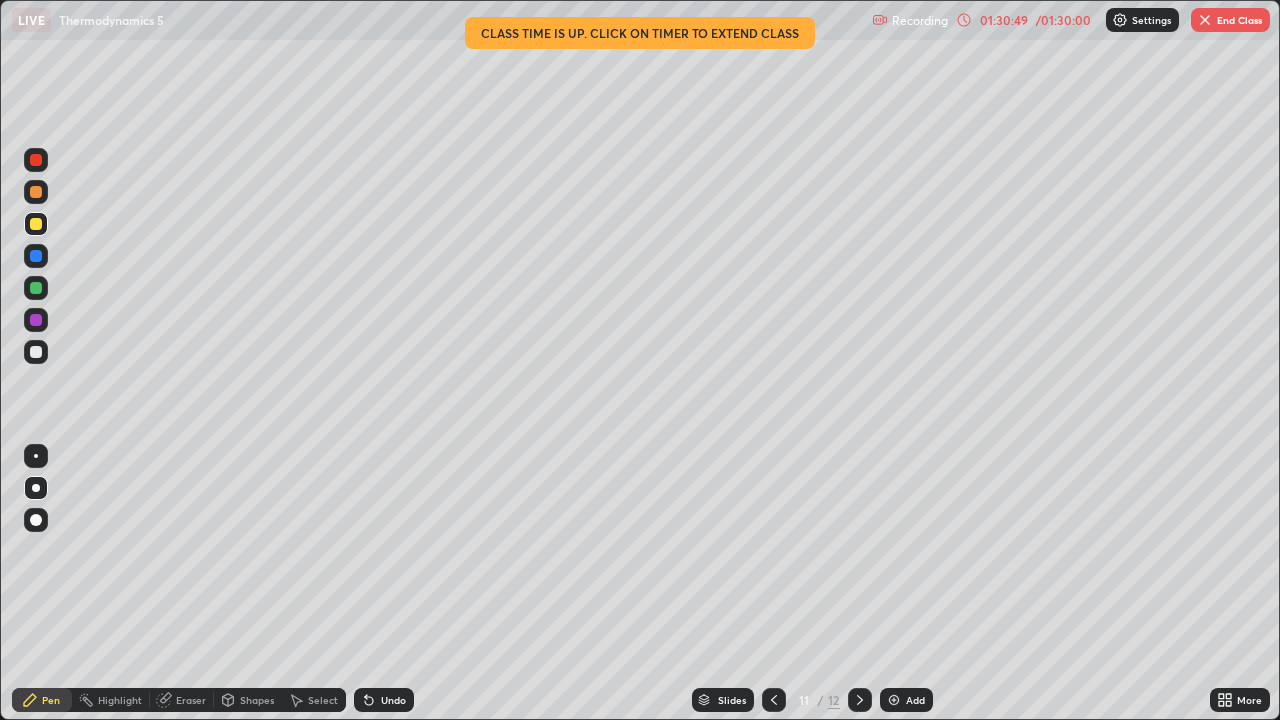 click on "End Class" at bounding box center (1230, 20) 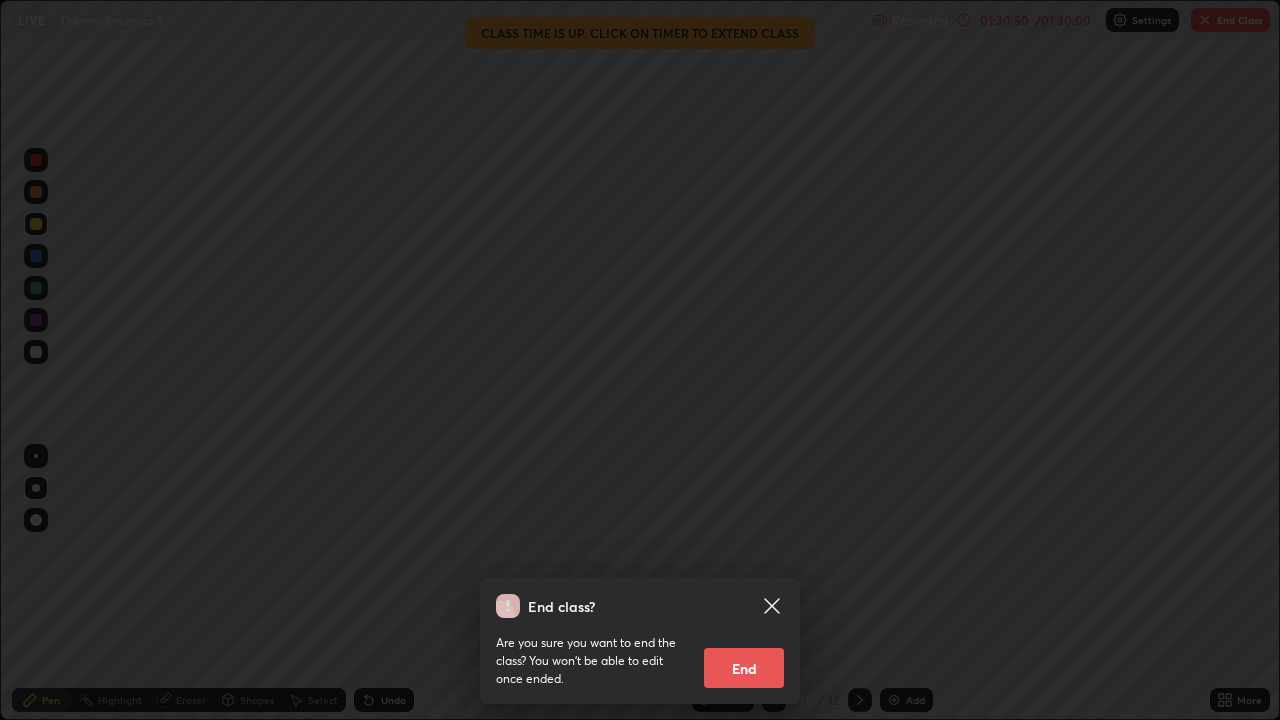 click on "End" at bounding box center [744, 668] 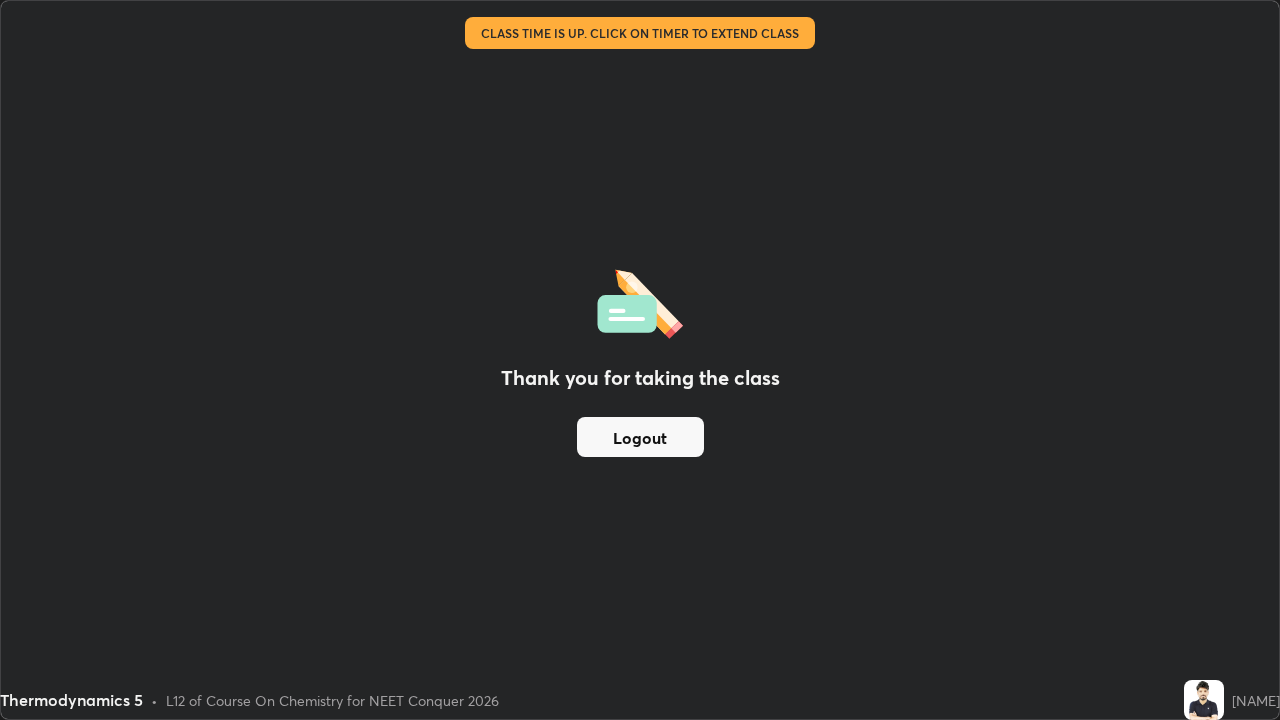 click on "Logout" at bounding box center [640, 437] 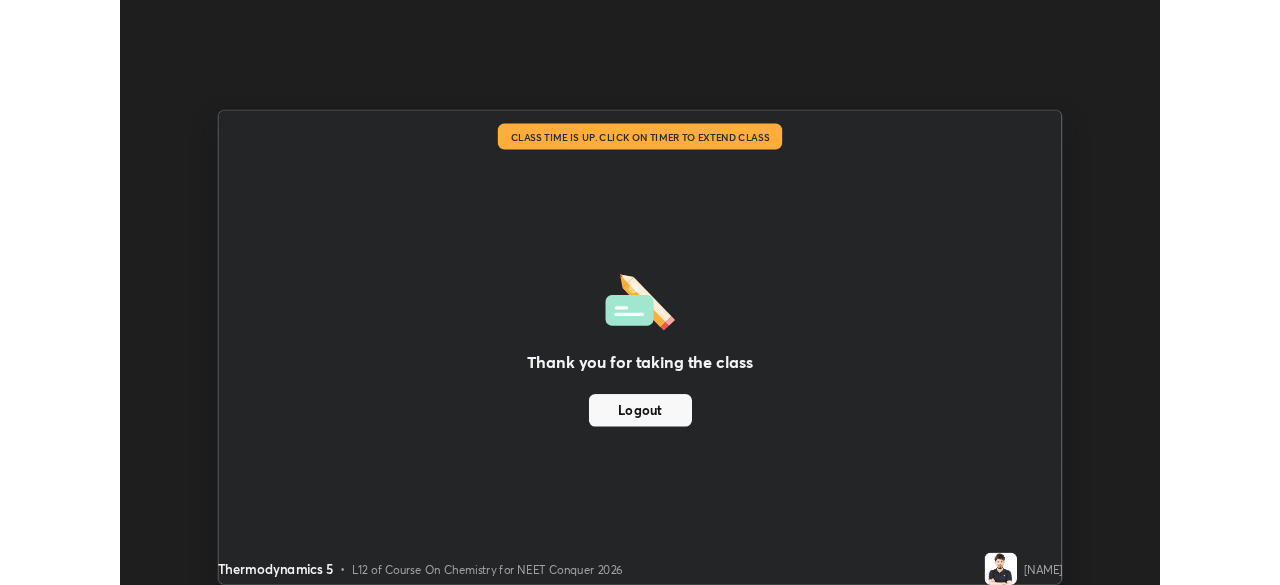 scroll, scrollTop: 585, scrollLeft: 1280, axis: both 